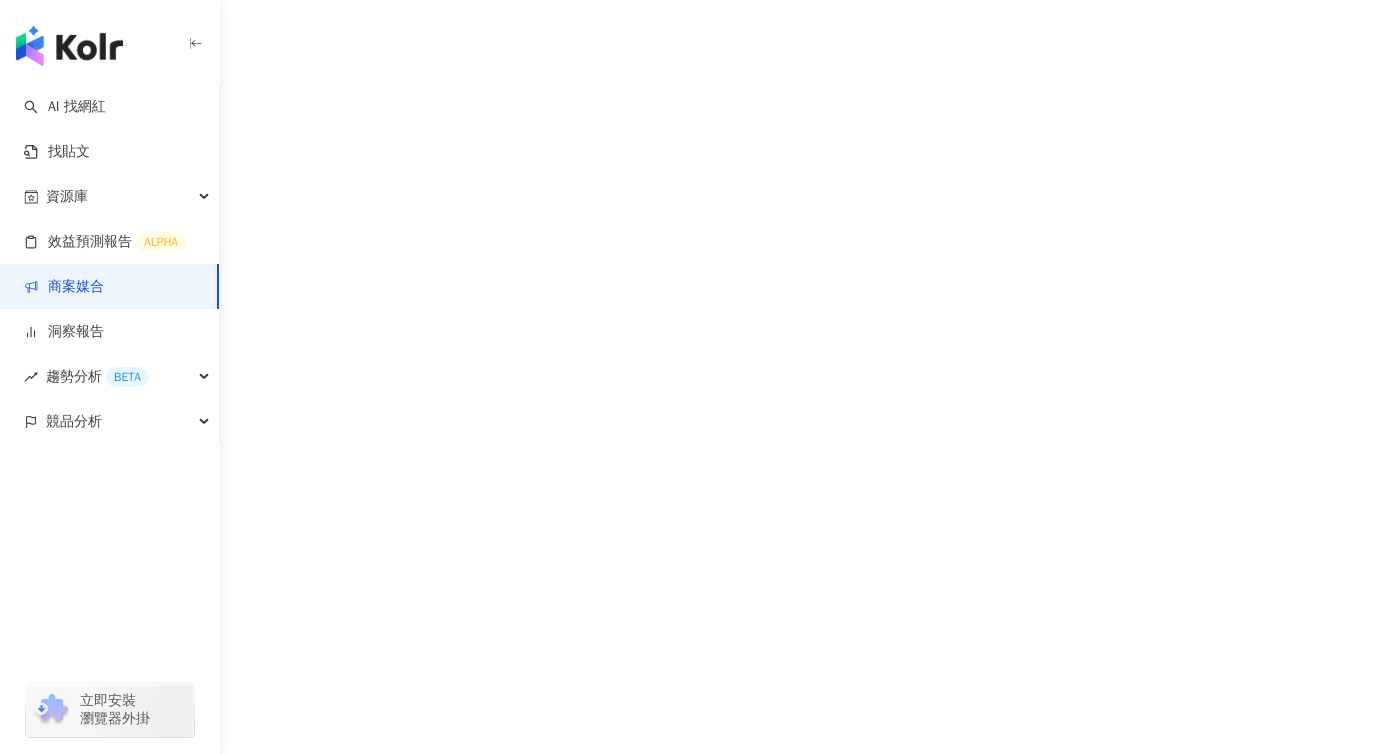 scroll, scrollTop: 0, scrollLeft: 0, axis: both 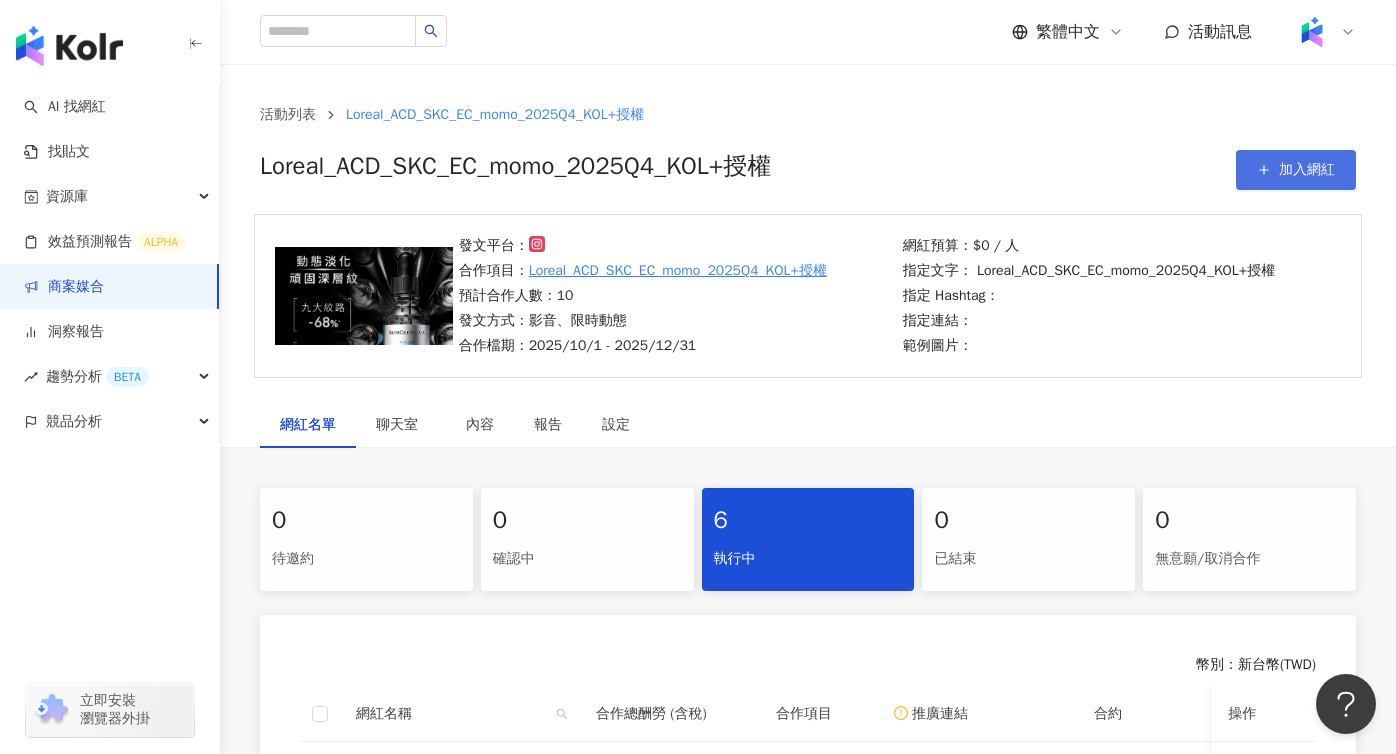 click on "加入網紅" at bounding box center (1296, 170) 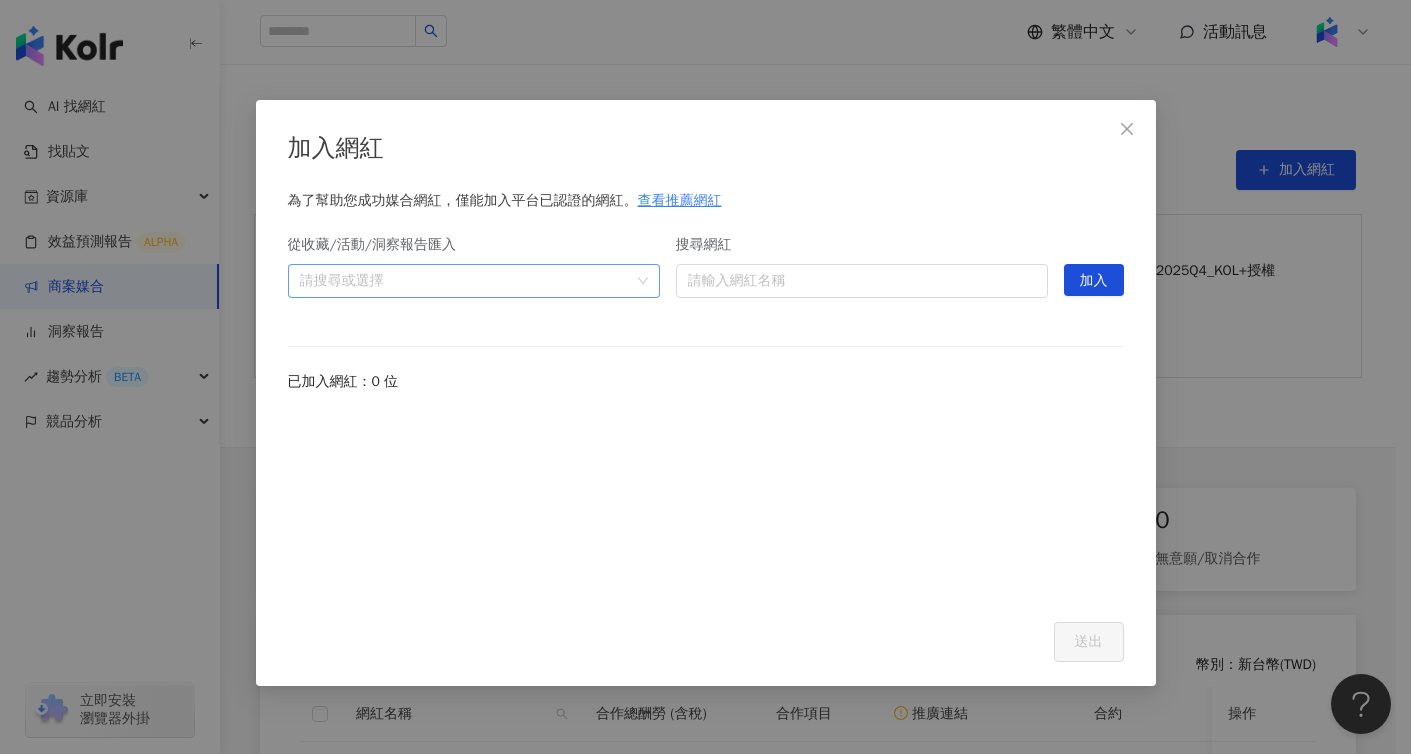 click at bounding box center (463, 280) 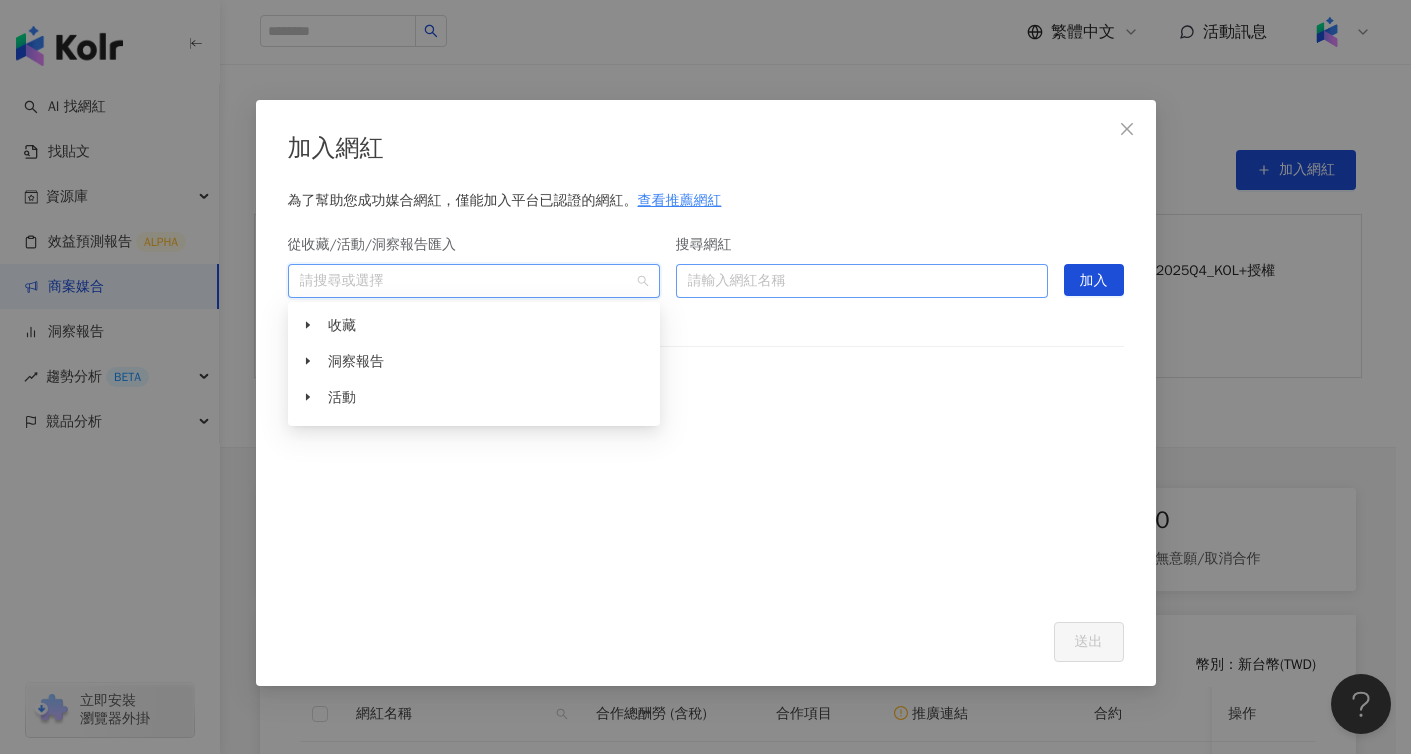 click on "請輸入網紅名稱" at bounding box center [862, 281] 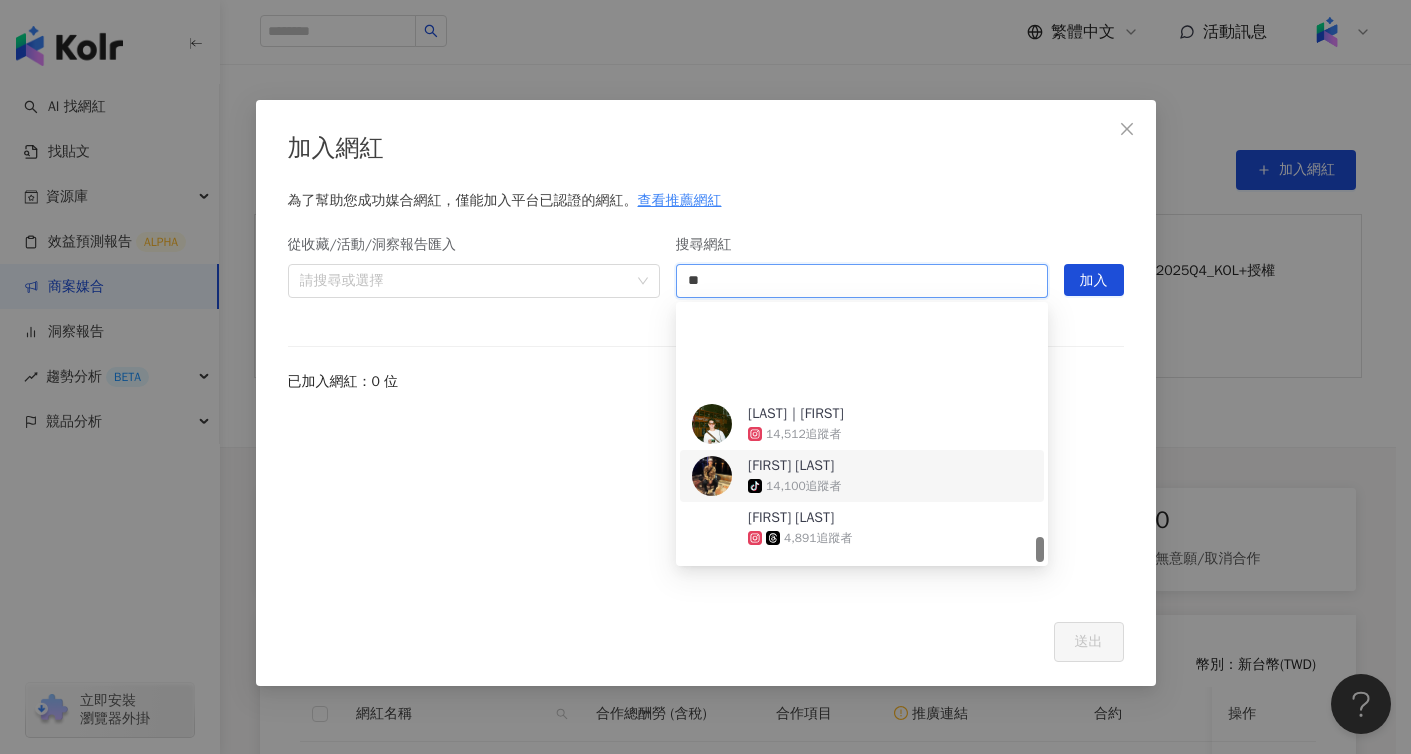 scroll, scrollTop: 2320, scrollLeft: 0, axis: vertical 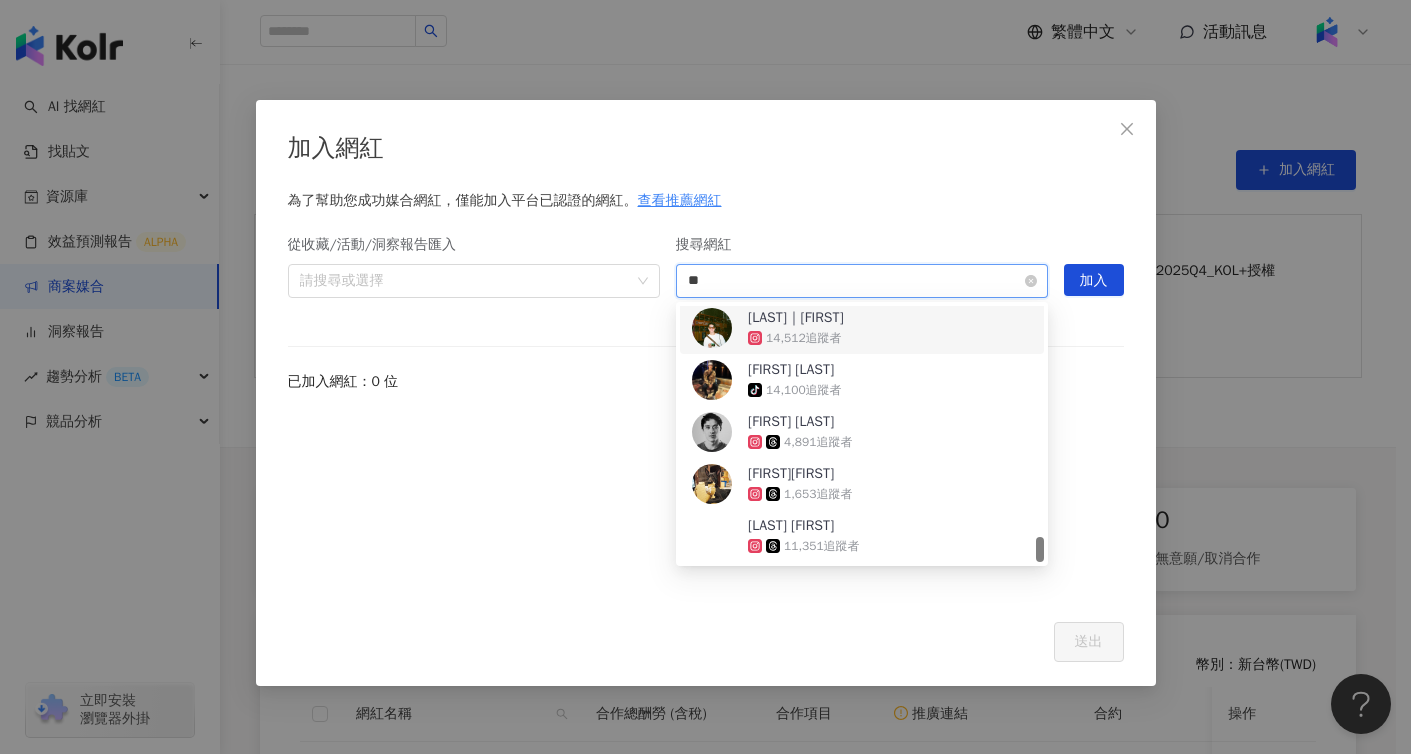 type on "*" 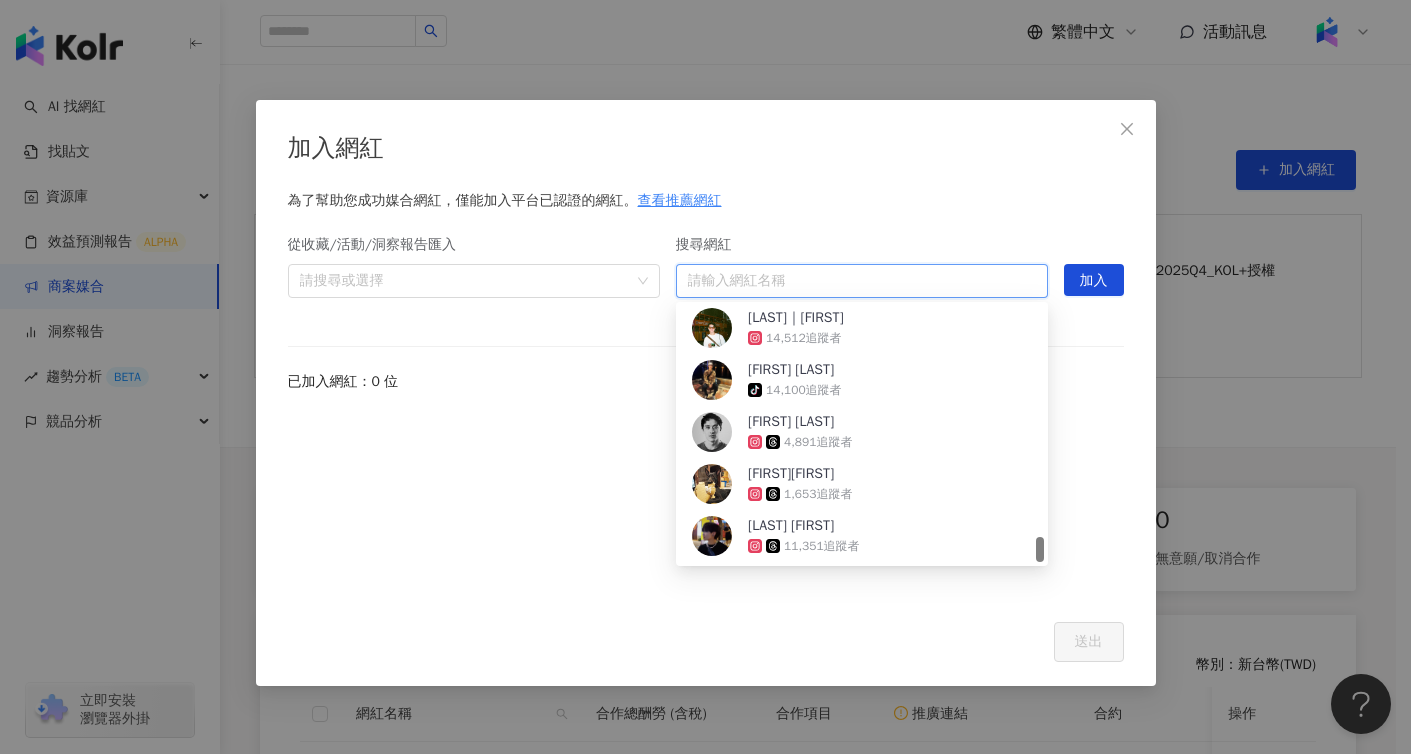 type on "*" 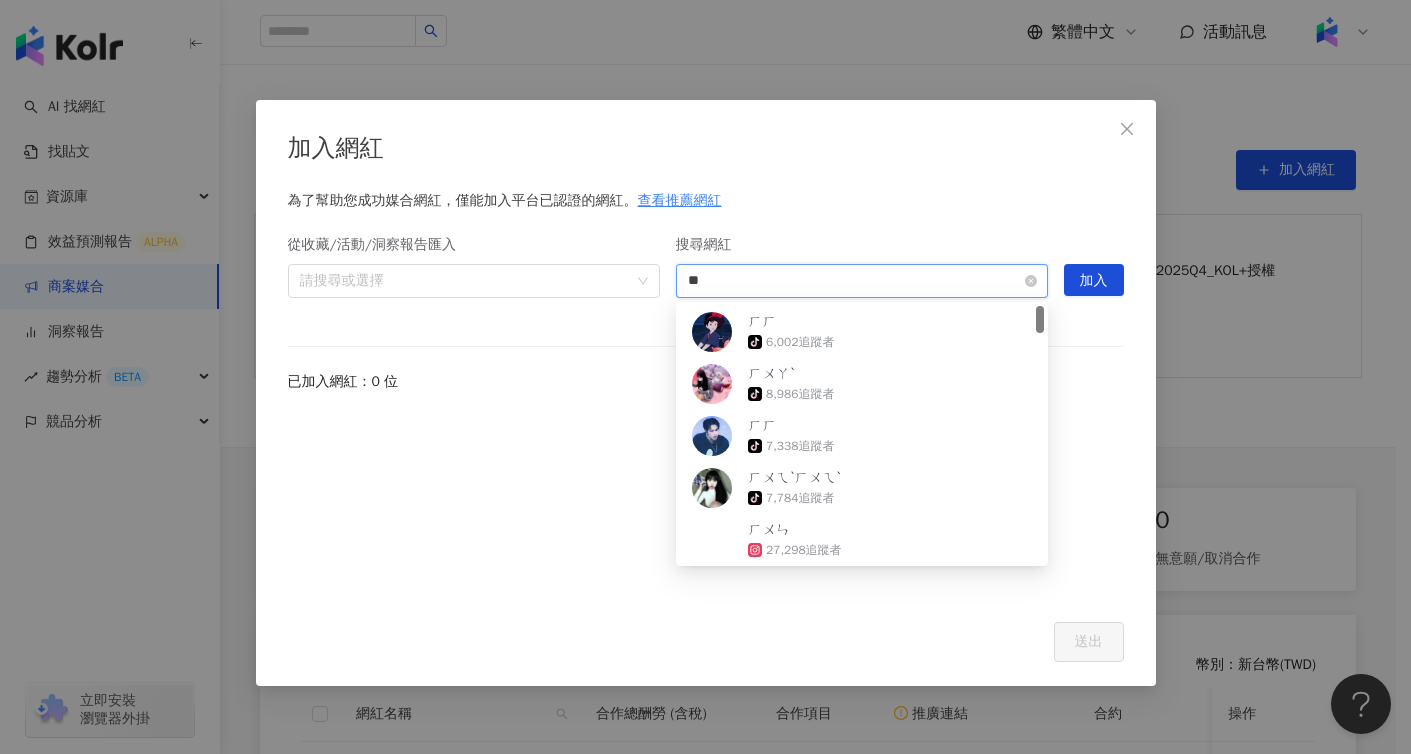 type on "*" 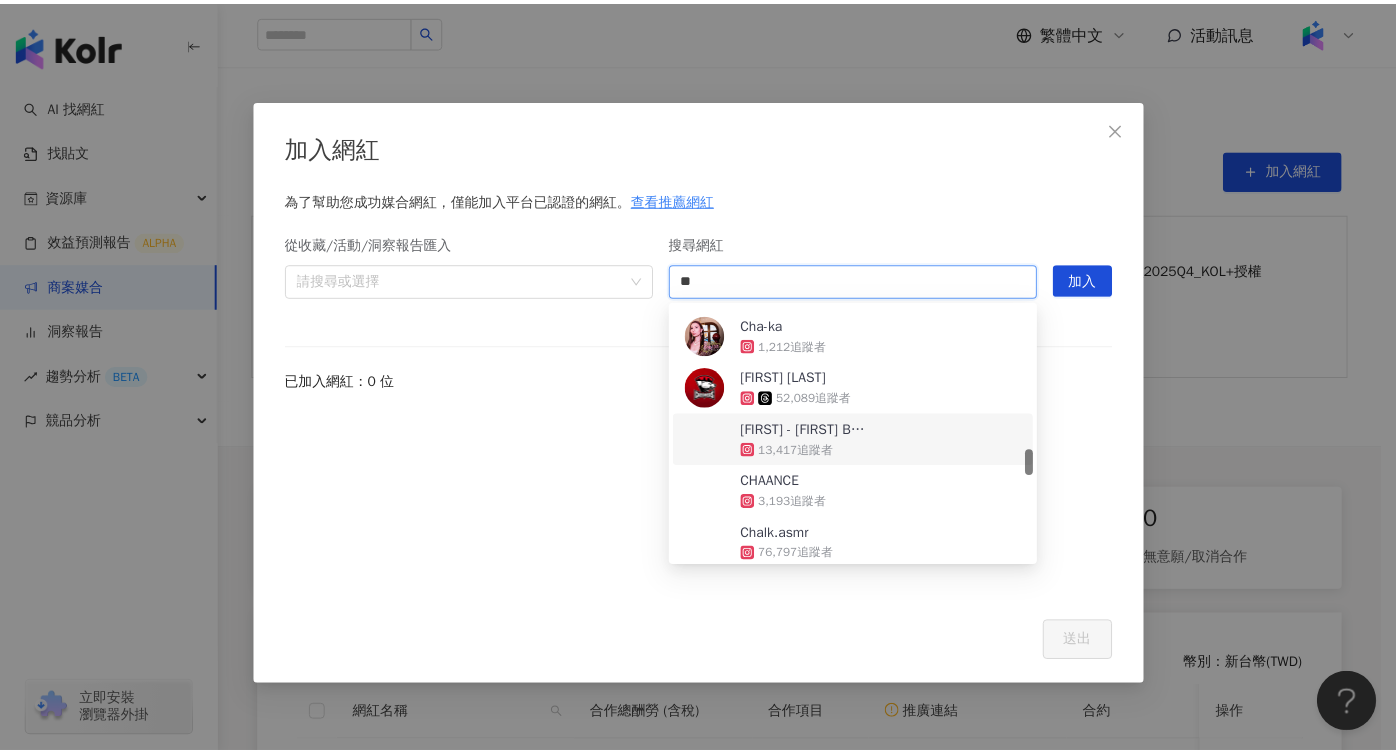 scroll, scrollTop: 0, scrollLeft: 0, axis: both 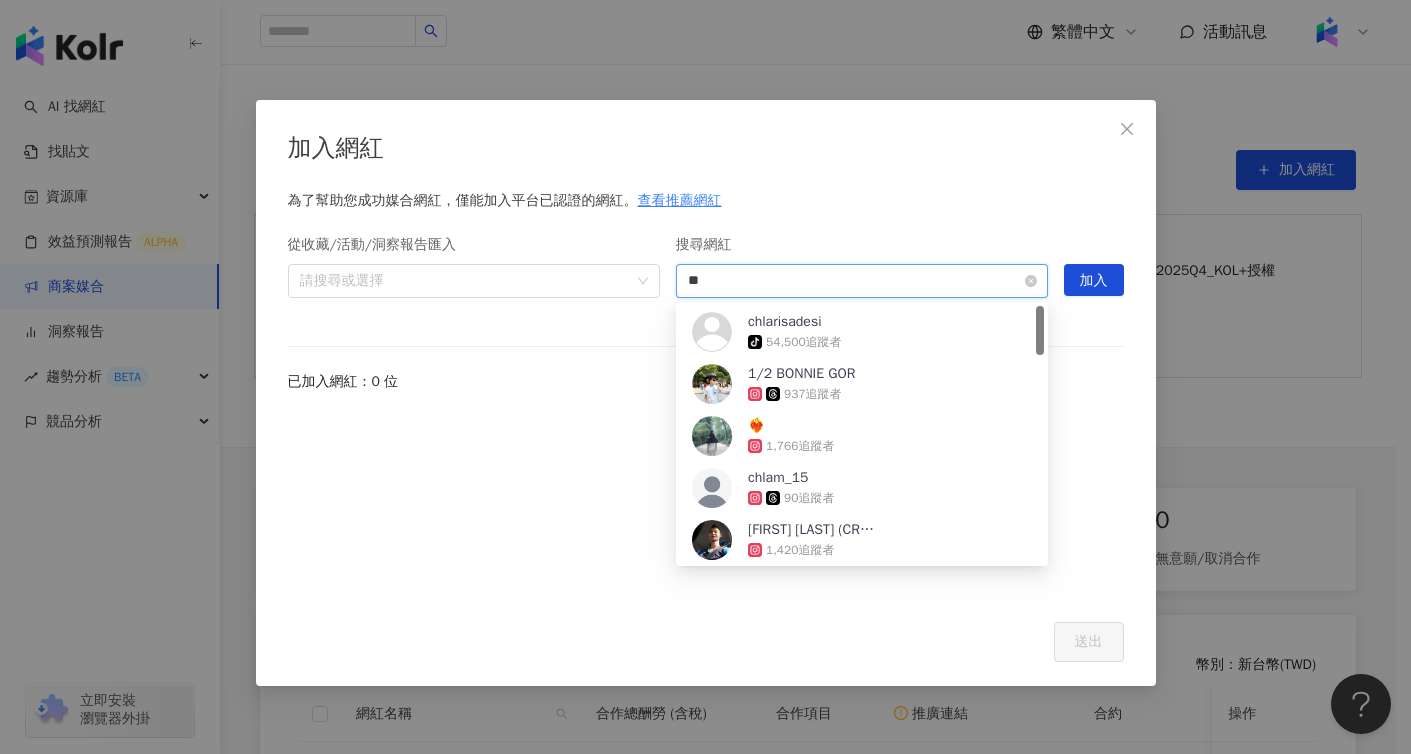 type on "*" 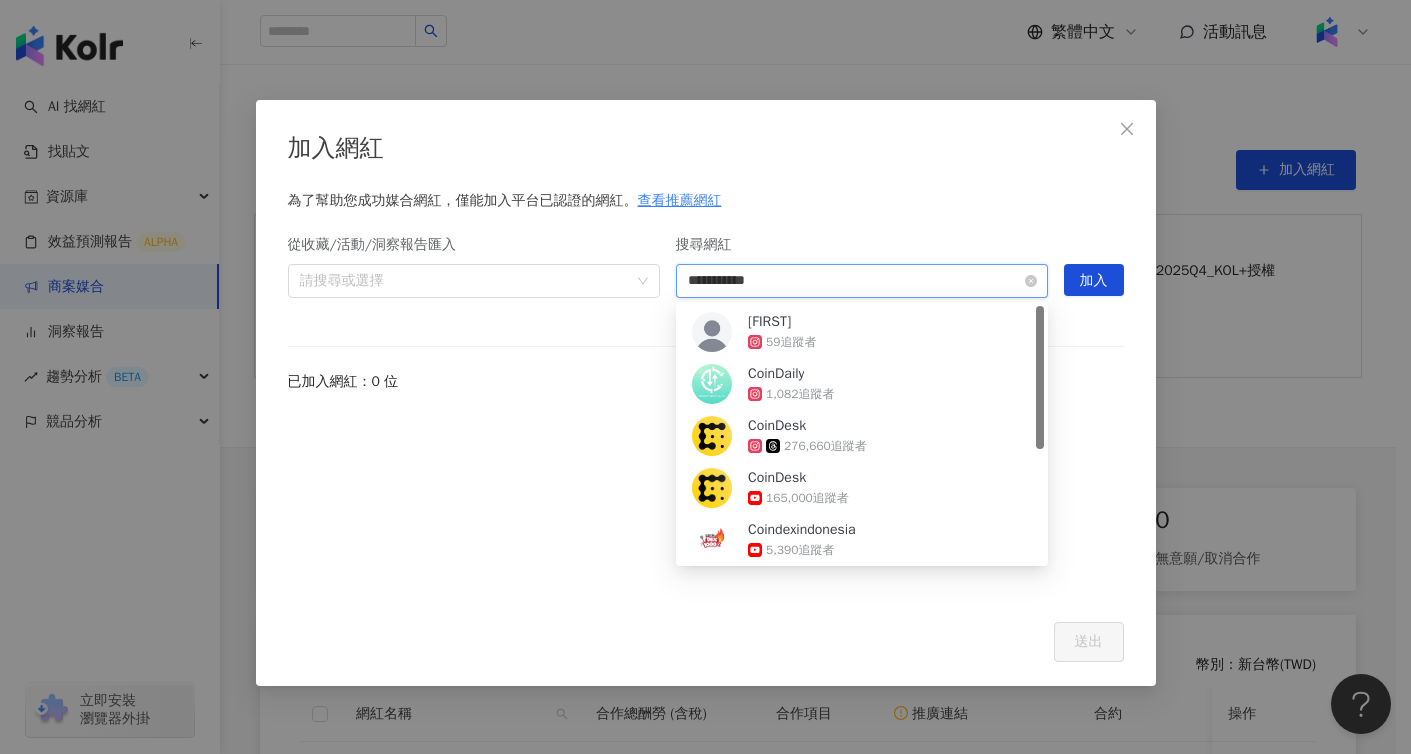 type on "**********" 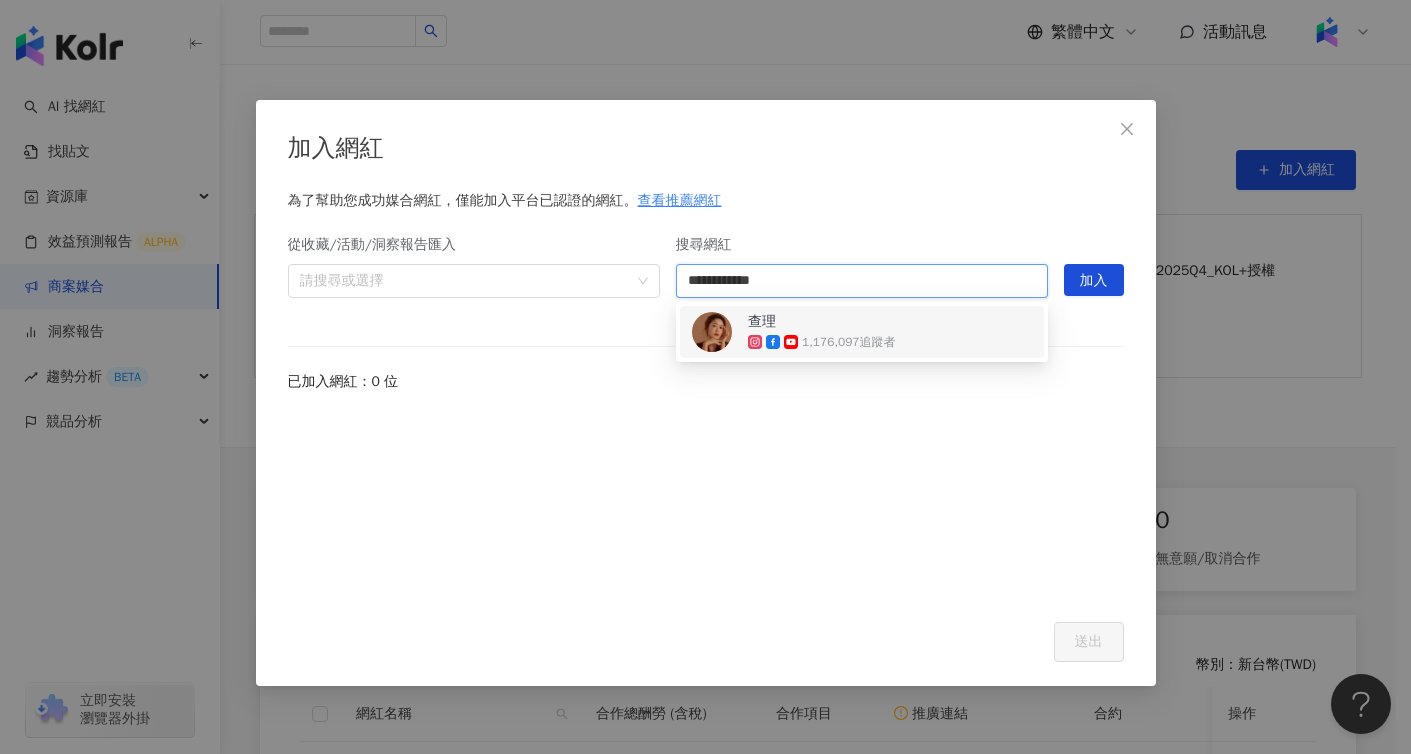 click on "查理 1,176,097 追蹤者" at bounding box center [862, 332] 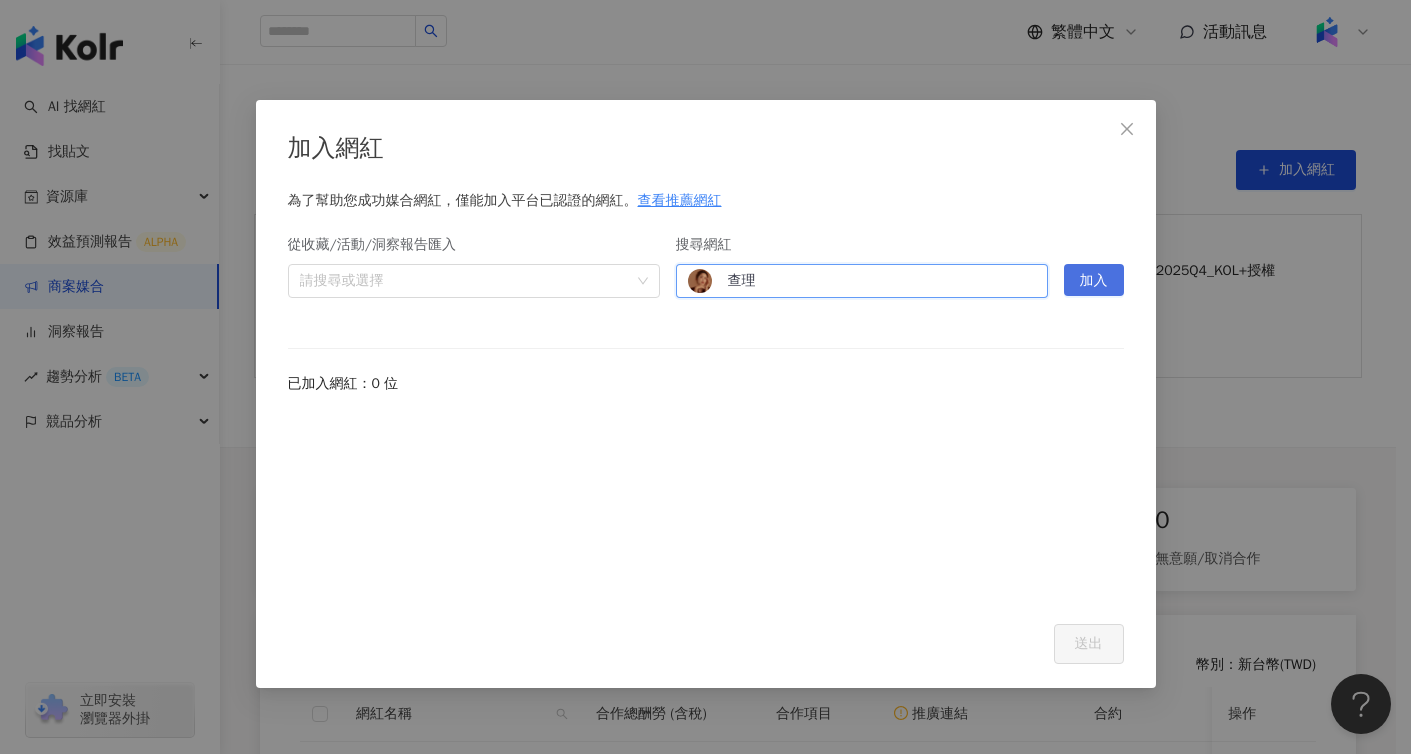 click on "加入" at bounding box center (1094, 280) 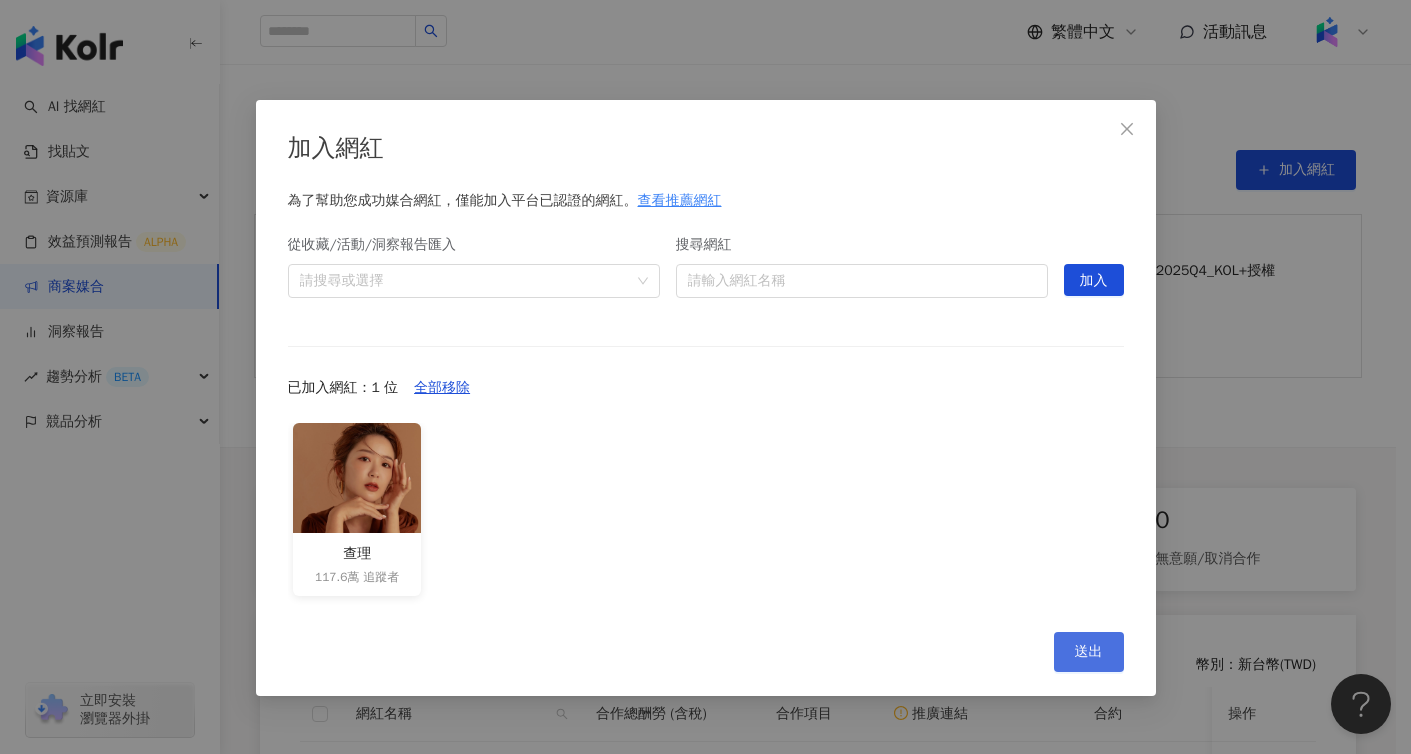 click on "送出" at bounding box center [1089, 652] 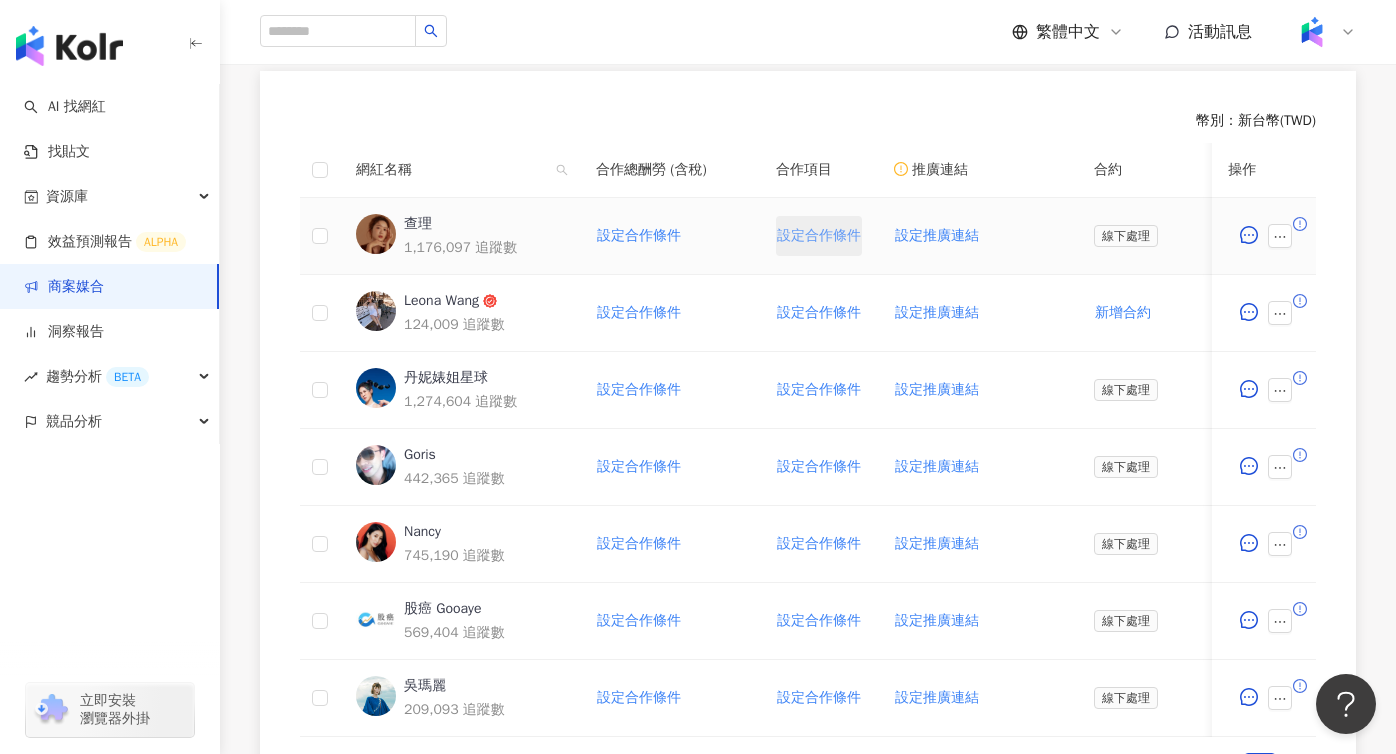 scroll, scrollTop: 600, scrollLeft: 0, axis: vertical 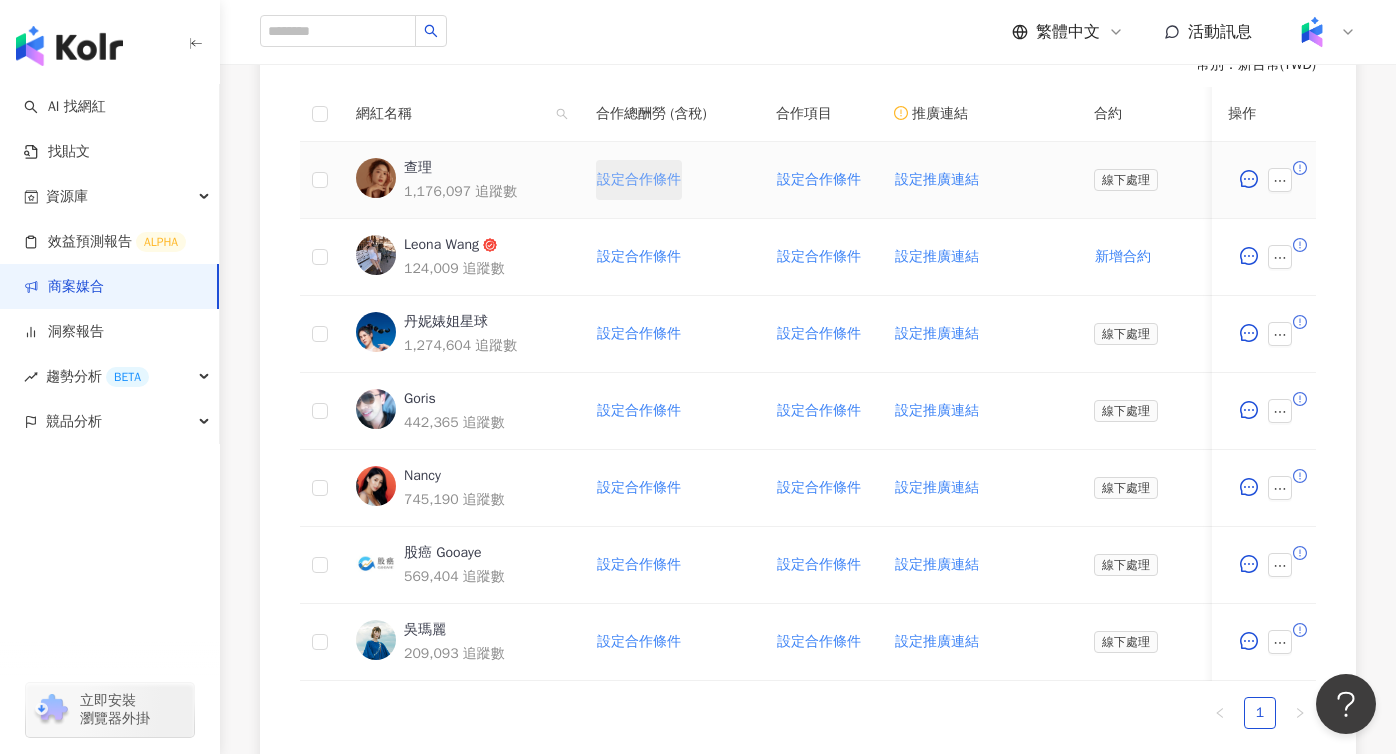 click on "設定合作條件" at bounding box center (639, 180) 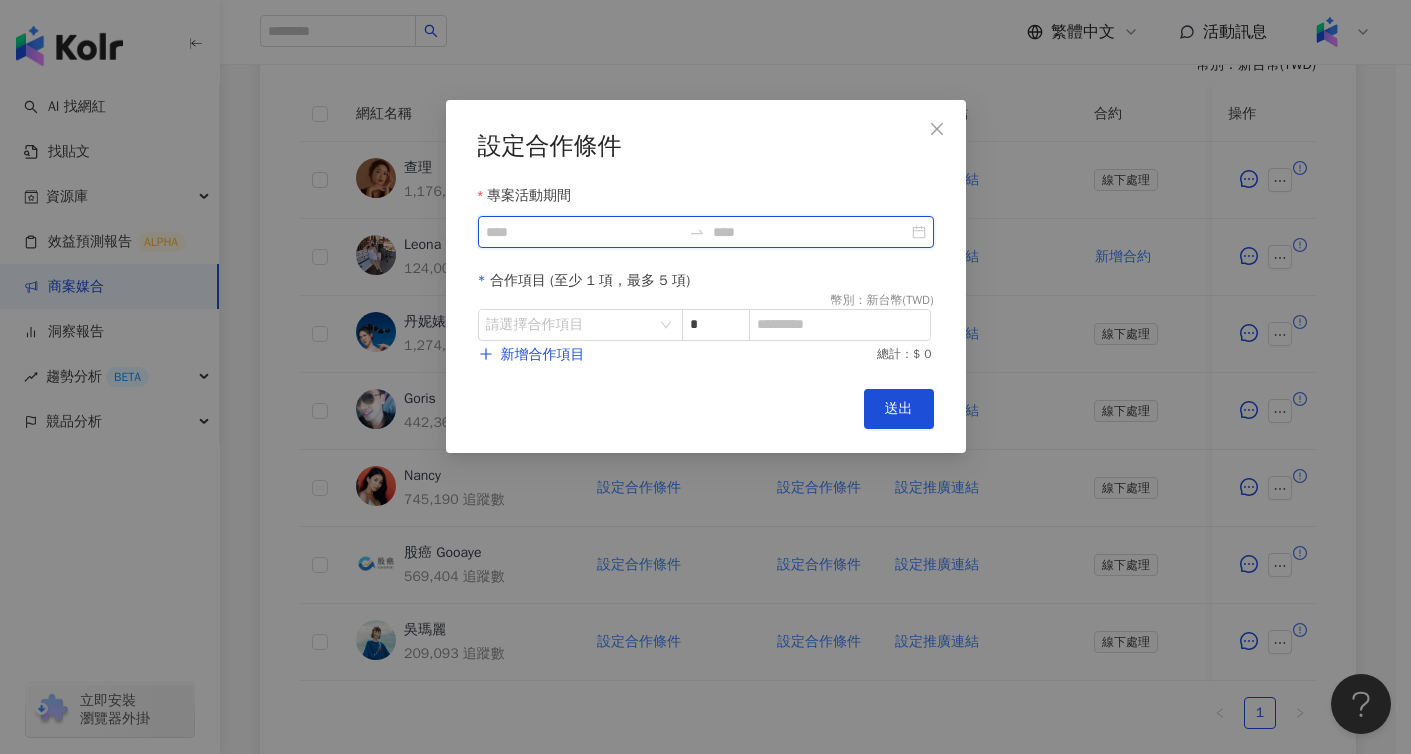 click on "專案活動期間" at bounding box center (583, 232) 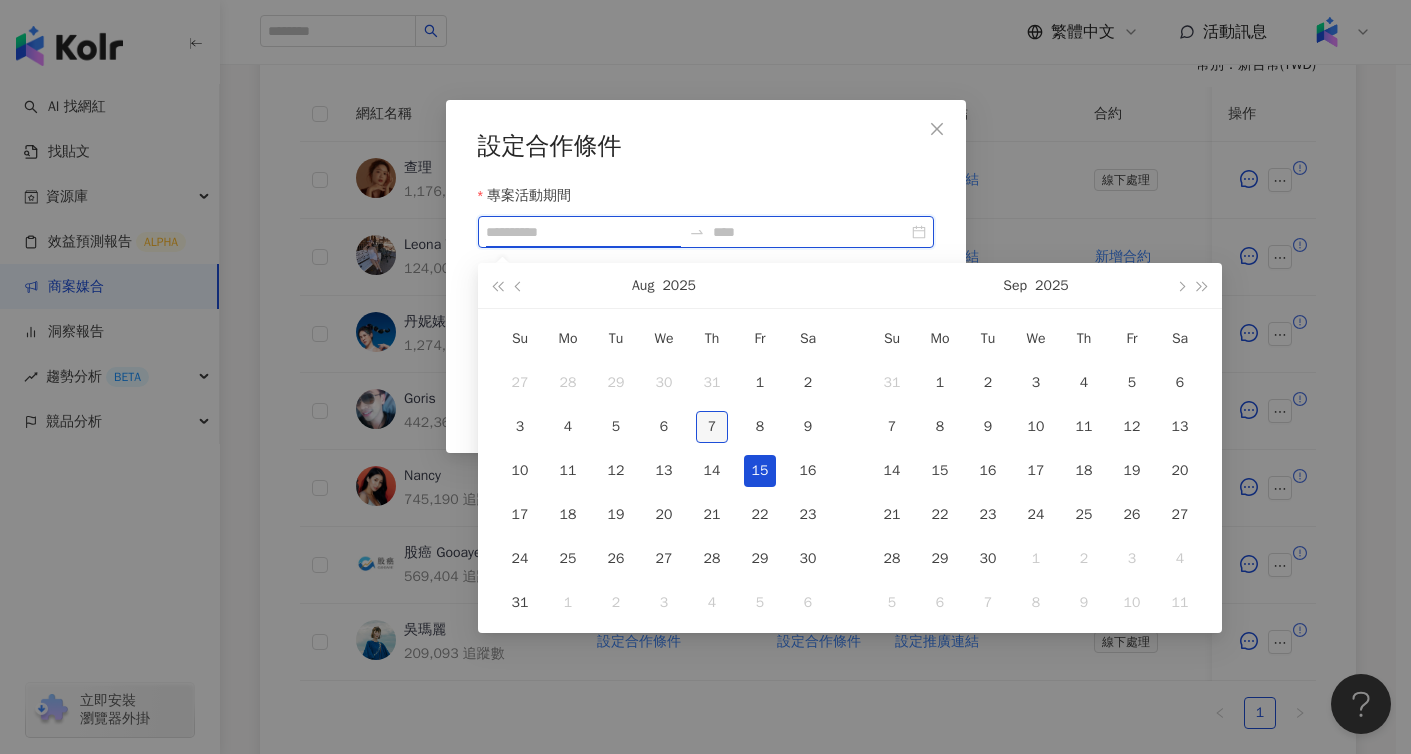type on "**********" 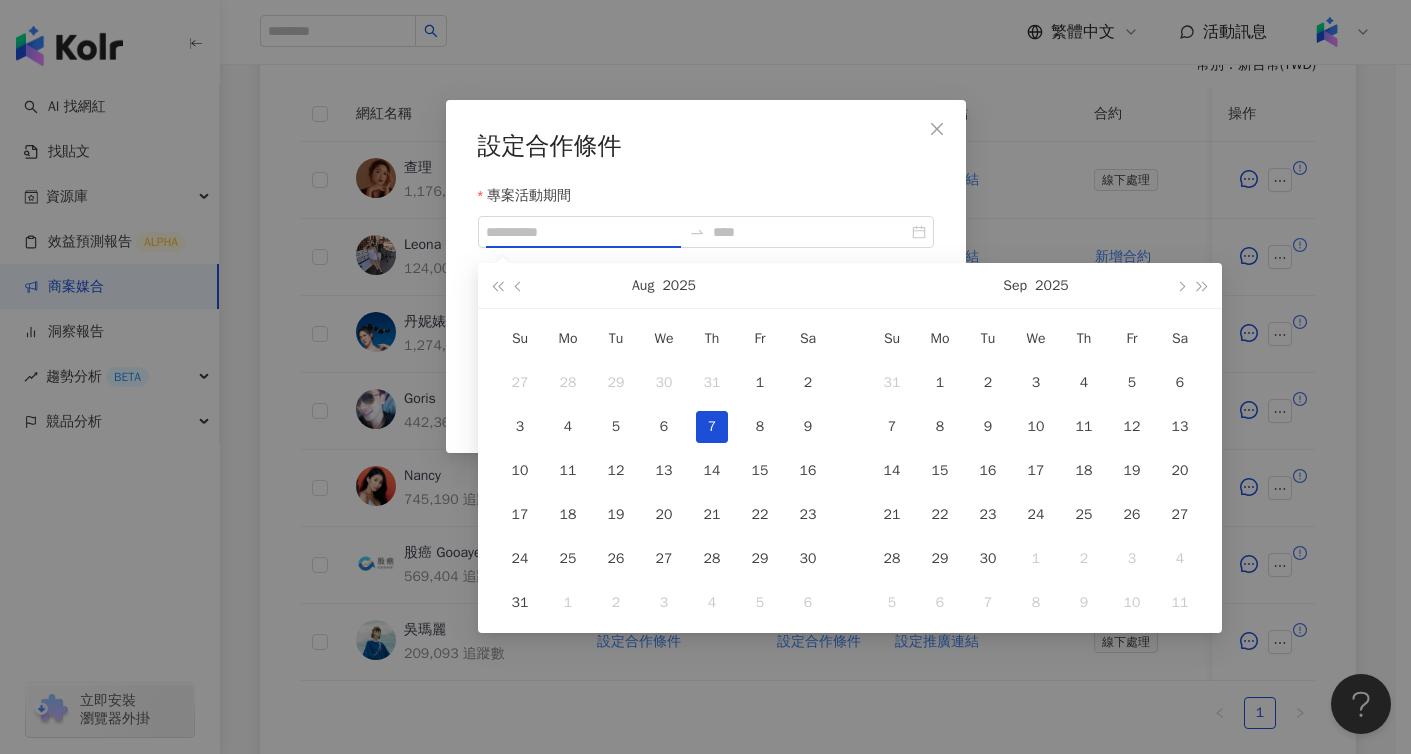 click on "7" at bounding box center (712, 427) 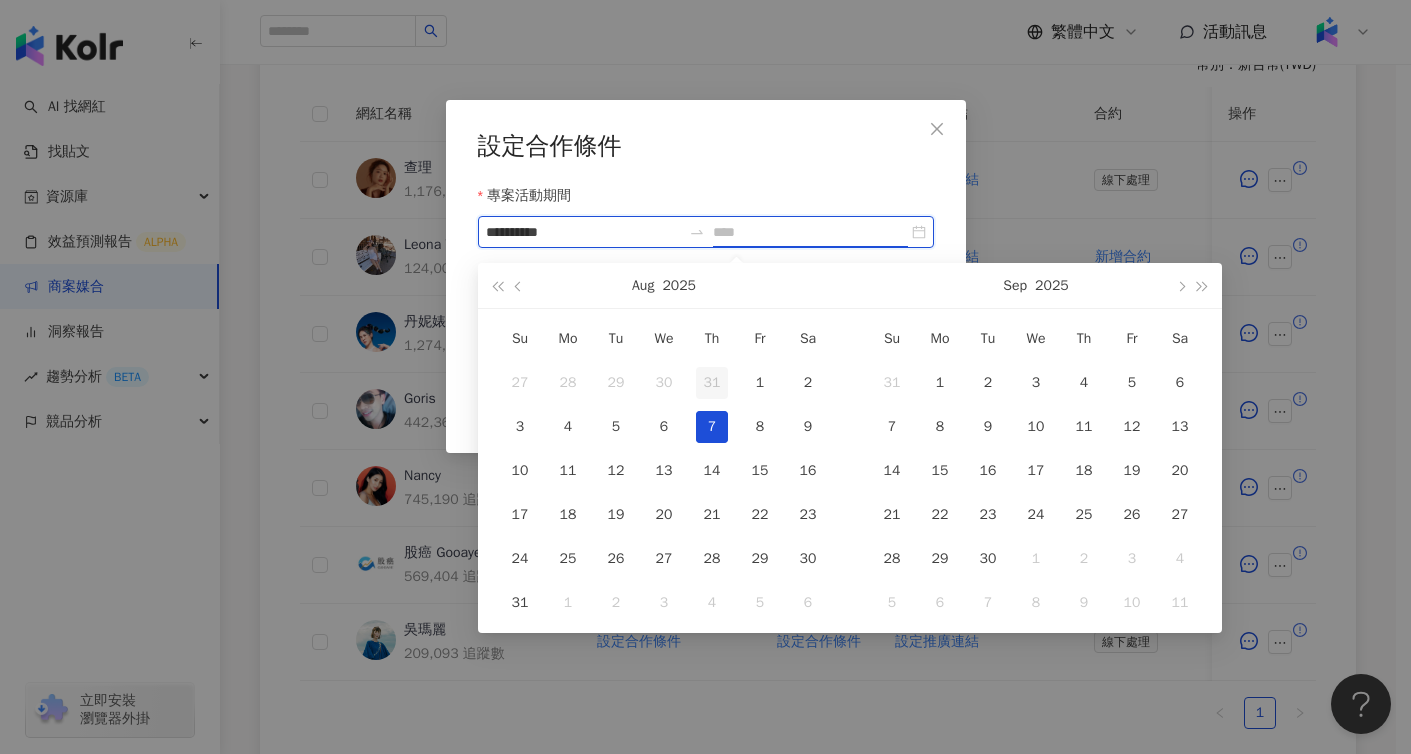 type on "**********" 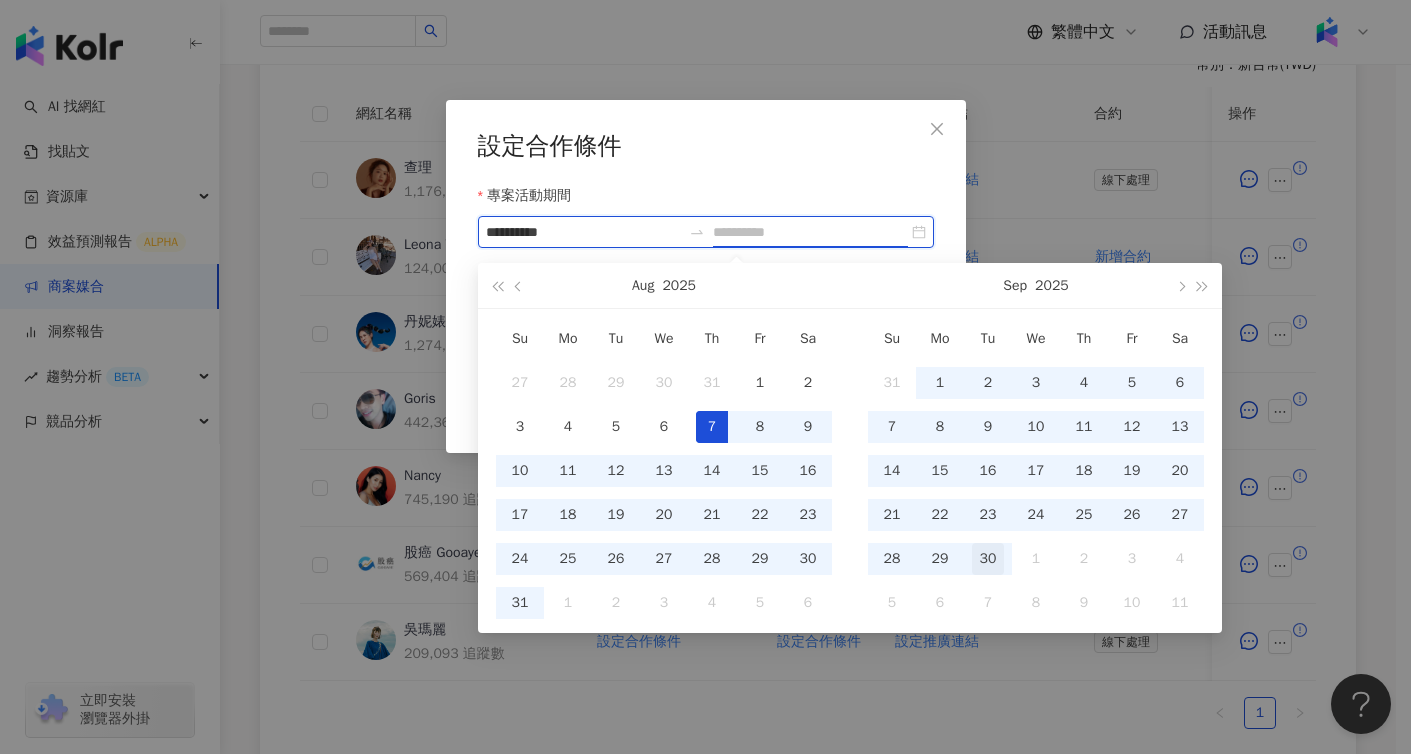 type on "**********" 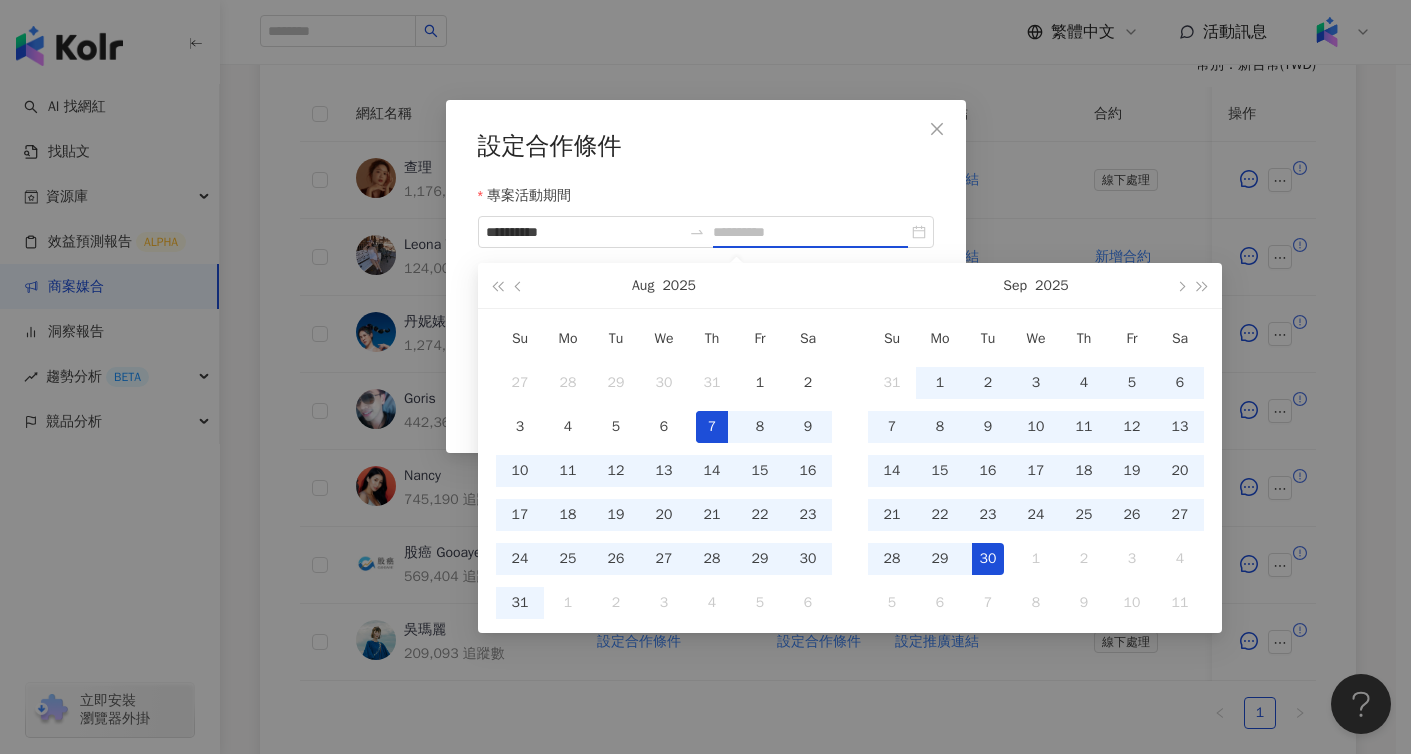 click on "30" at bounding box center [988, 559] 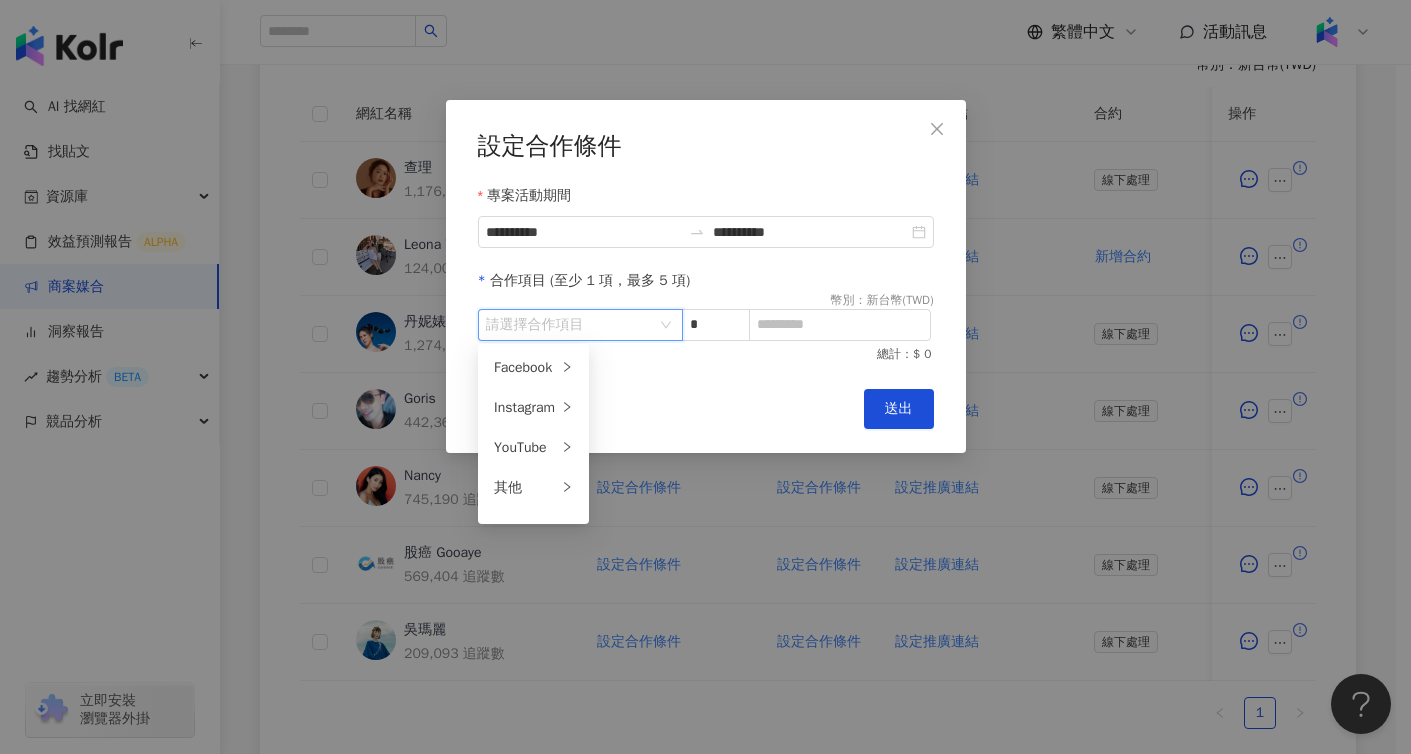 click at bounding box center (570, 325) 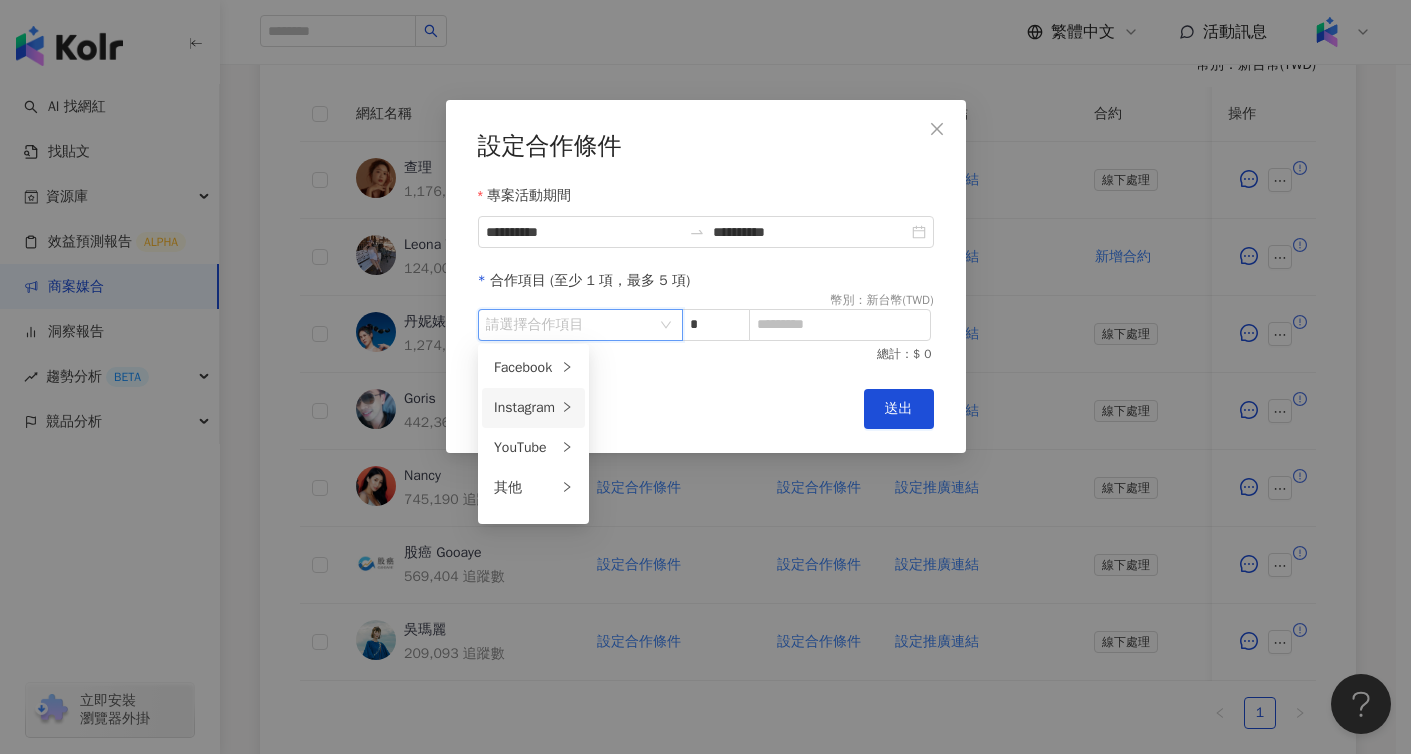 click on "Instagram" at bounding box center (525, 408) 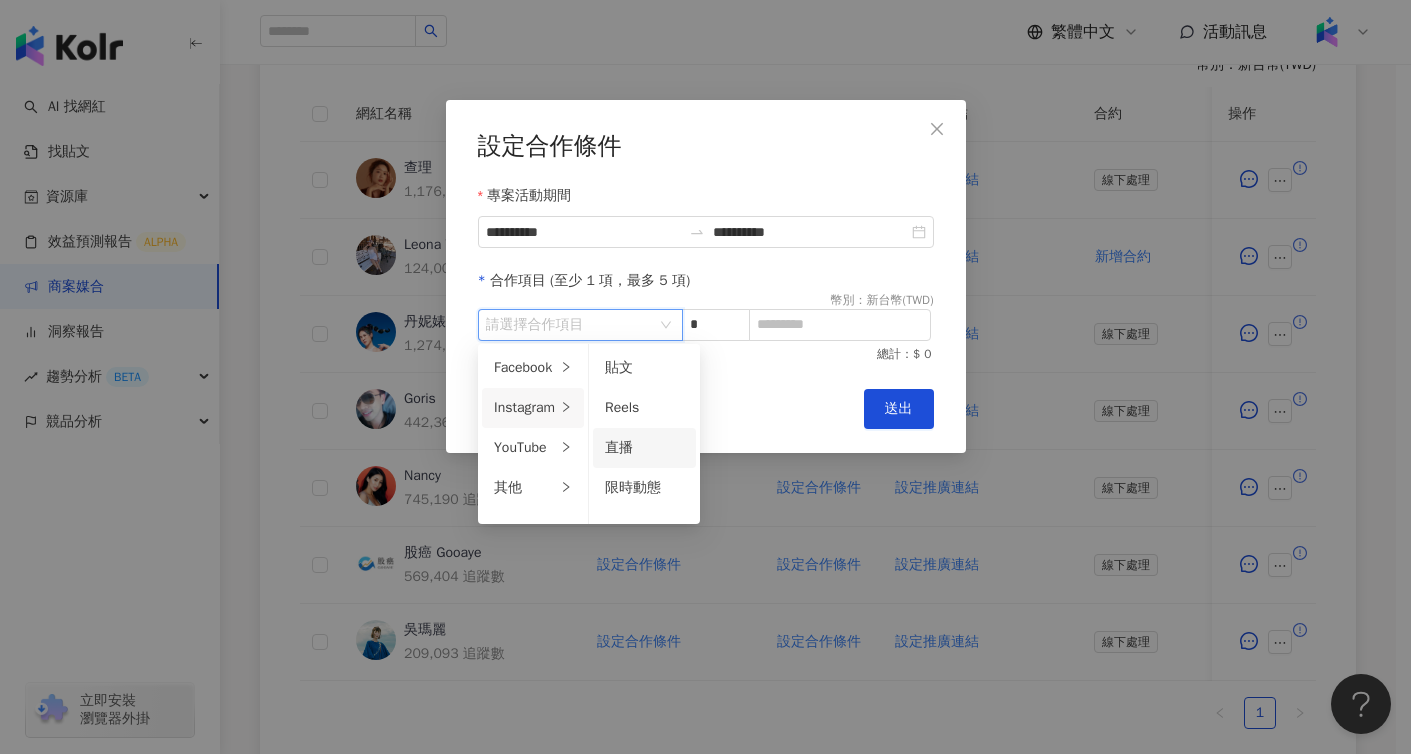 click on "直播" at bounding box center [644, 448] 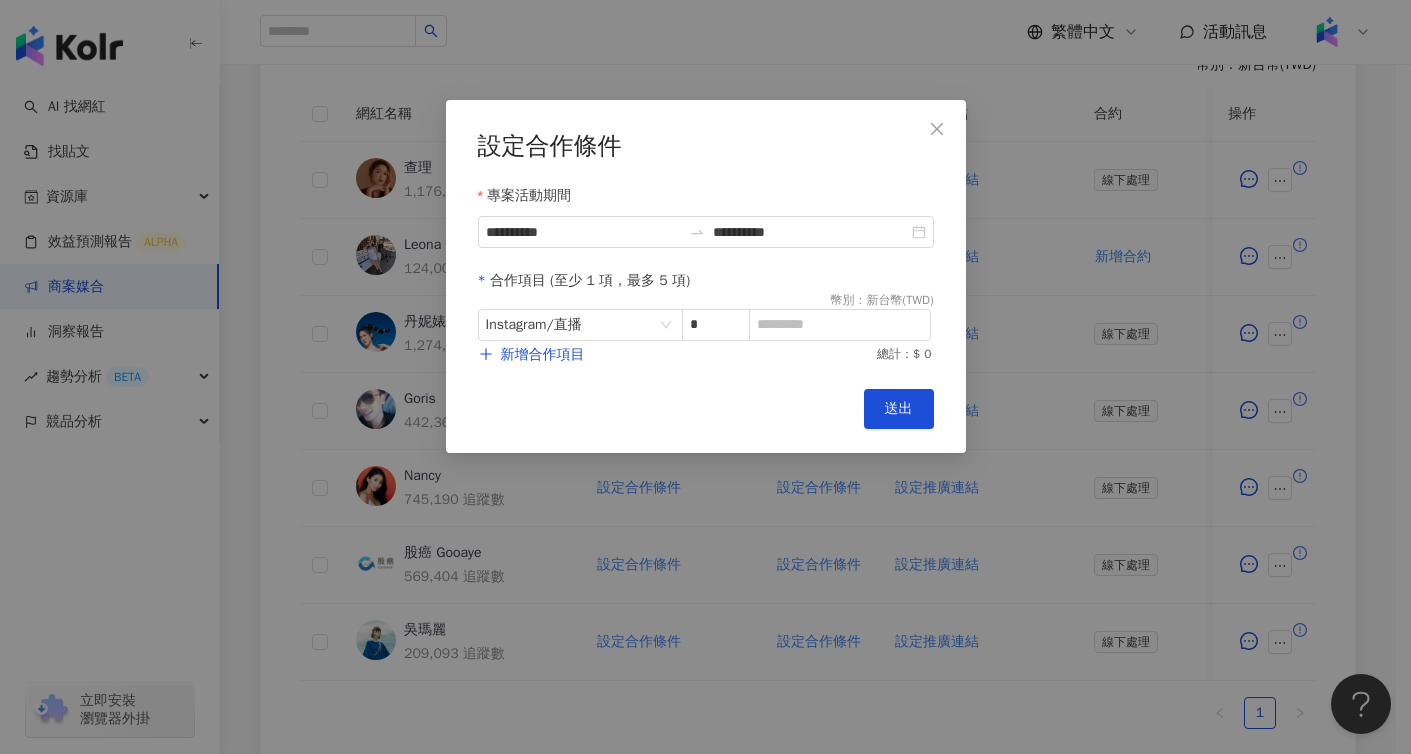click on "Cancel 送出" at bounding box center (706, 409) 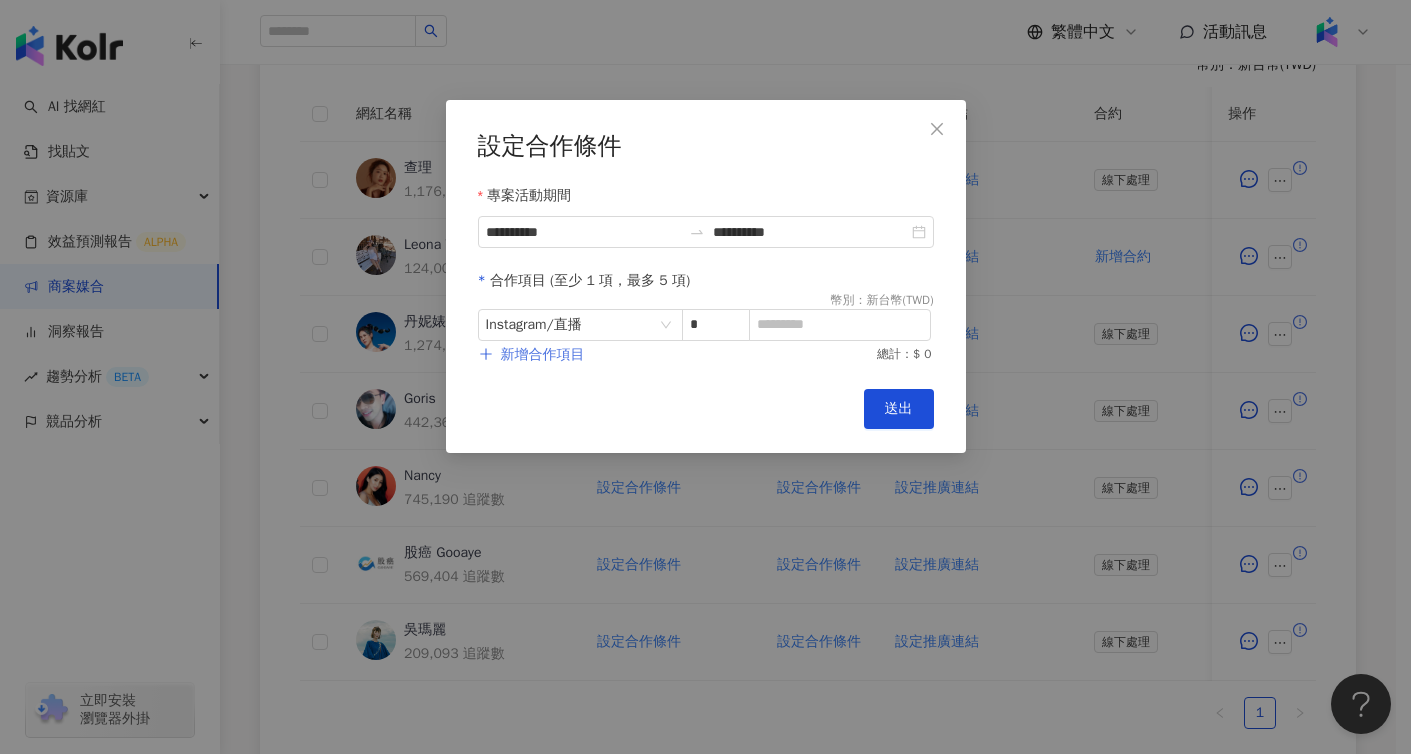 click on "新增合作項目" at bounding box center [543, 355] 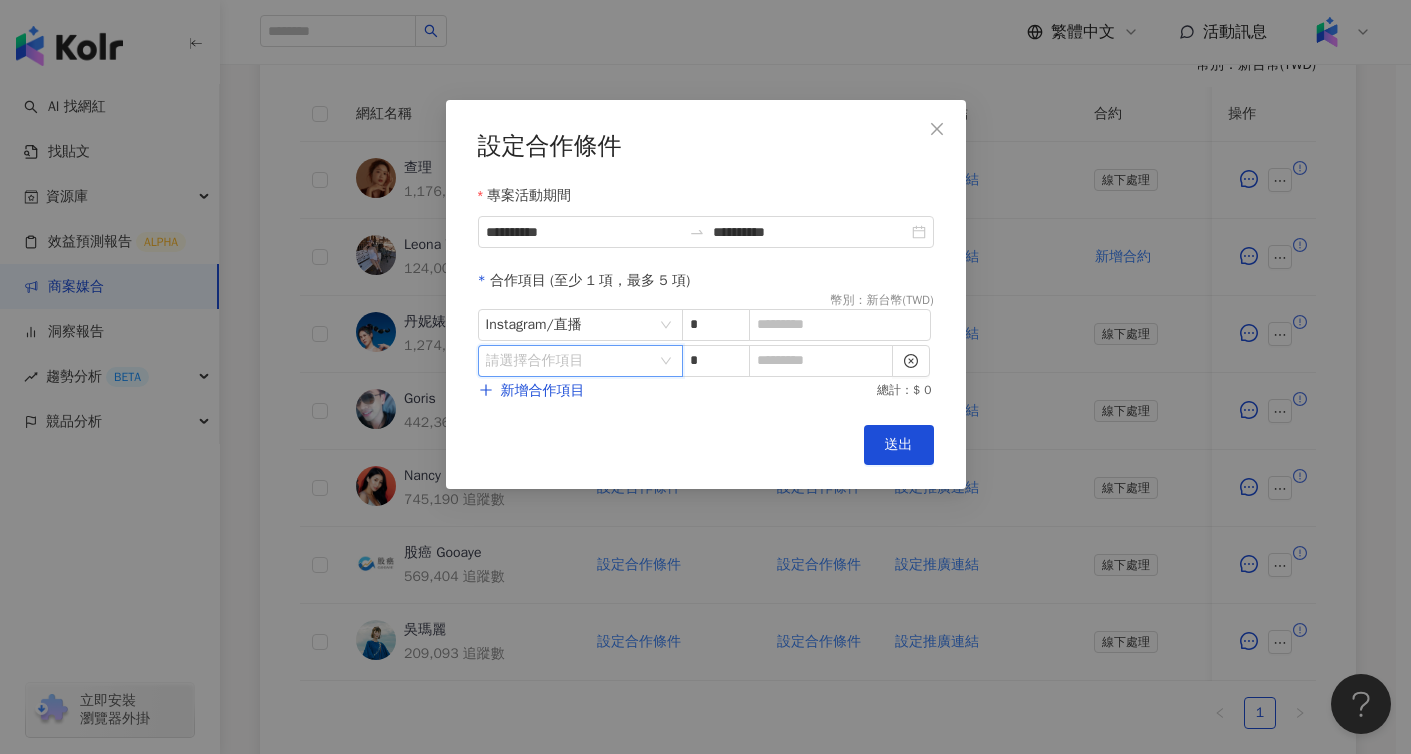 click at bounding box center [570, 361] 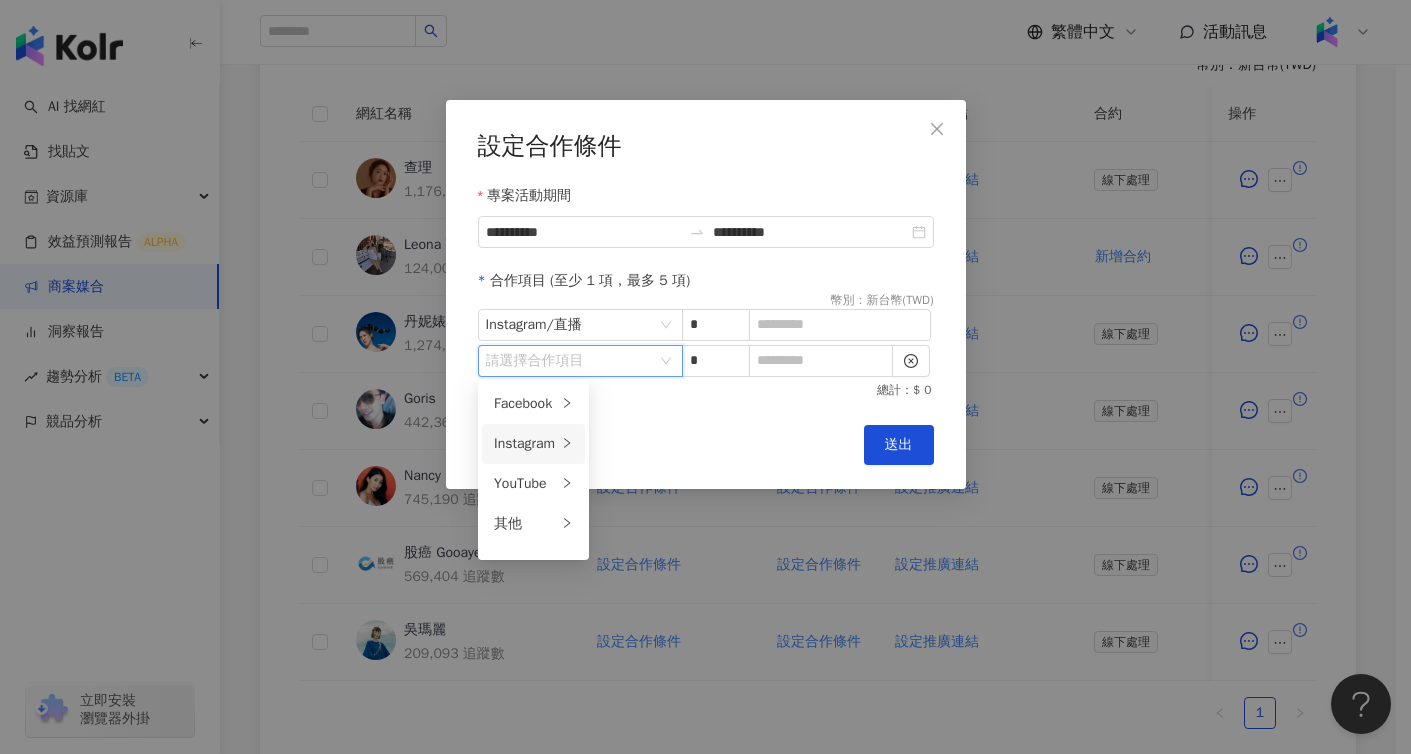 click on "Instagram" at bounding box center (525, 444) 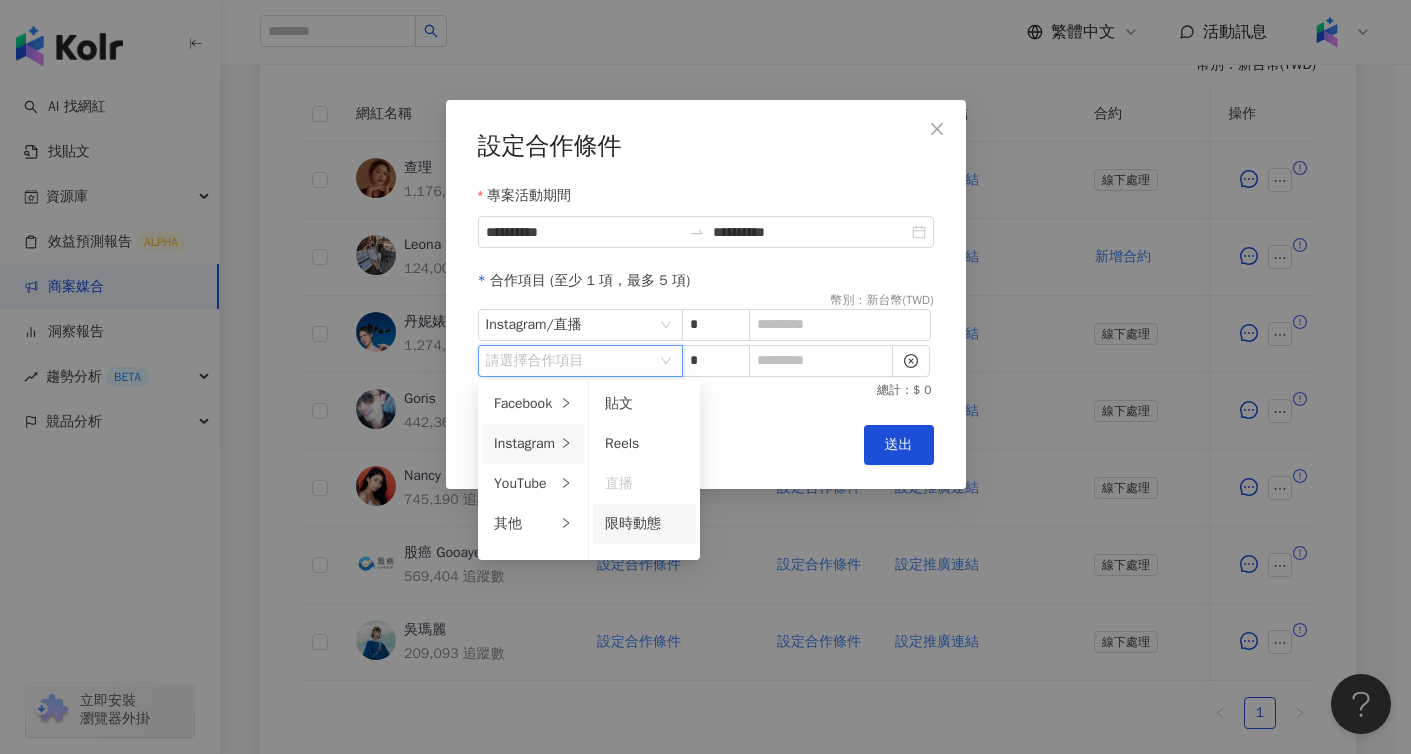 click on "限時動態" at bounding box center [633, 523] 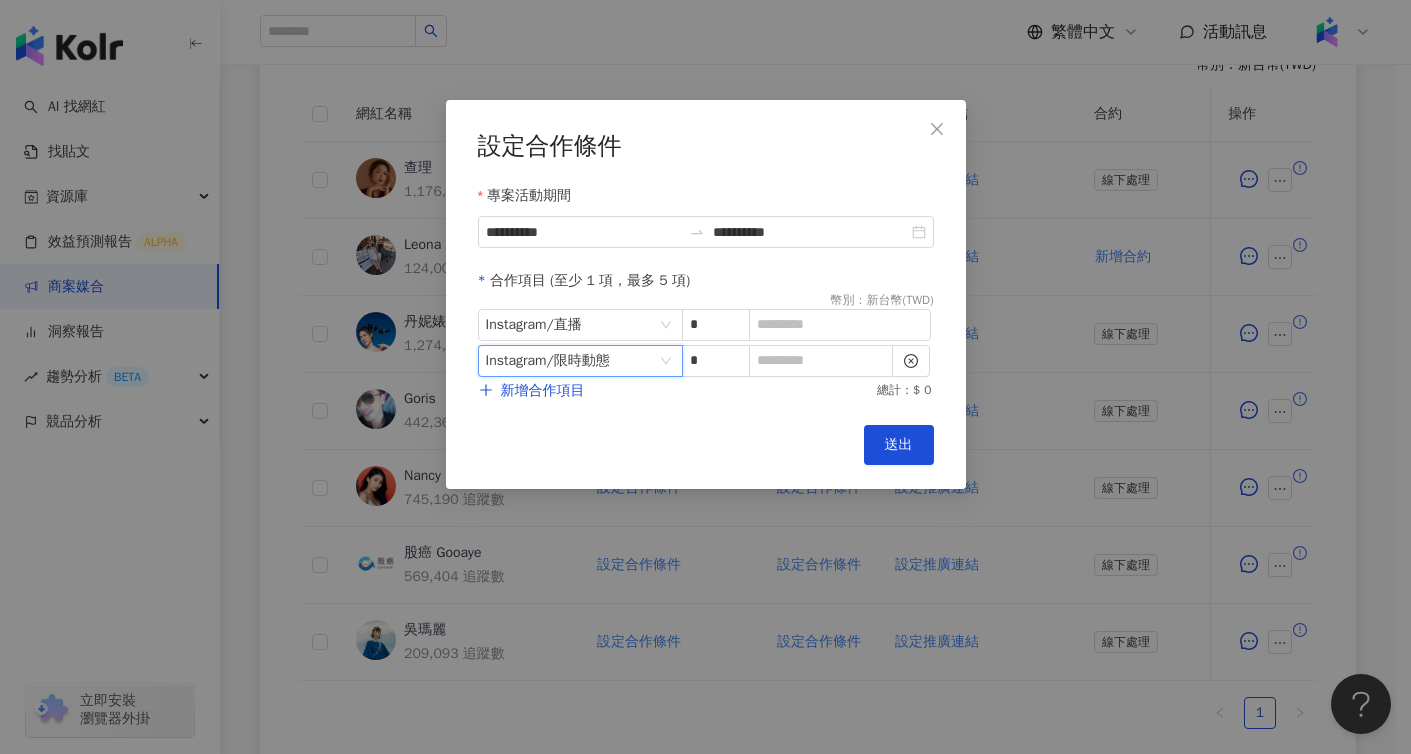 click on "**********" at bounding box center [706, 294] 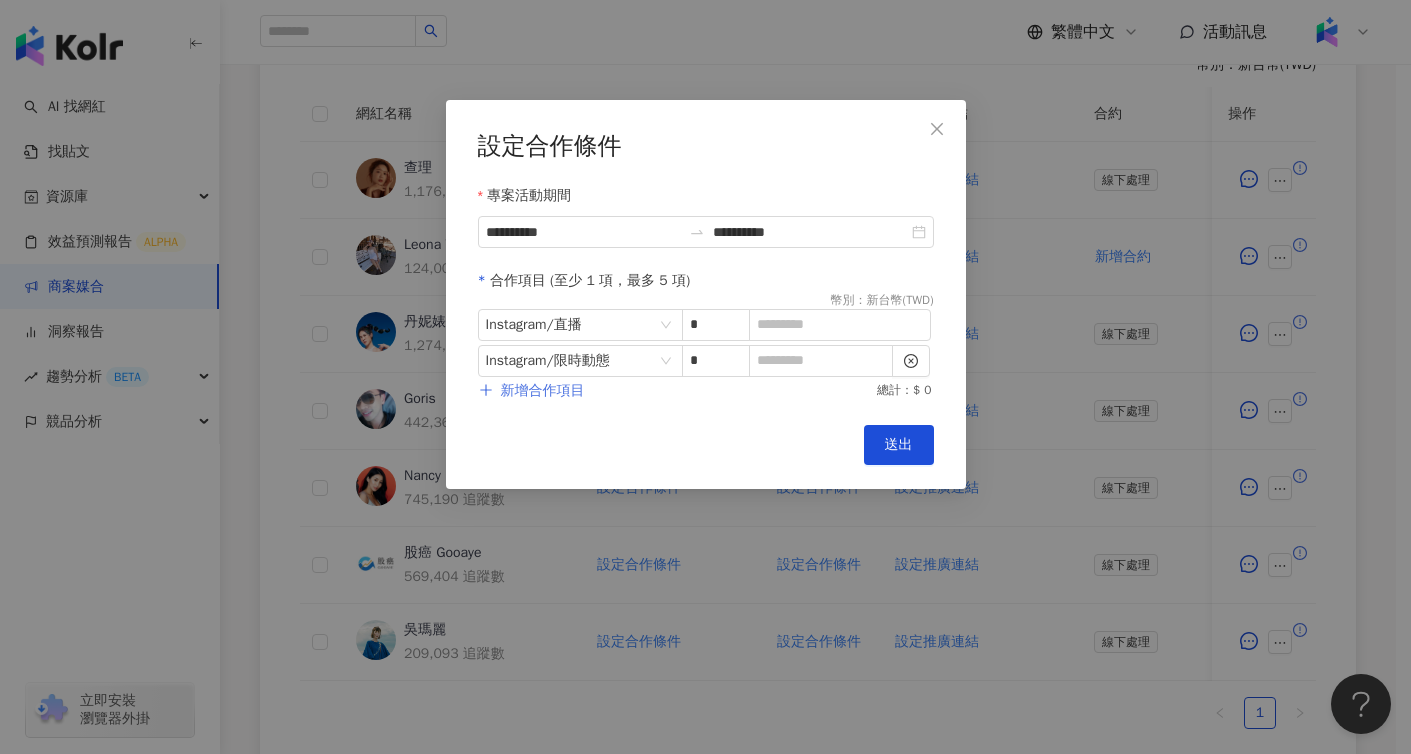 click on "新增合作項目" at bounding box center [543, 391] 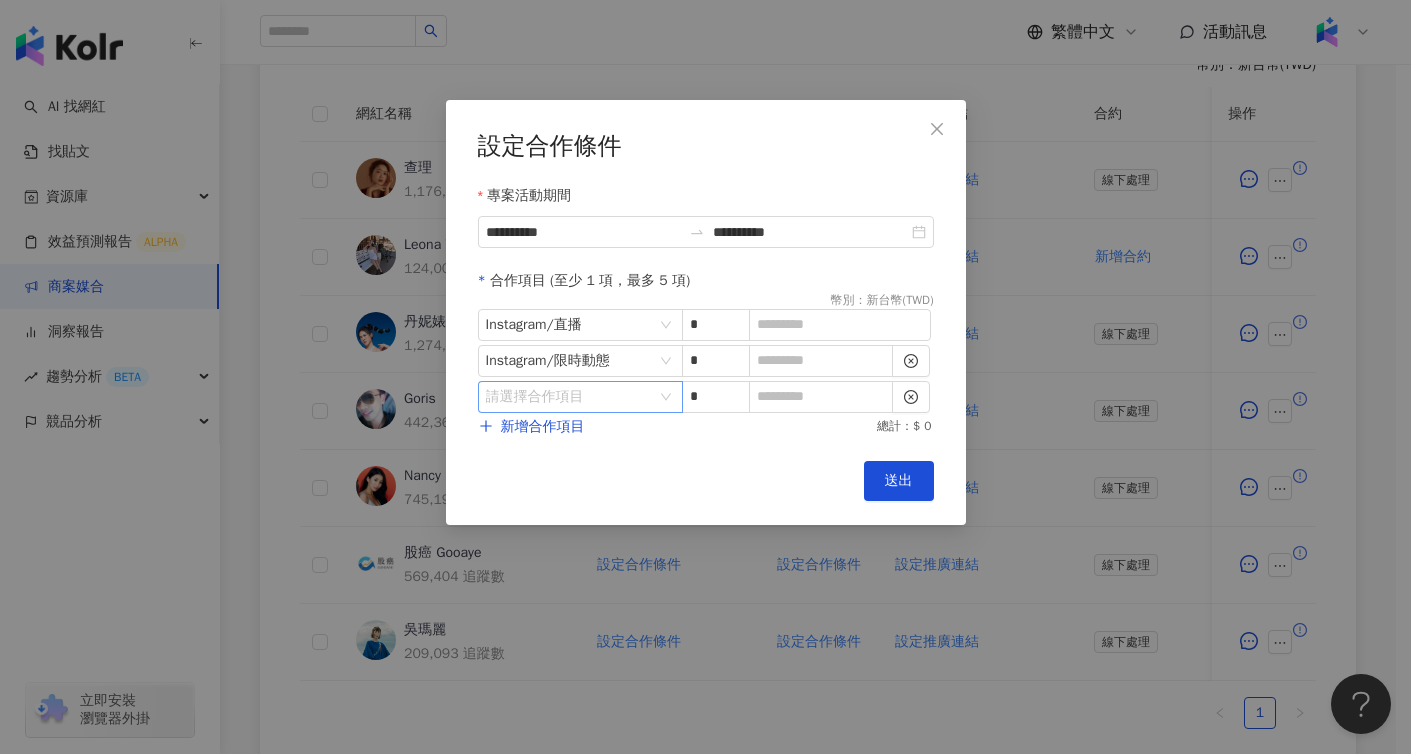 click at bounding box center (570, 397) 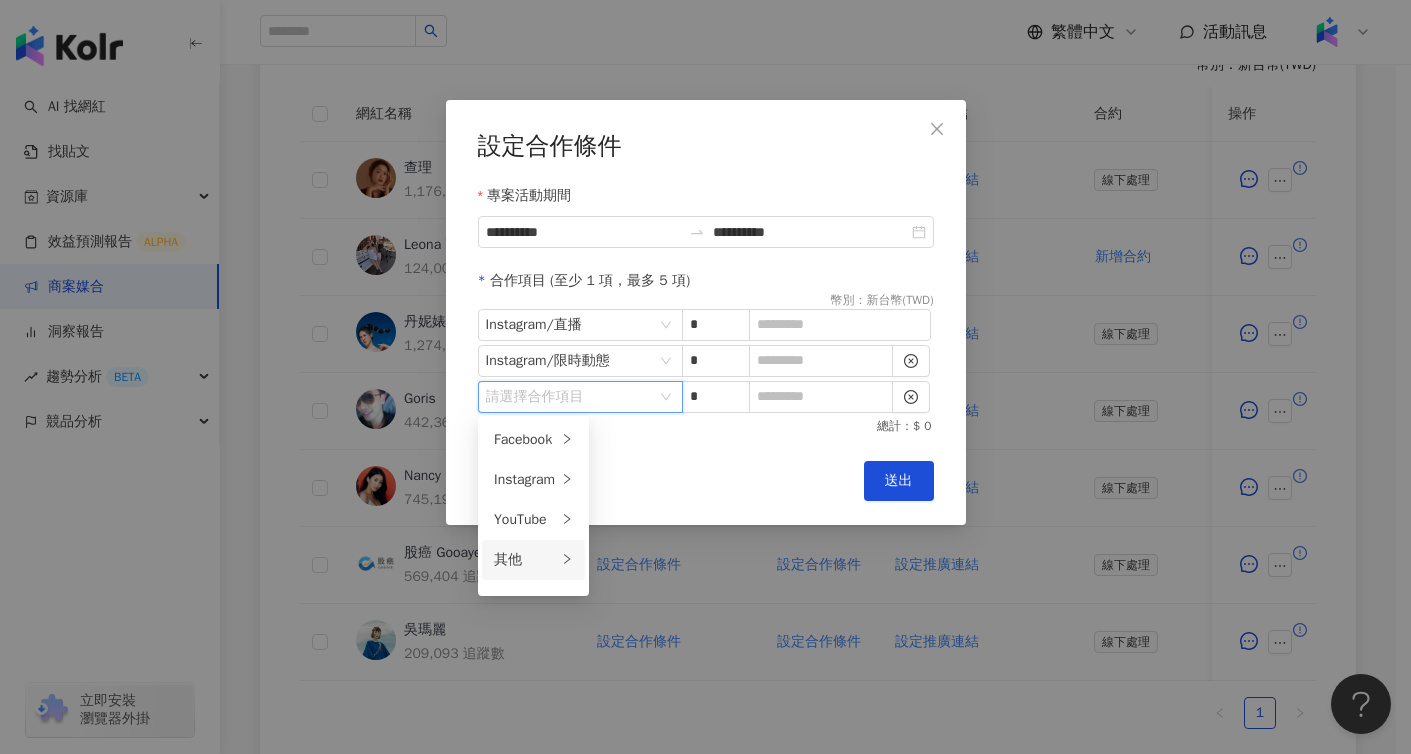 click on "其他" at bounding box center [525, 560] 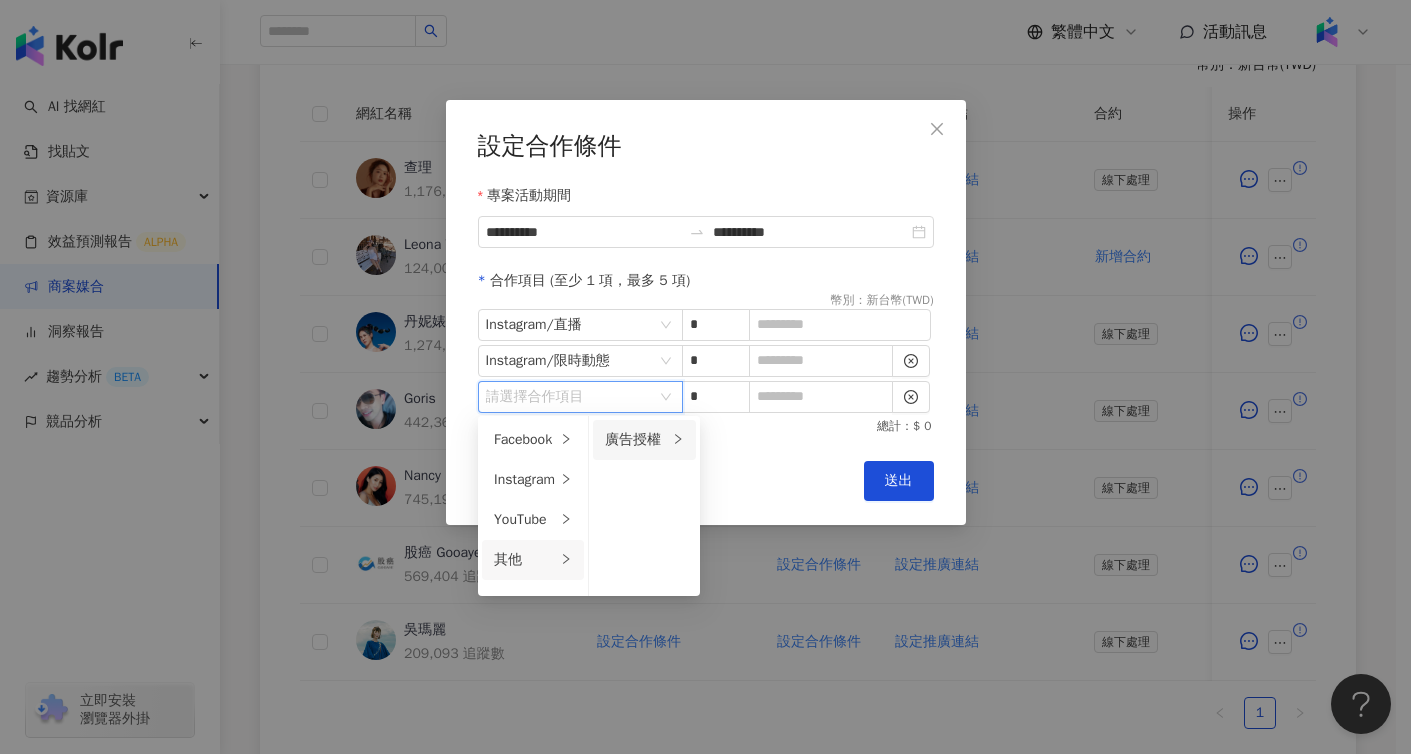 click on "廣告授權" at bounding box center (636, 440) 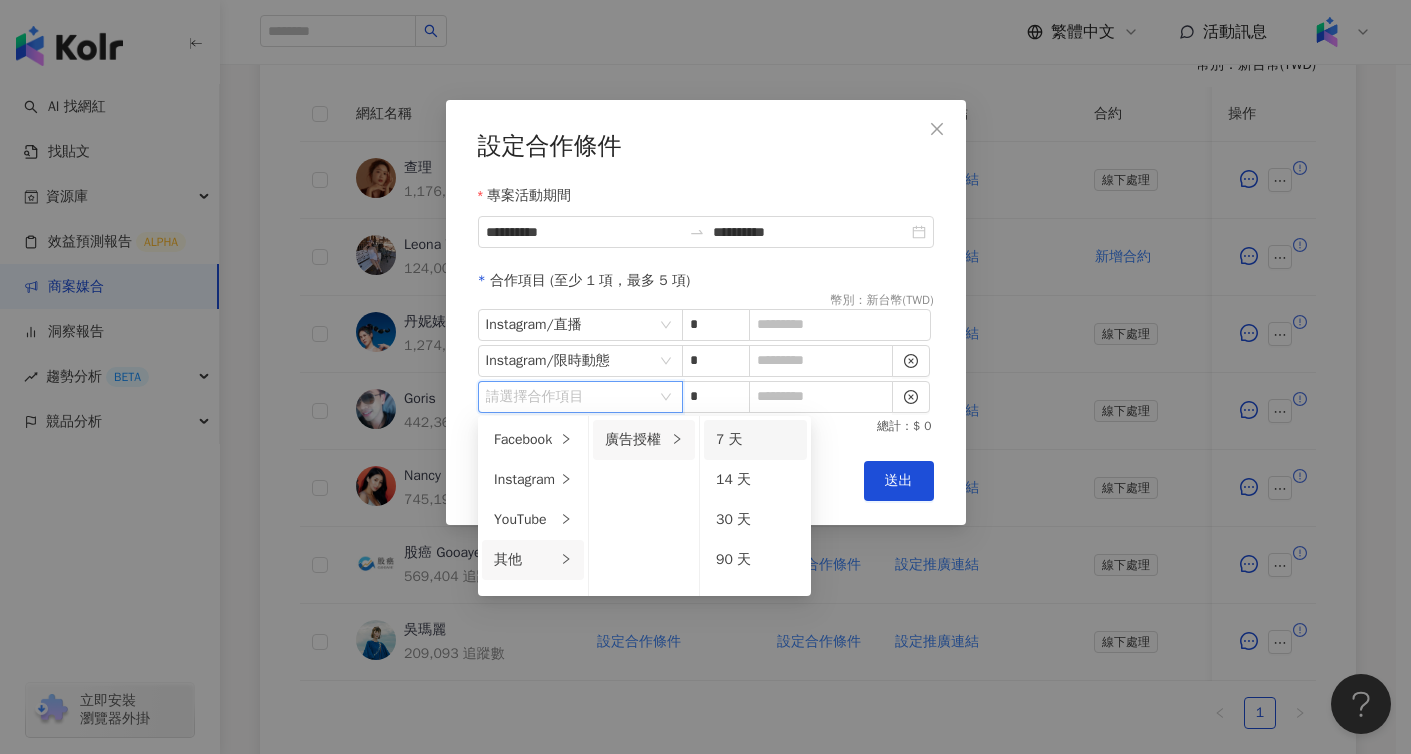 click on "7 天" at bounding box center [755, 440] 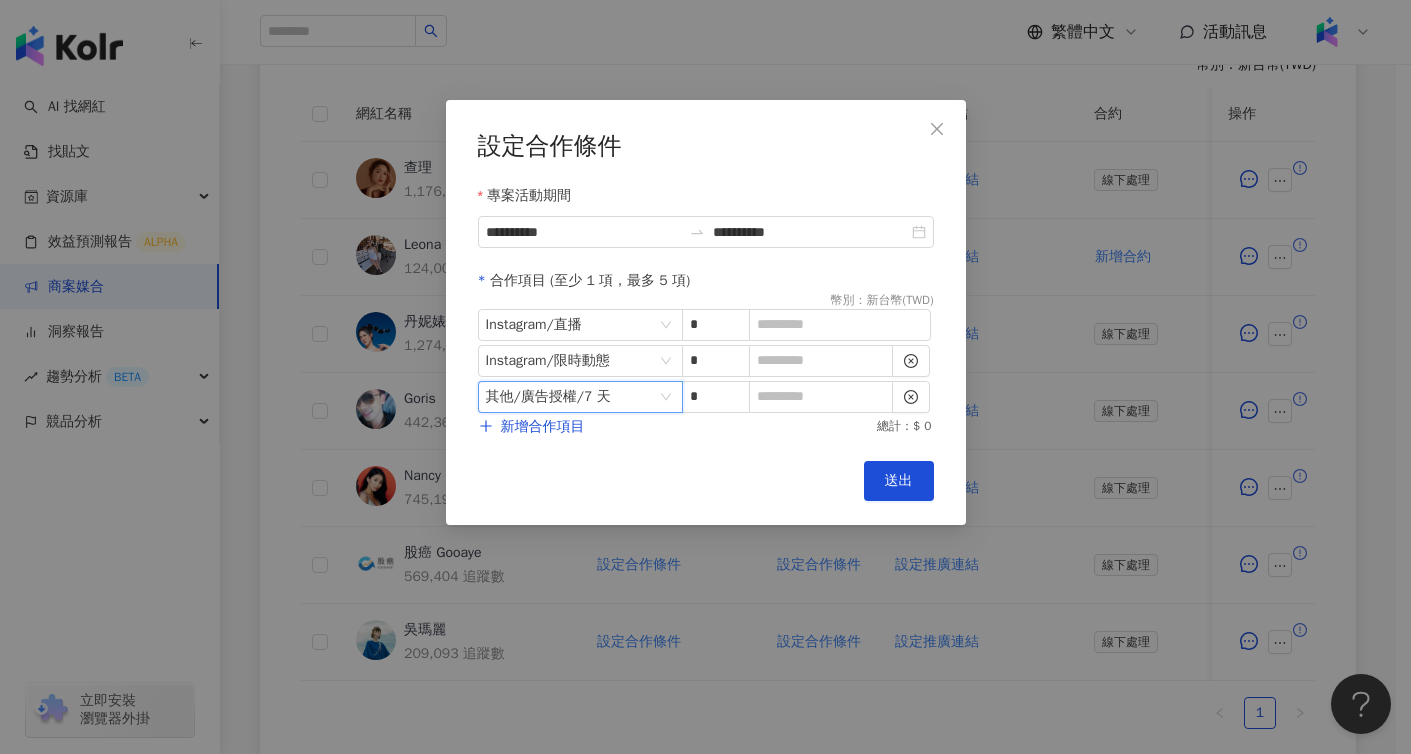 click on "Cancel 送出" at bounding box center [706, 481] 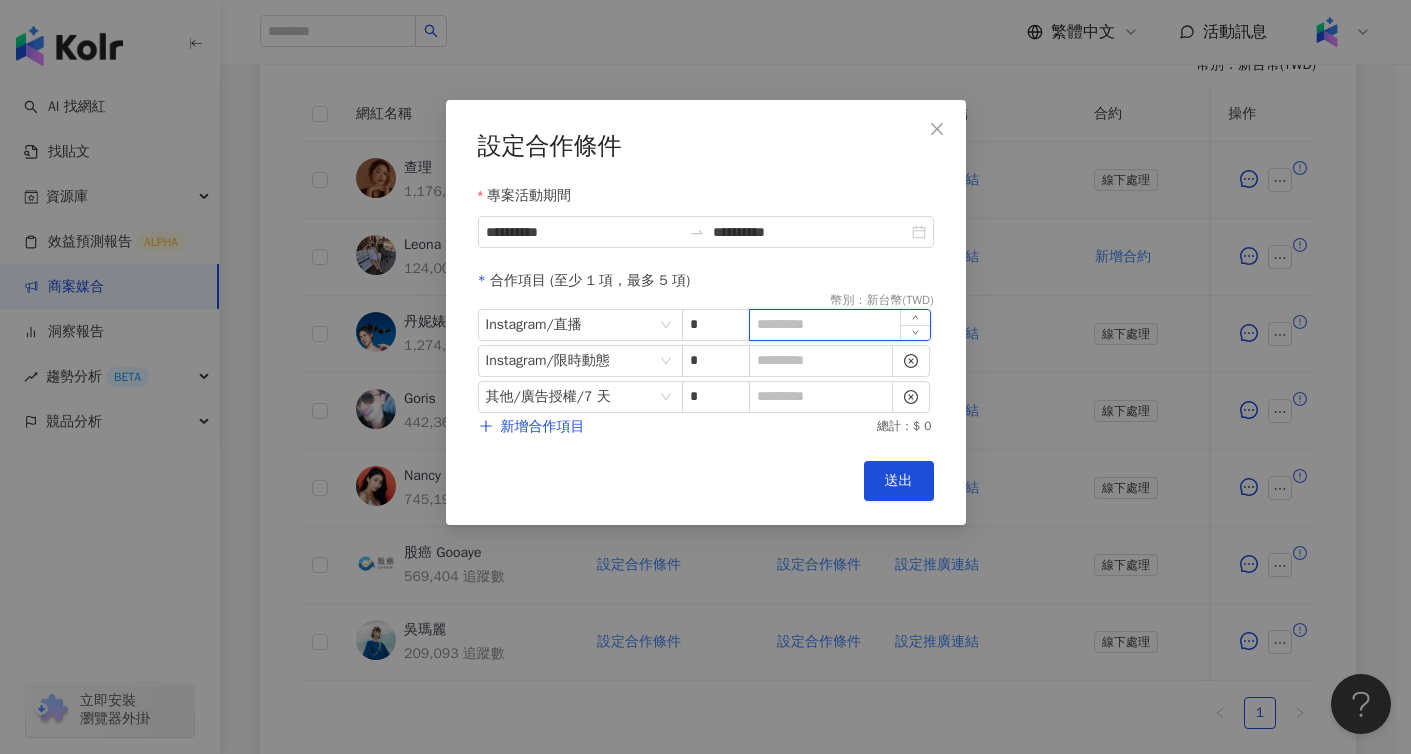 click at bounding box center (840, 325) 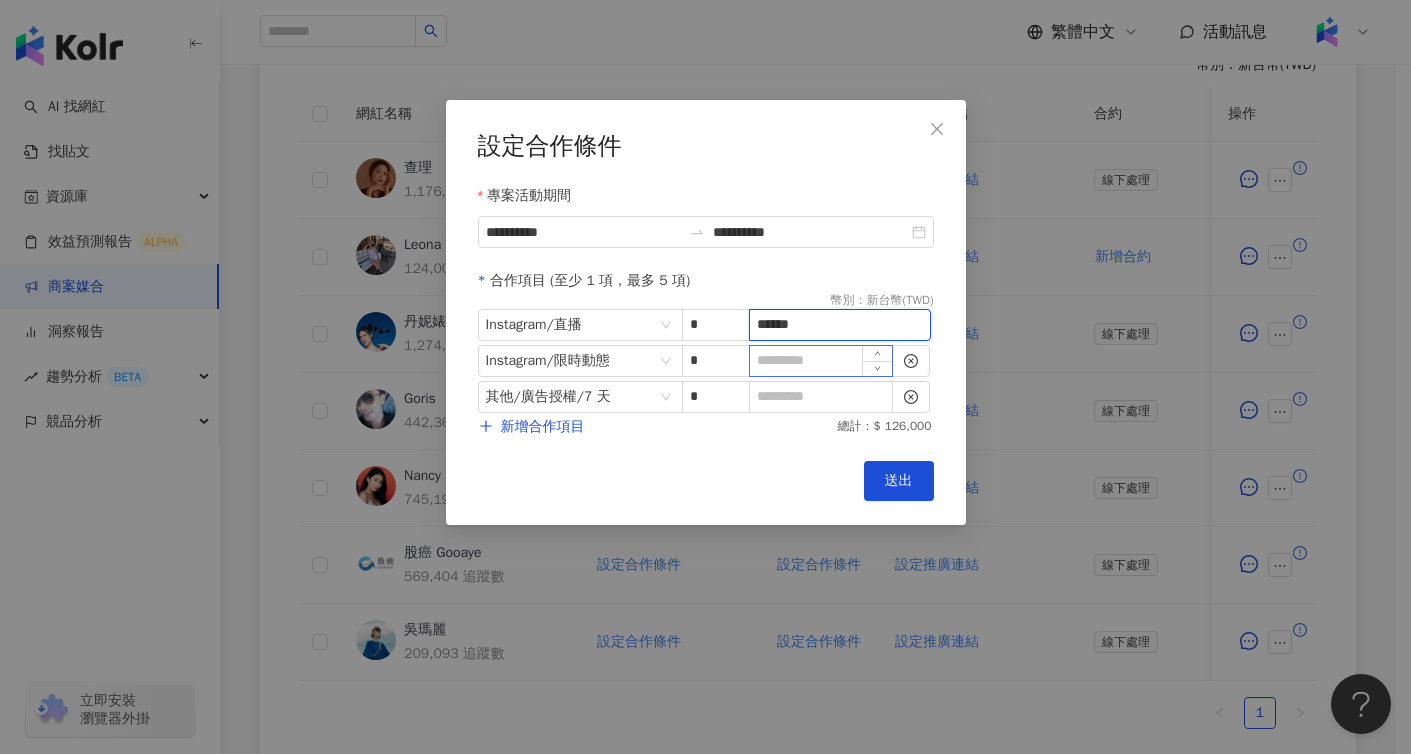 type on "******" 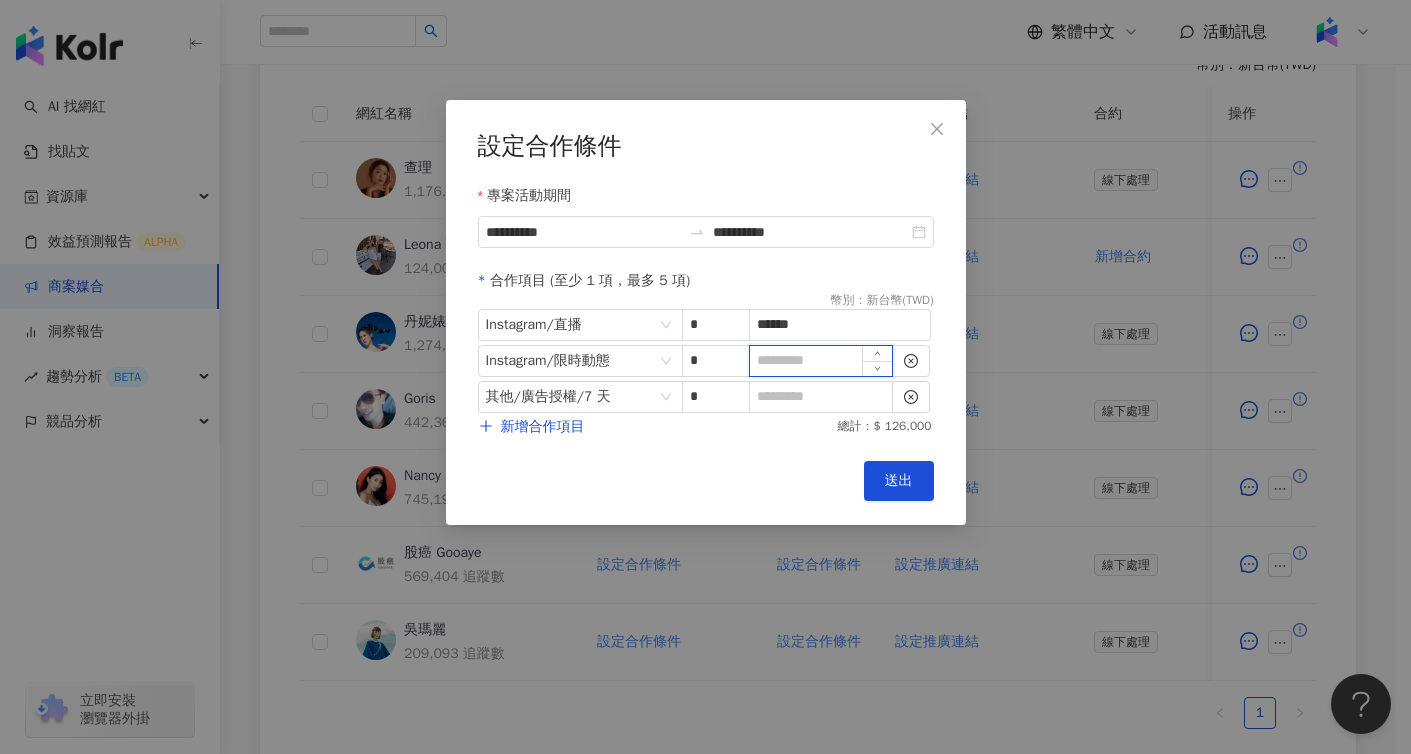 click at bounding box center [821, 361] 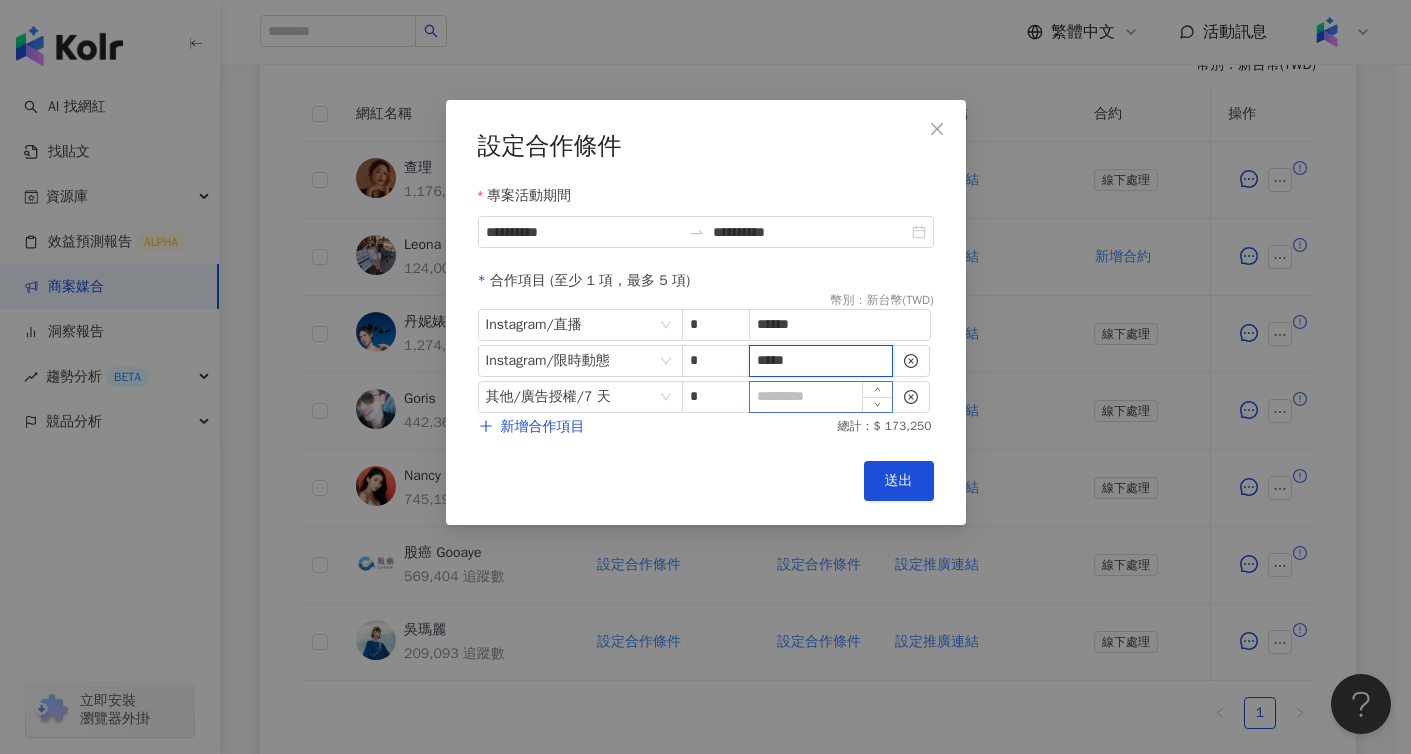 type on "*****" 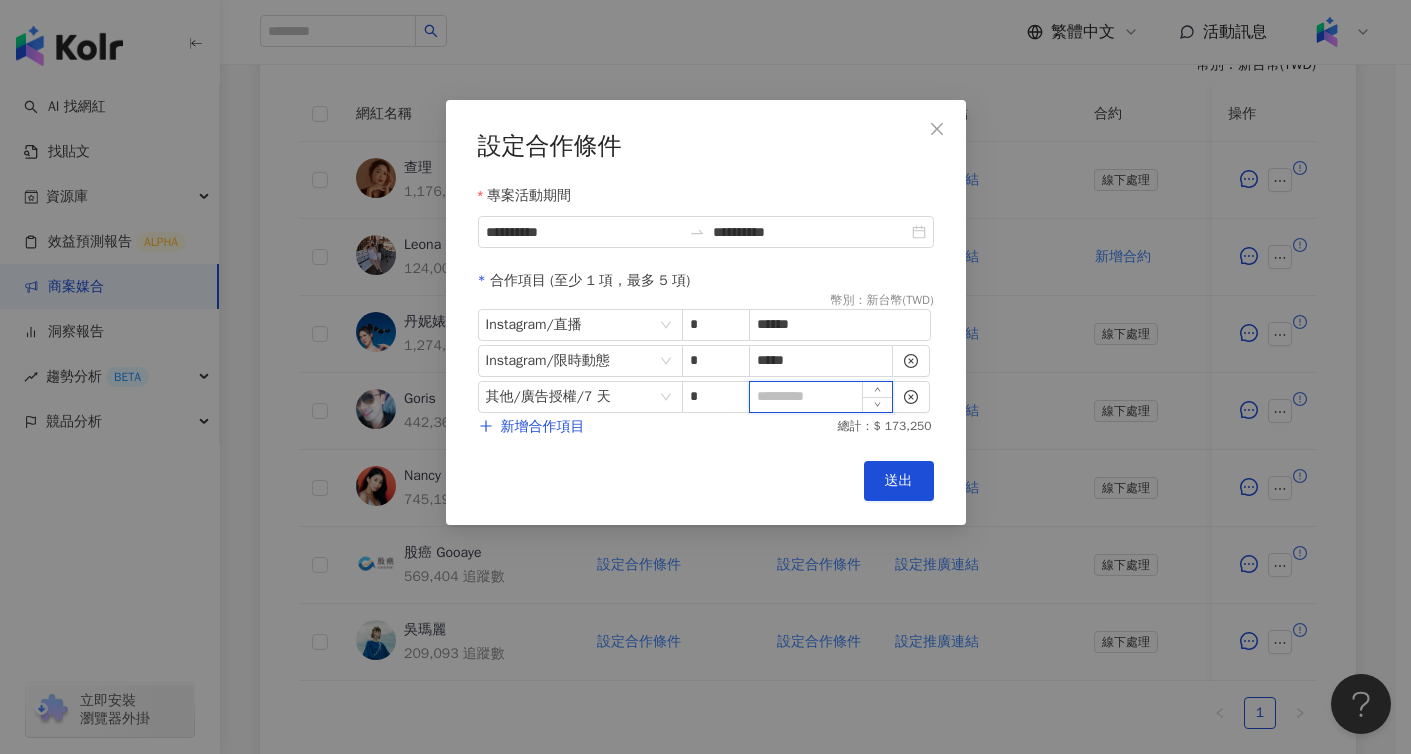 click at bounding box center [821, 397] 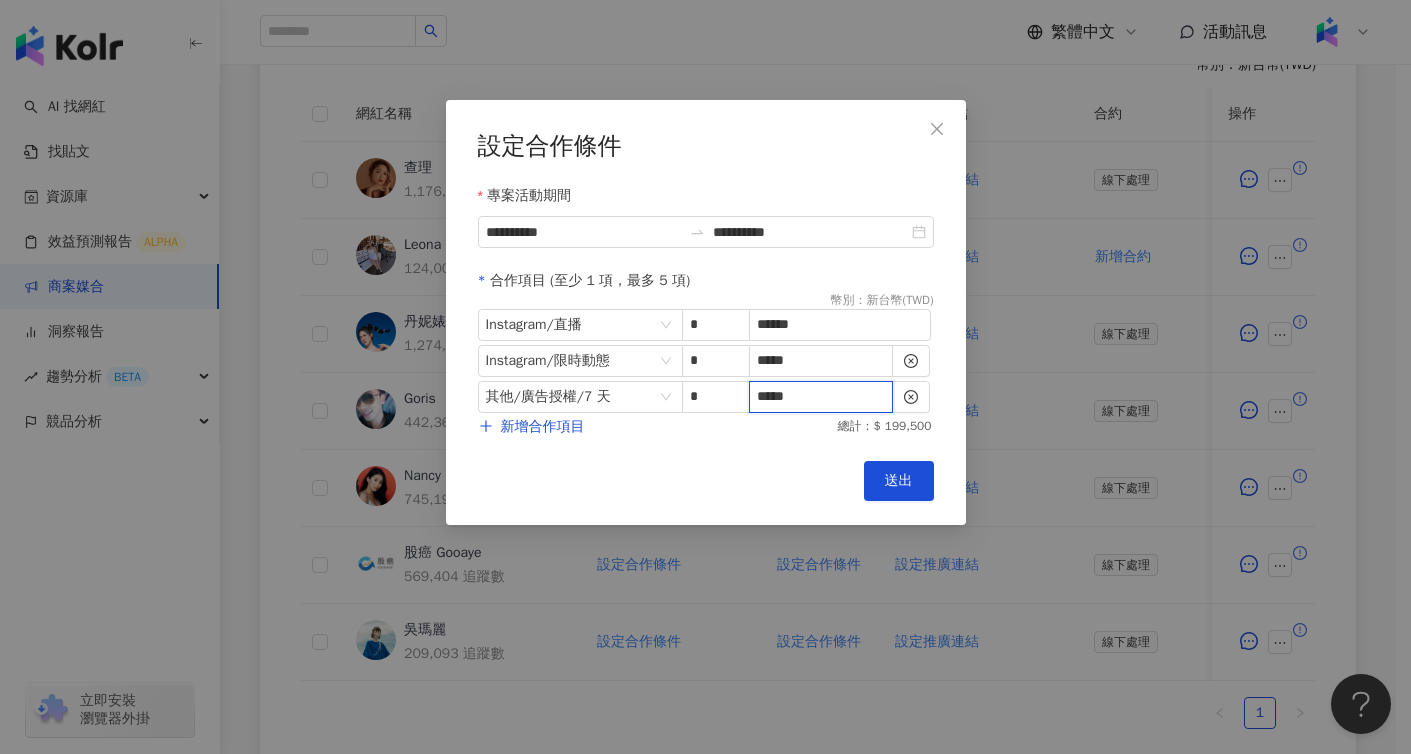 type on "*****" 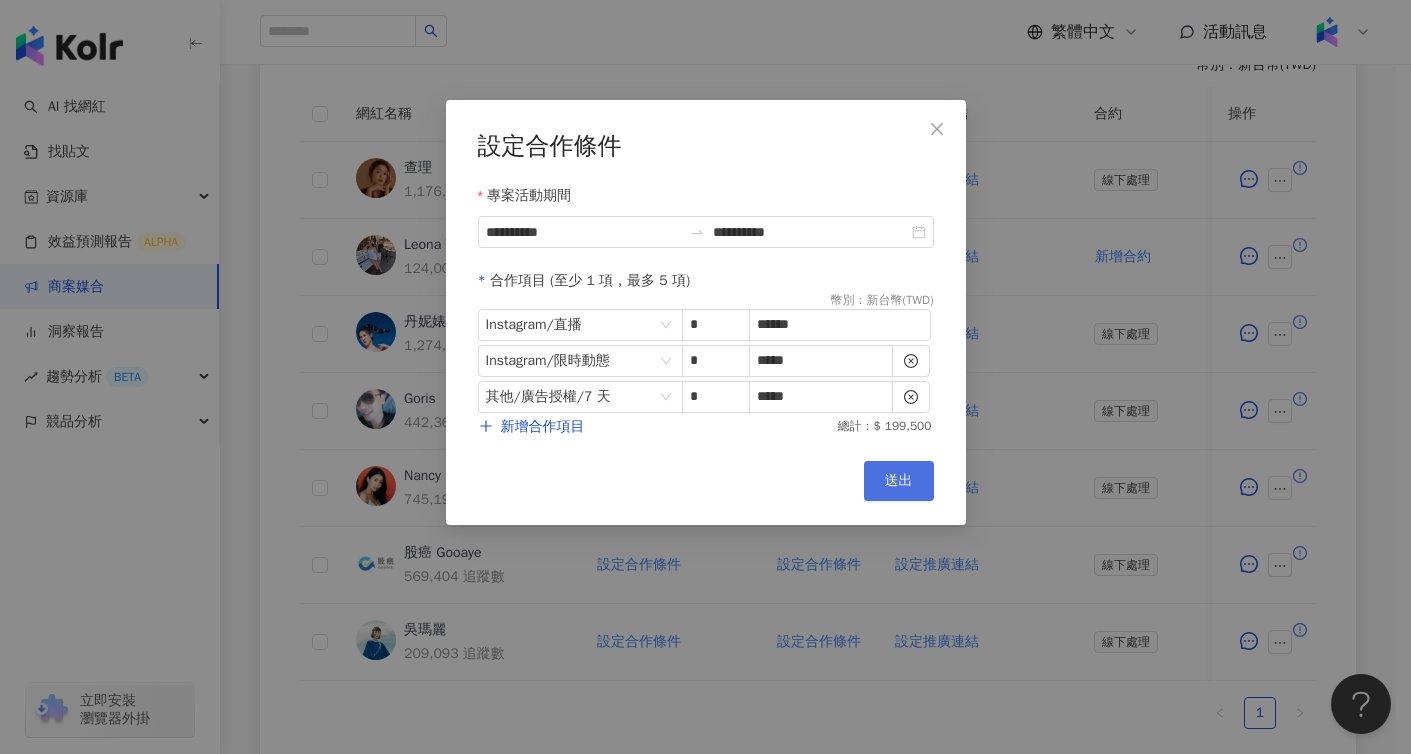 click on "送出" at bounding box center [899, 481] 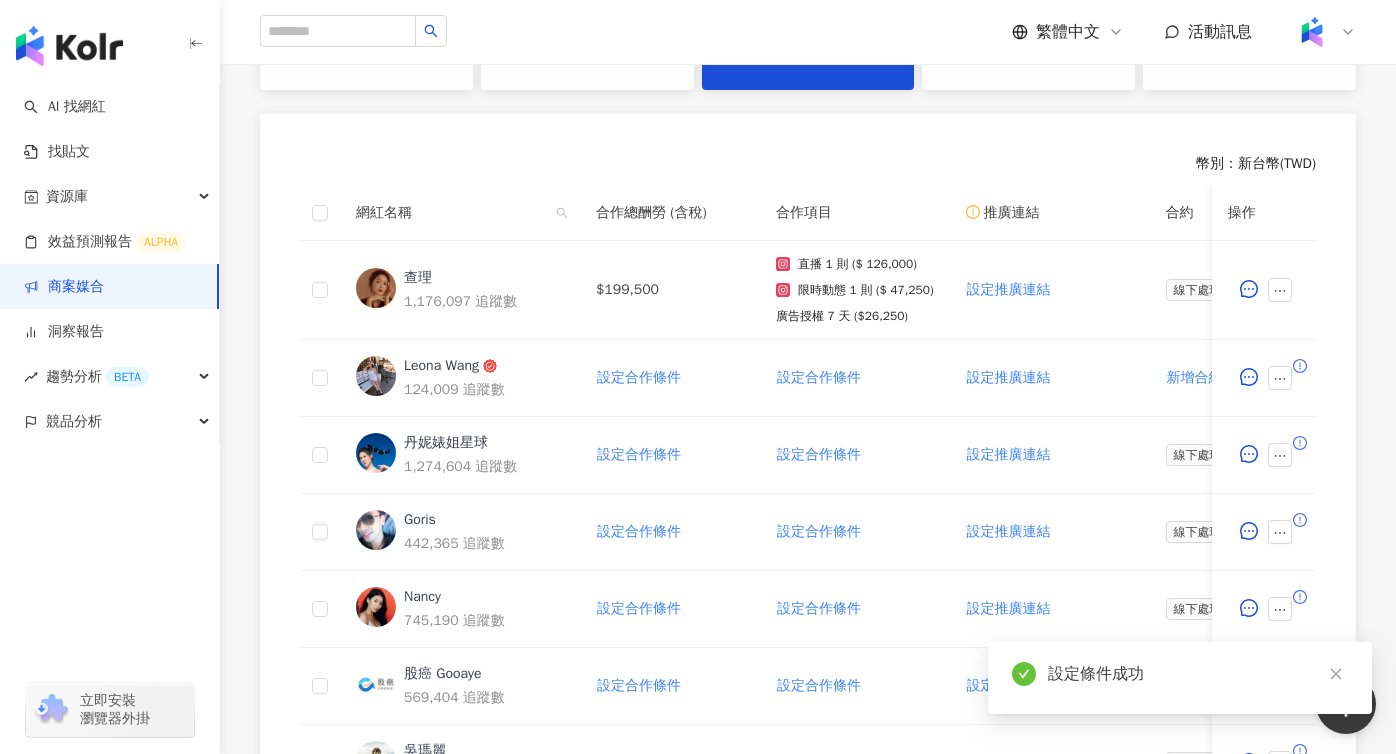scroll, scrollTop: 497, scrollLeft: 0, axis: vertical 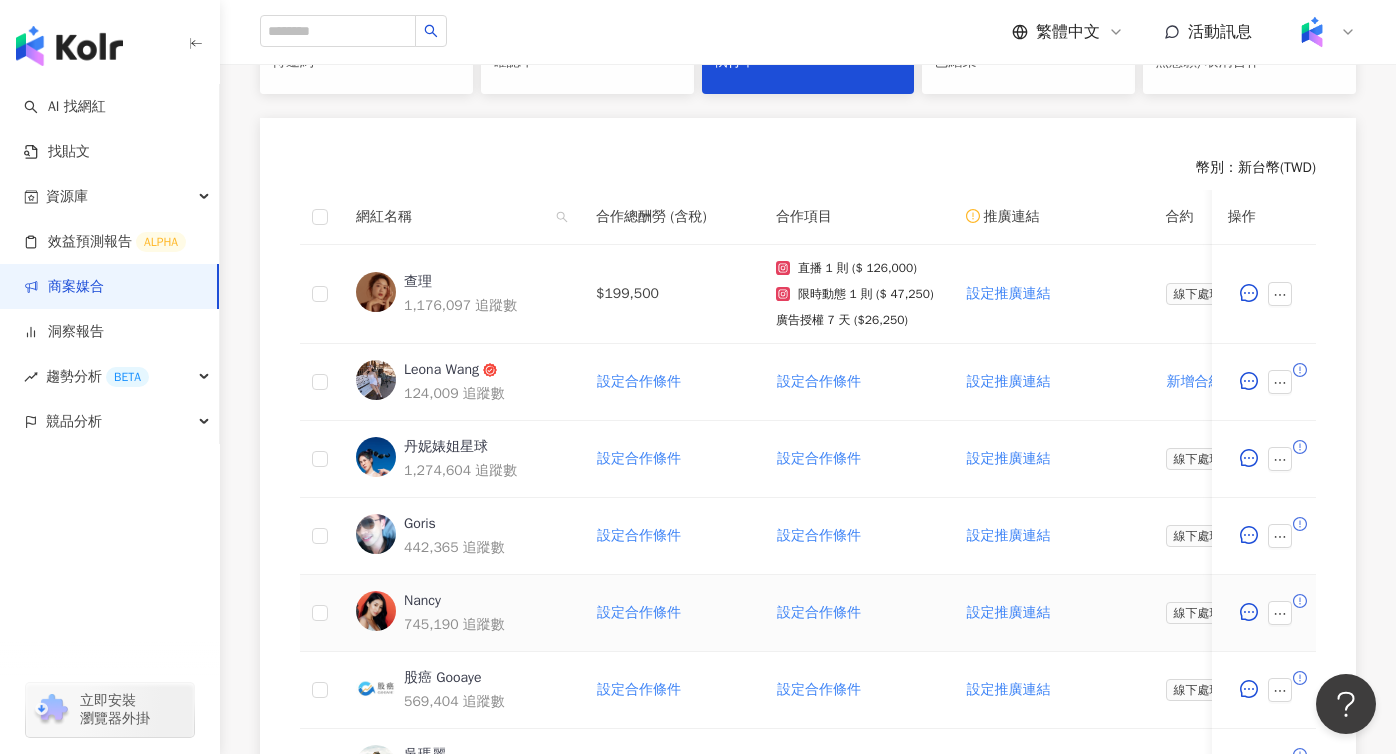 click on "設定推廣連結" at bounding box center [1050, 613] 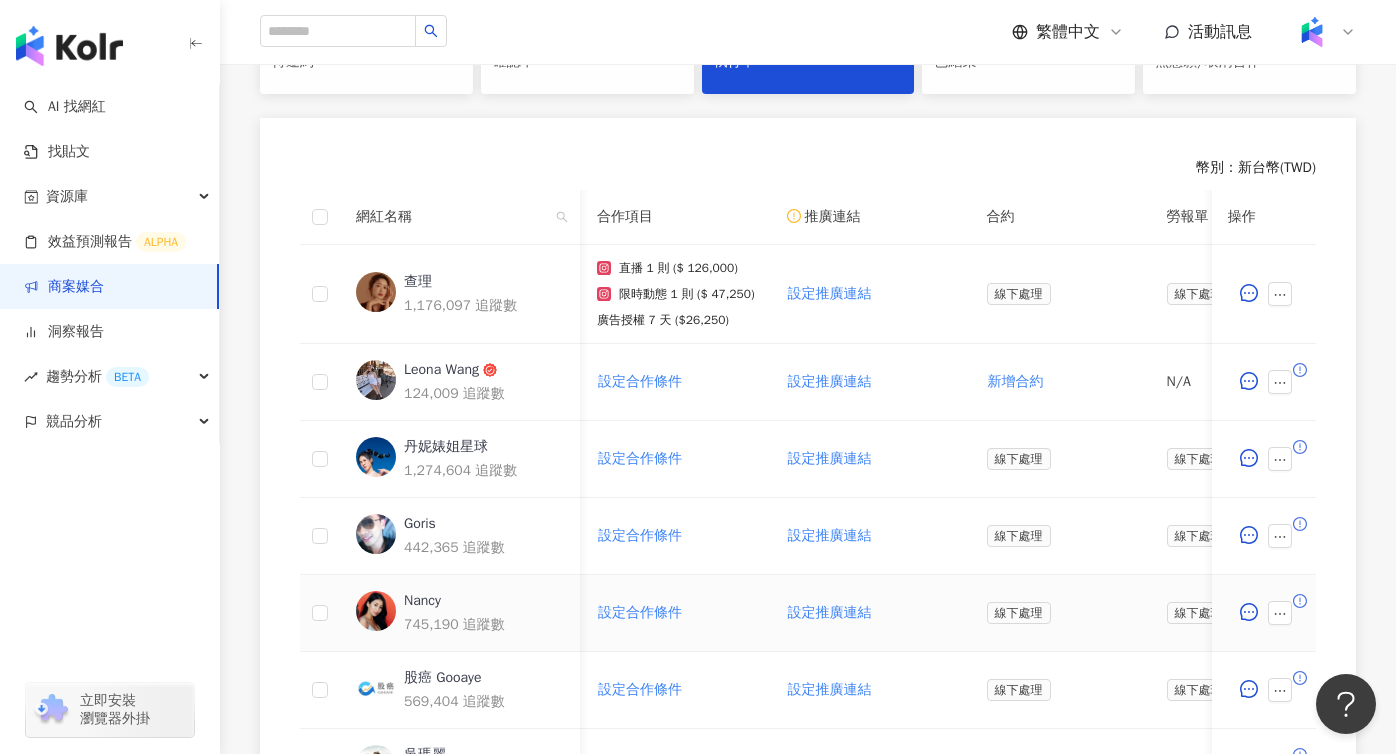 scroll, scrollTop: 0, scrollLeft: 0, axis: both 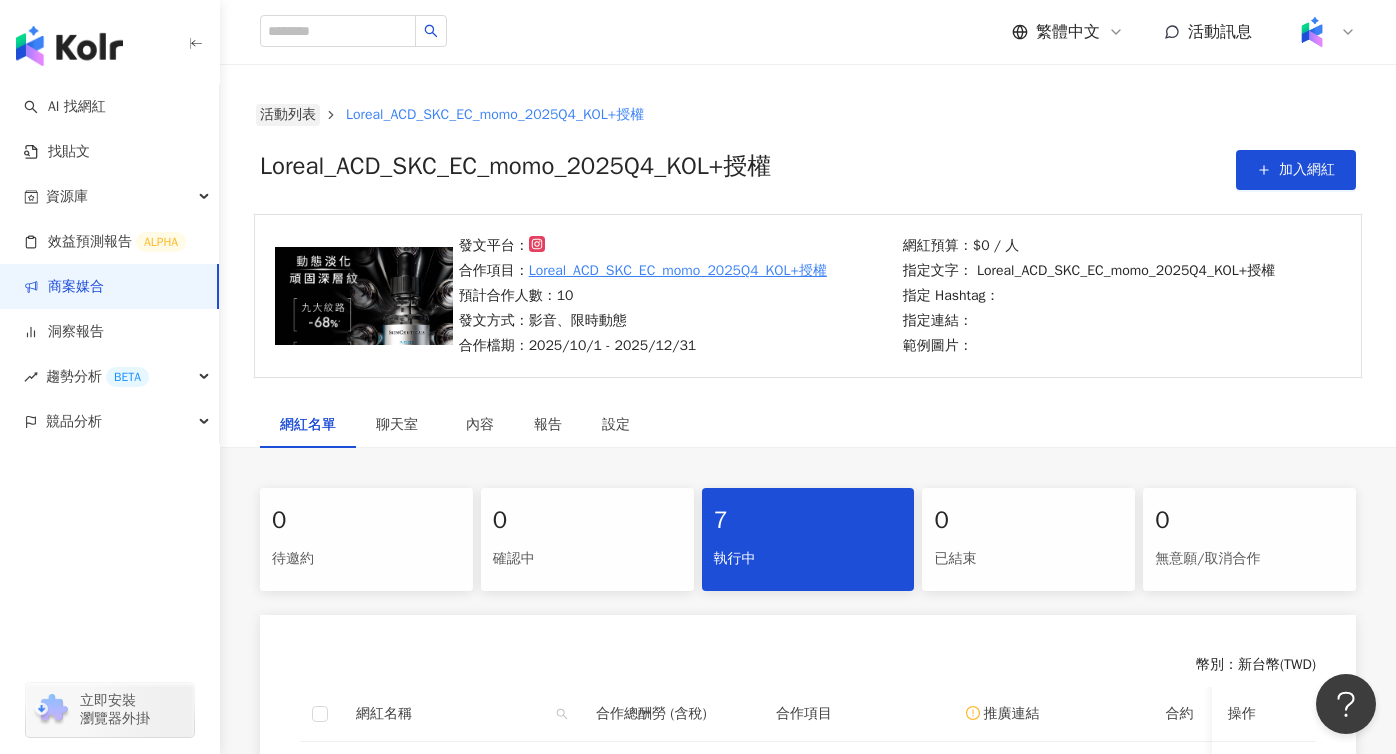click on "活動列表" at bounding box center (288, 115) 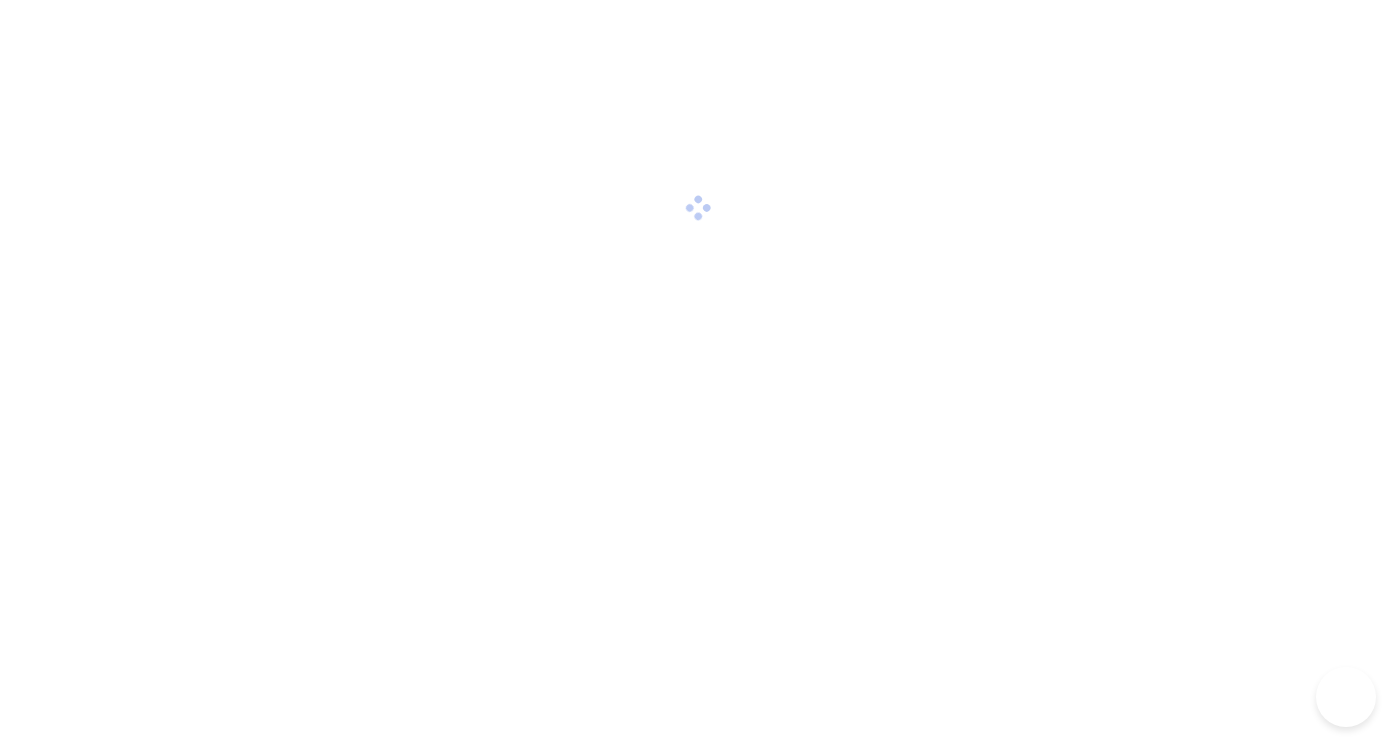 scroll, scrollTop: 0, scrollLeft: 0, axis: both 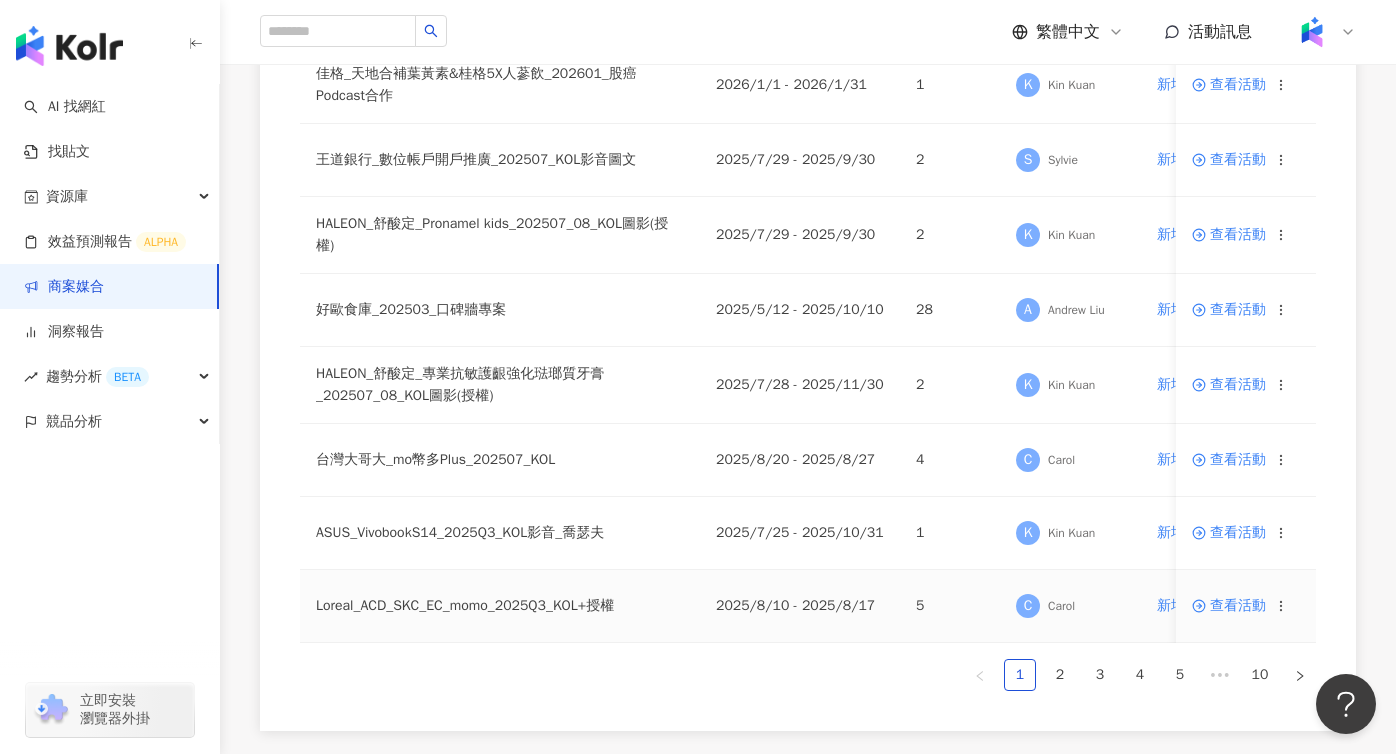 click on "Loreal_ACD_SKC_EC_momo_2025Q3_KOL+授權" at bounding box center [500, 606] 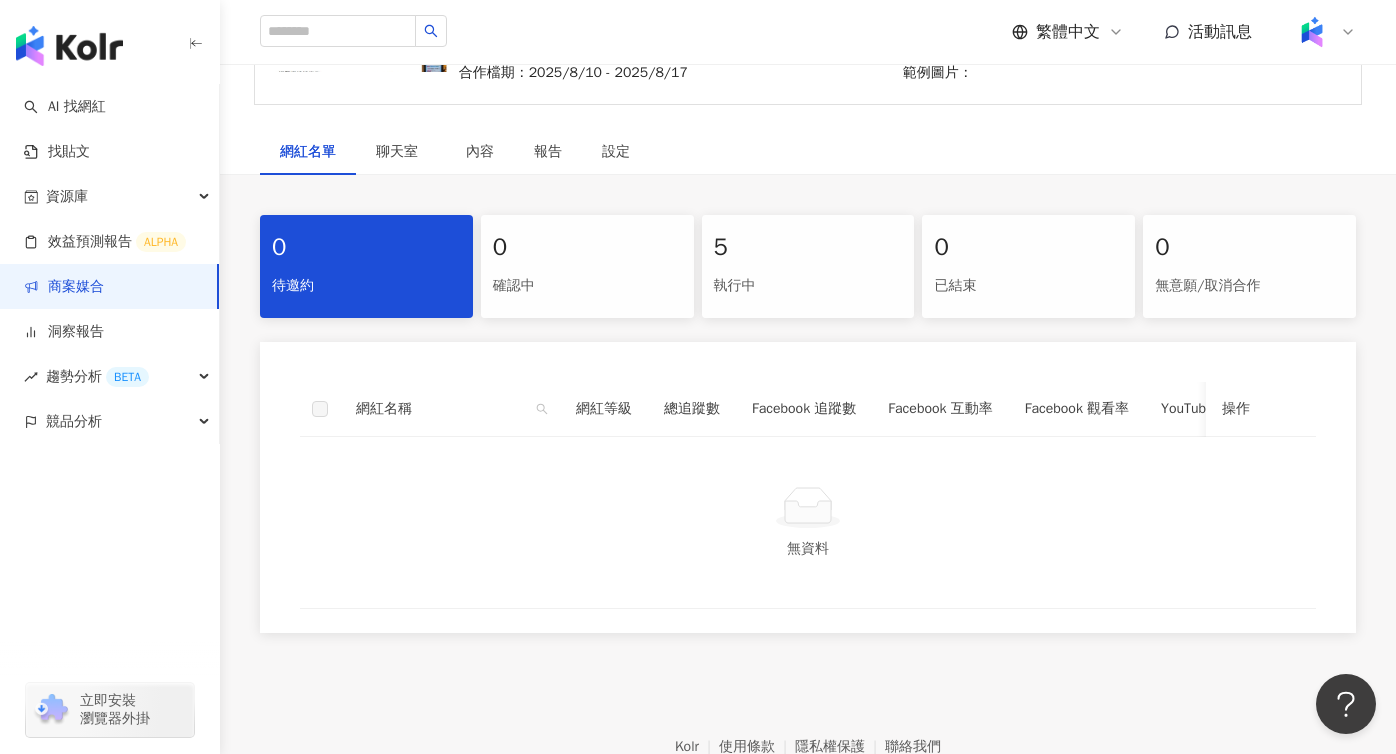 scroll, scrollTop: 373, scrollLeft: 0, axis: vertical 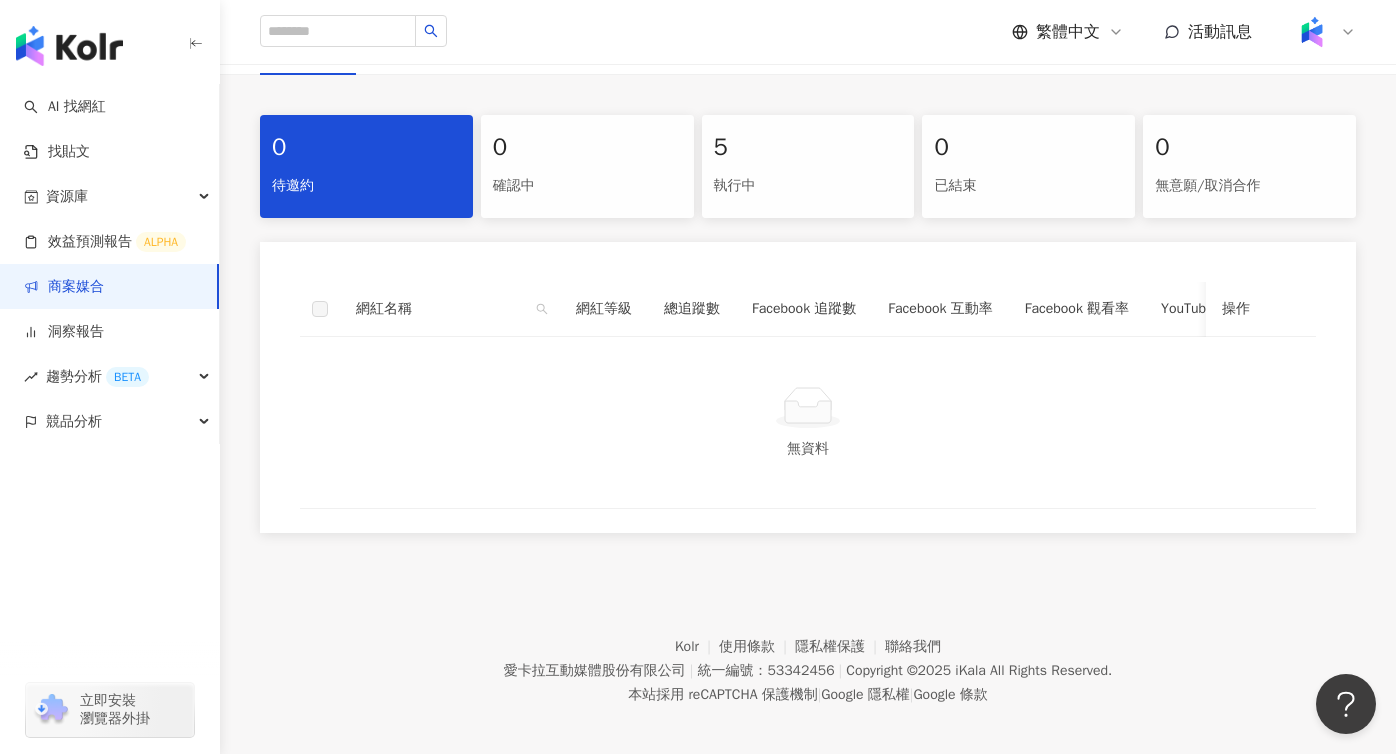 click on "執行中" at bounding box center [808, 186] 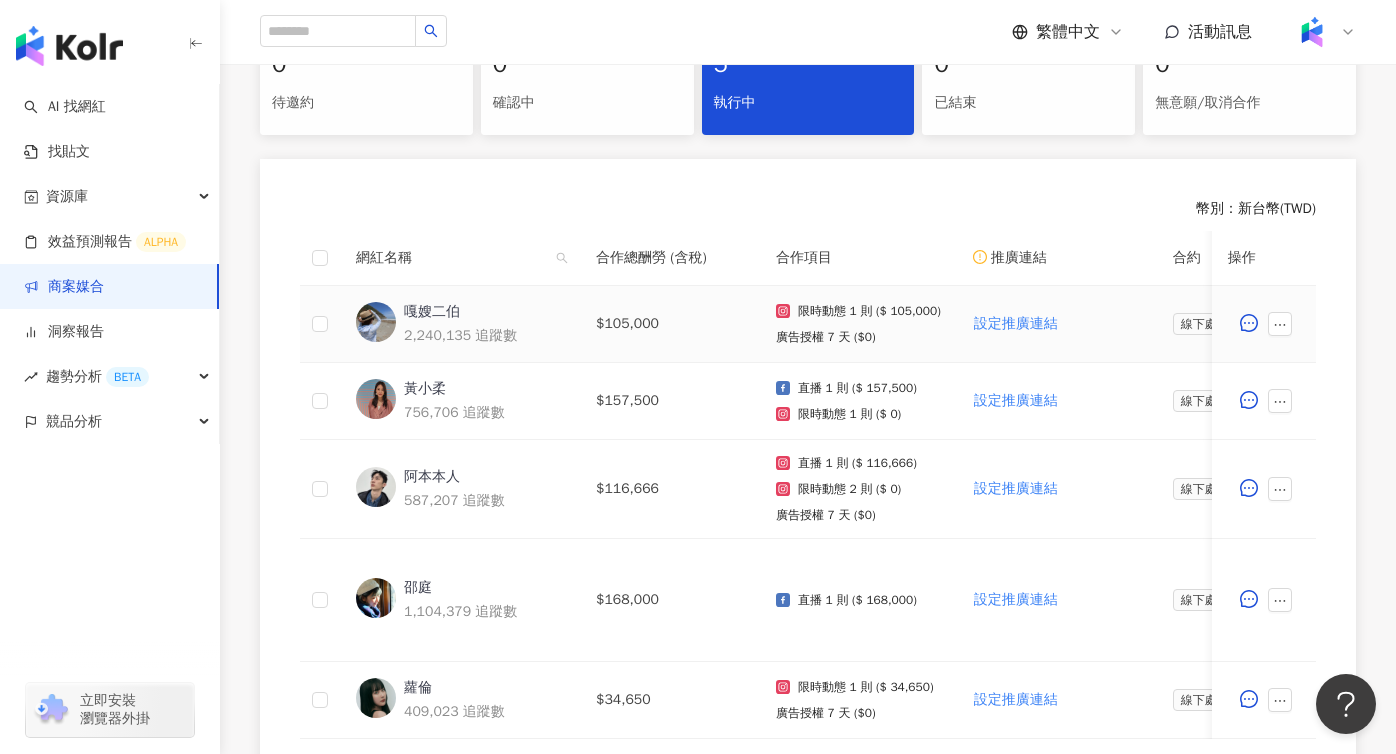 scroll, scrollTop: 493, scrollLeft: 0, axis: vertical 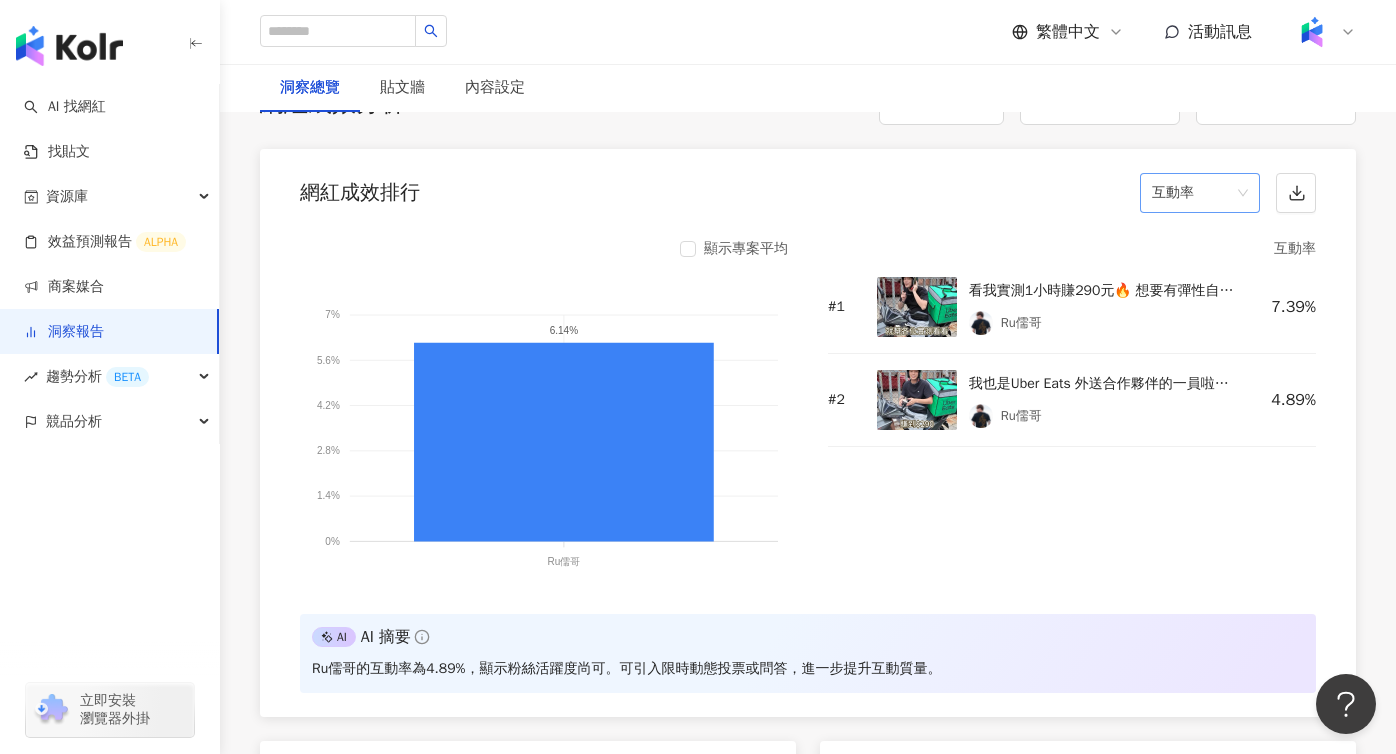 click on "互動率" at bounding box center (1200, 193) 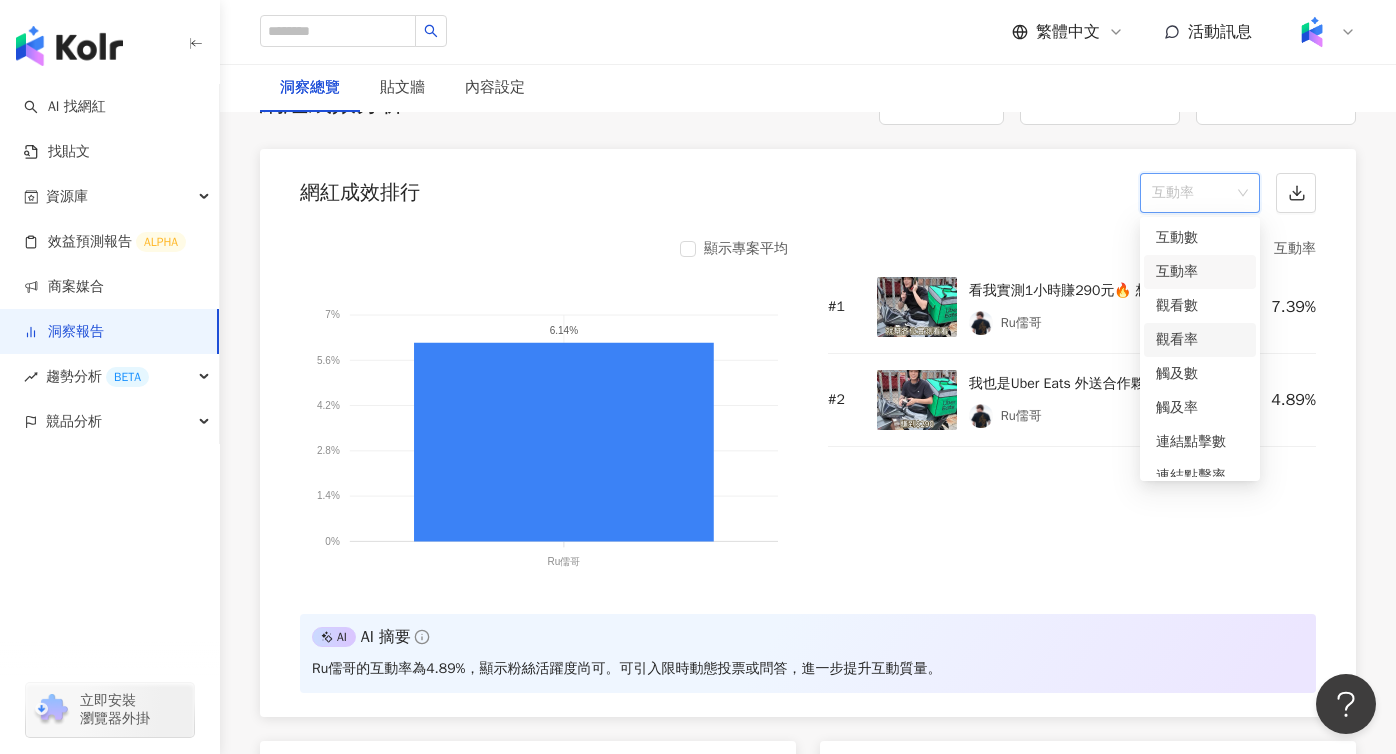 scroll, scrollTop: 84, scrollLeft: 0, axis: vertical 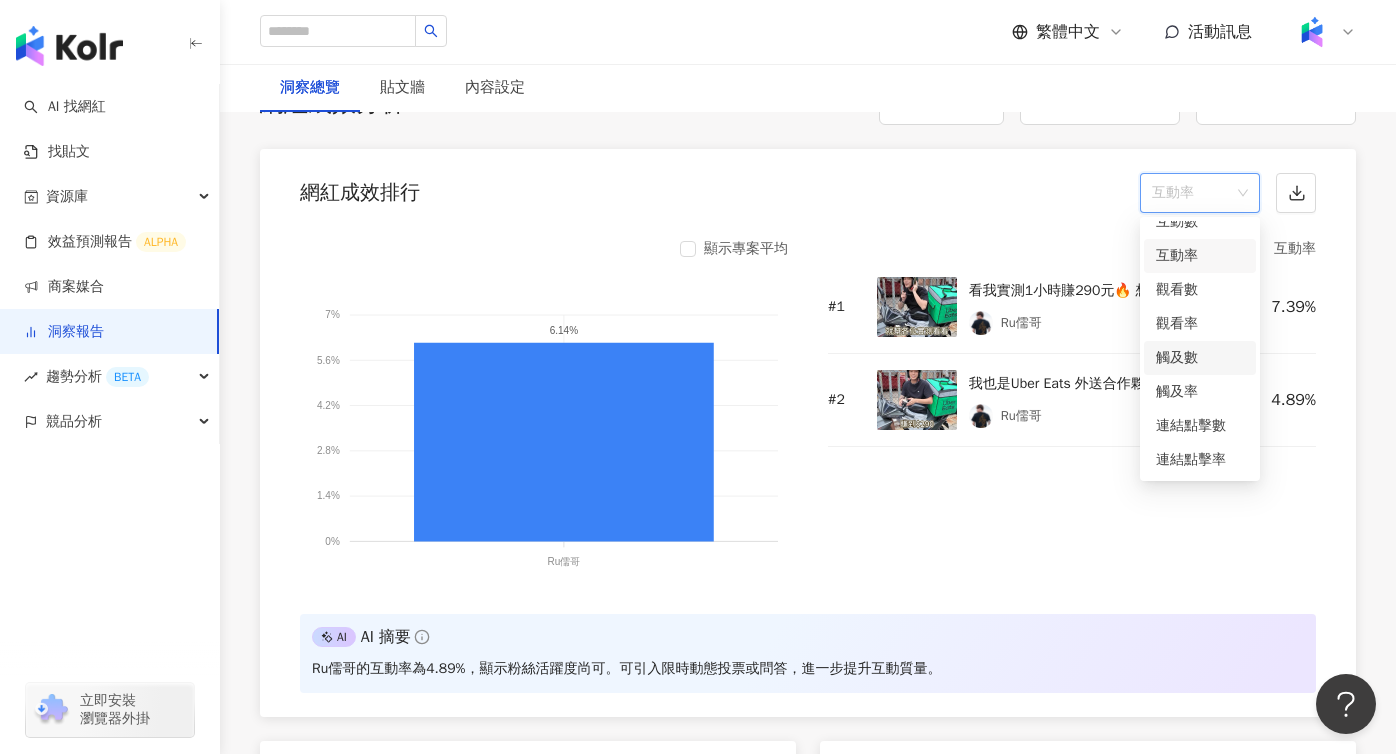 click on "觸及數" at bounding box center (1200, 358) 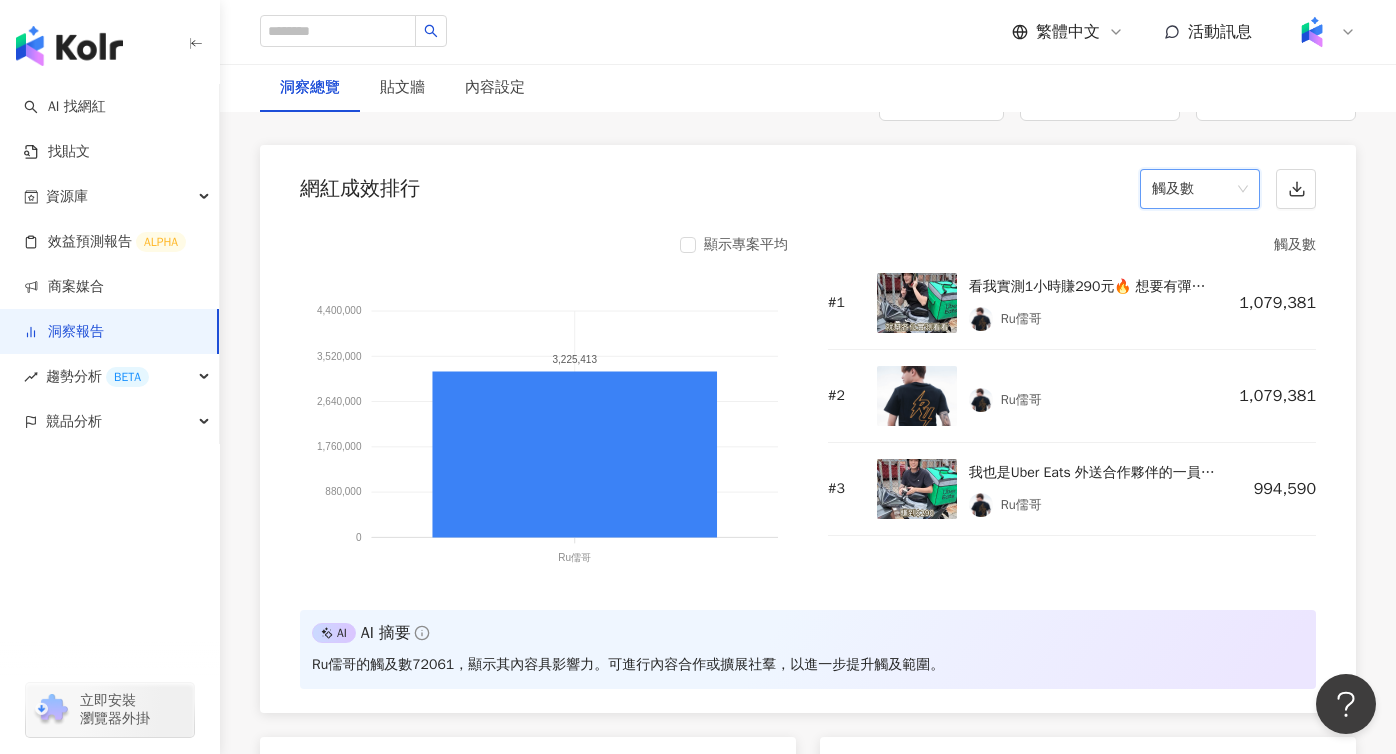 scroll, scrollTop: 1591, scrollLeft: 0, axis: vertical 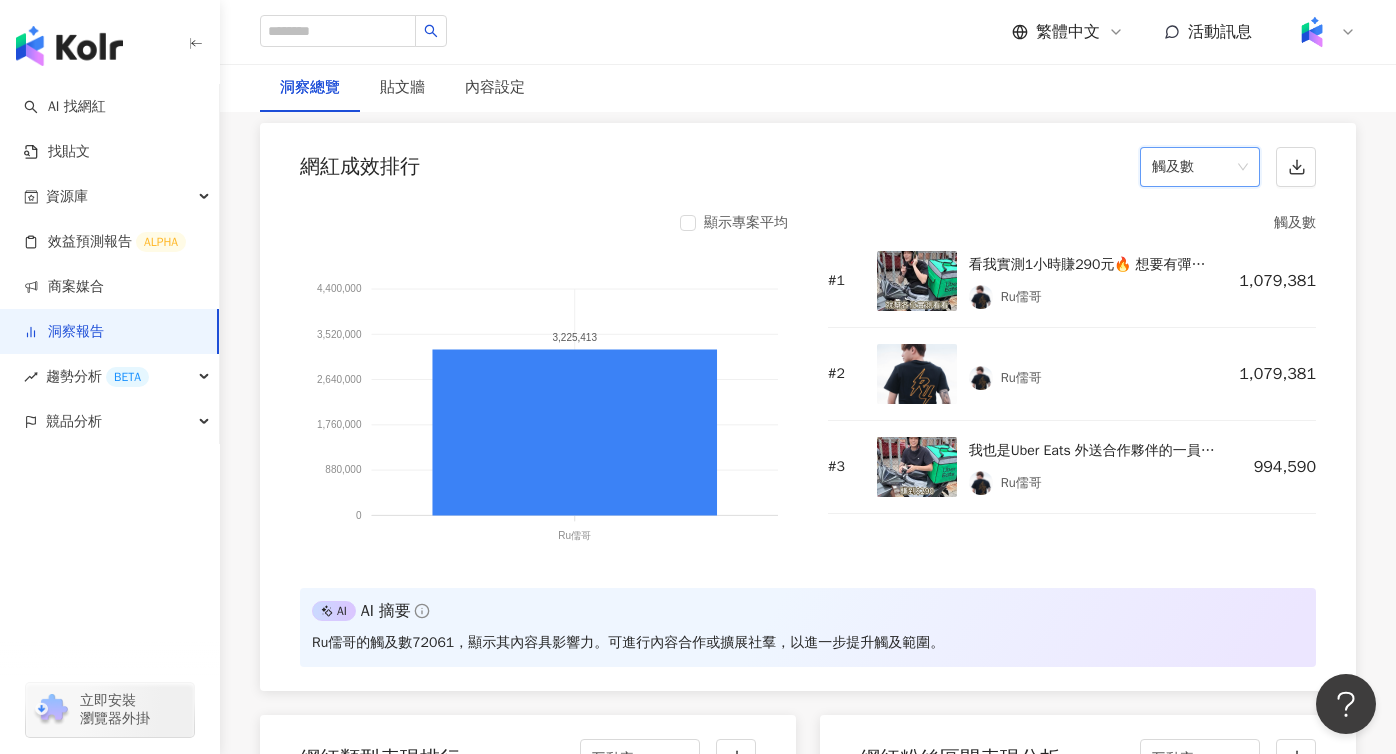 click on "觸及數" at bounding box center (1200, 167) 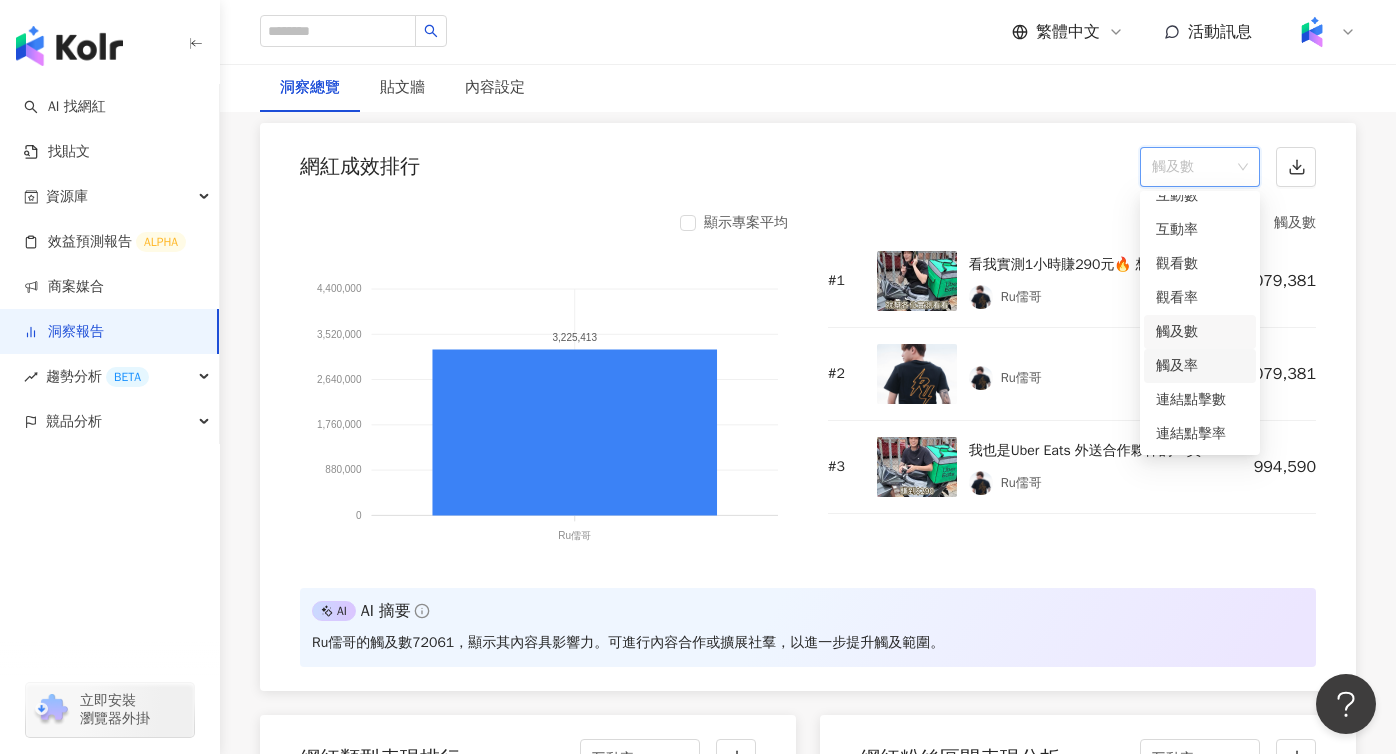 click on "觸及率" at bounding box center (1200, 366) 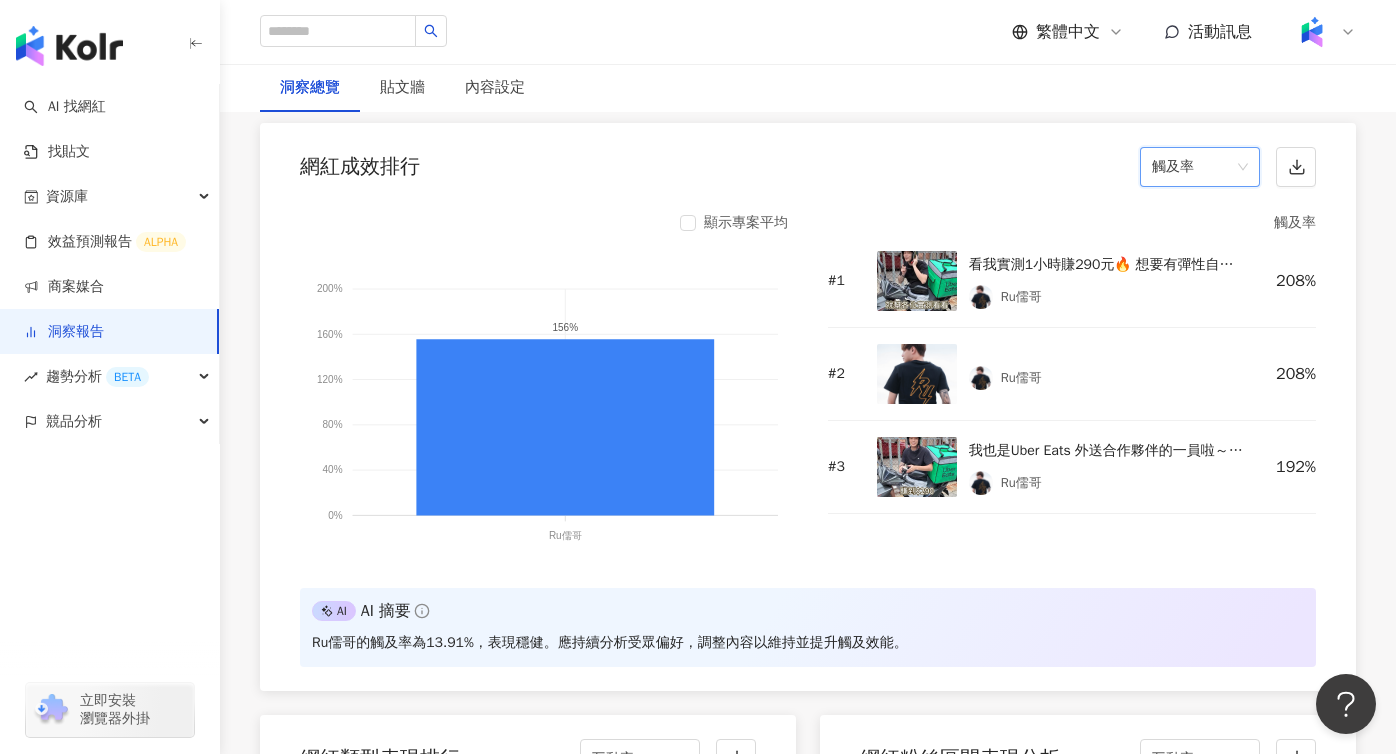 click on "觸及率" at bounding box center [1200, 167] 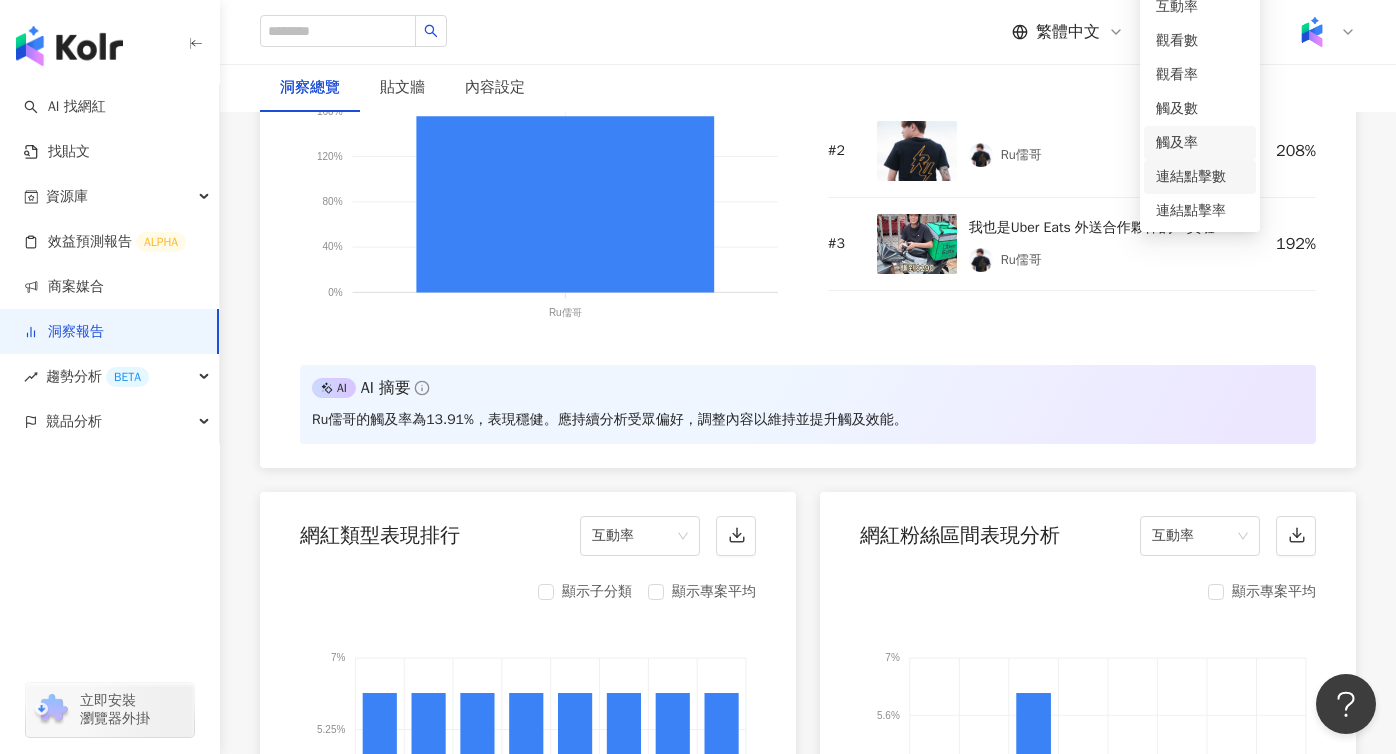 scroll, scrollTop: 1831, scrollLeft: 0, axis: vertical 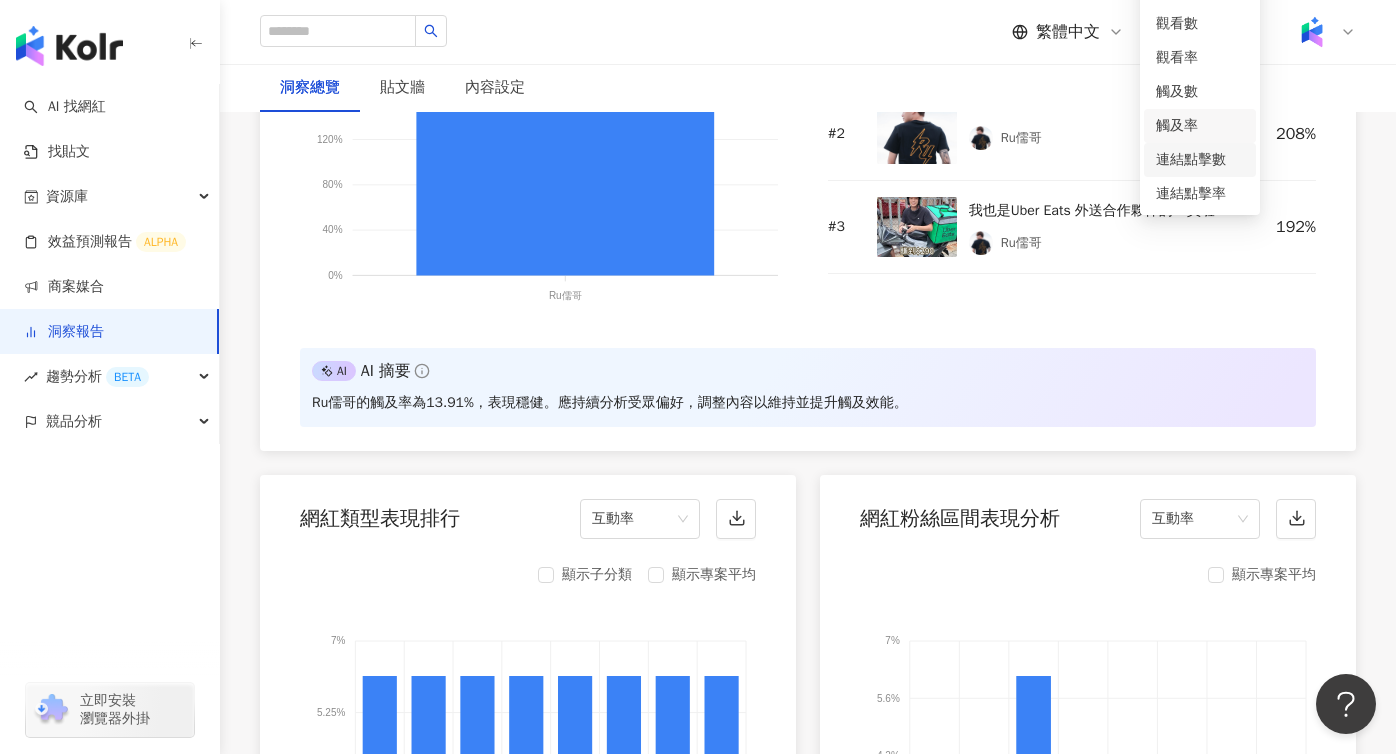 click on "連結點擊數" at bounding box center [1200, 160] 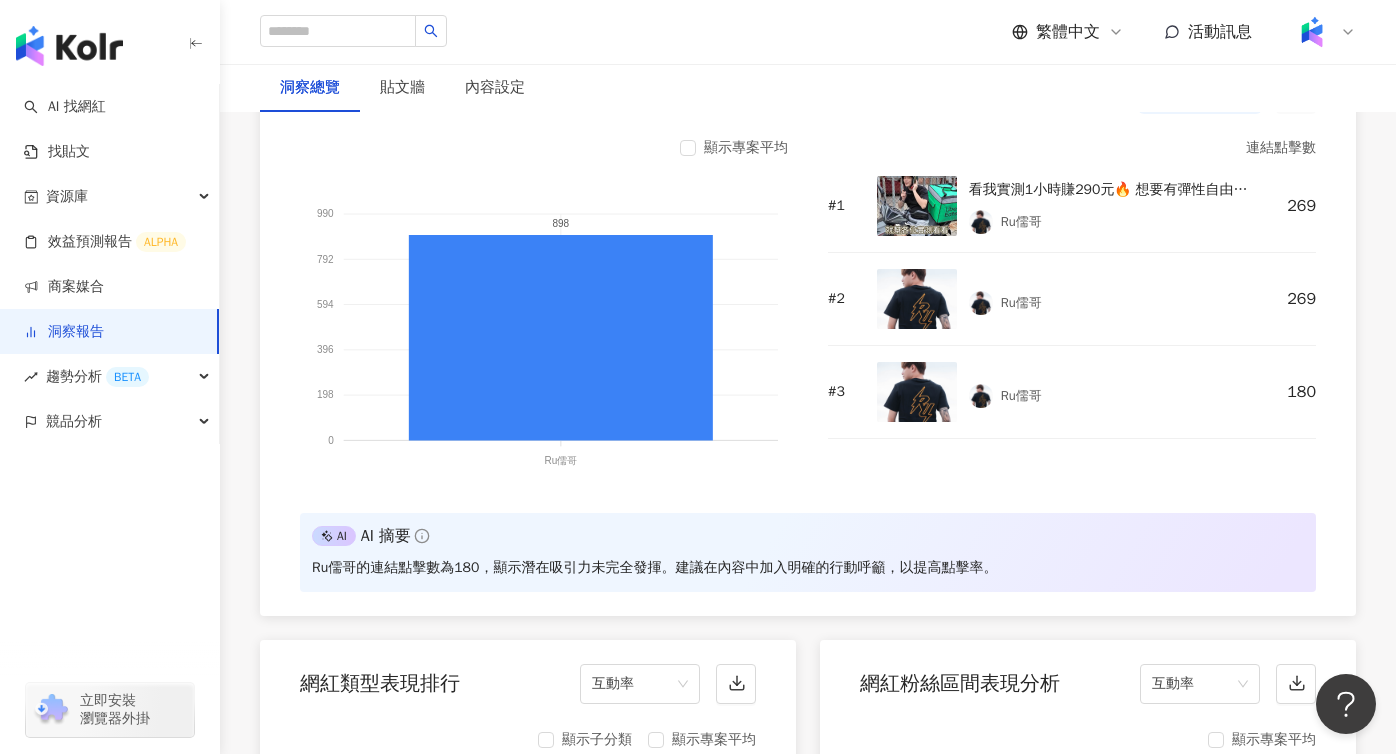 scroll, scrollTop: 1591, scrollLeft: 0, axis: vertical 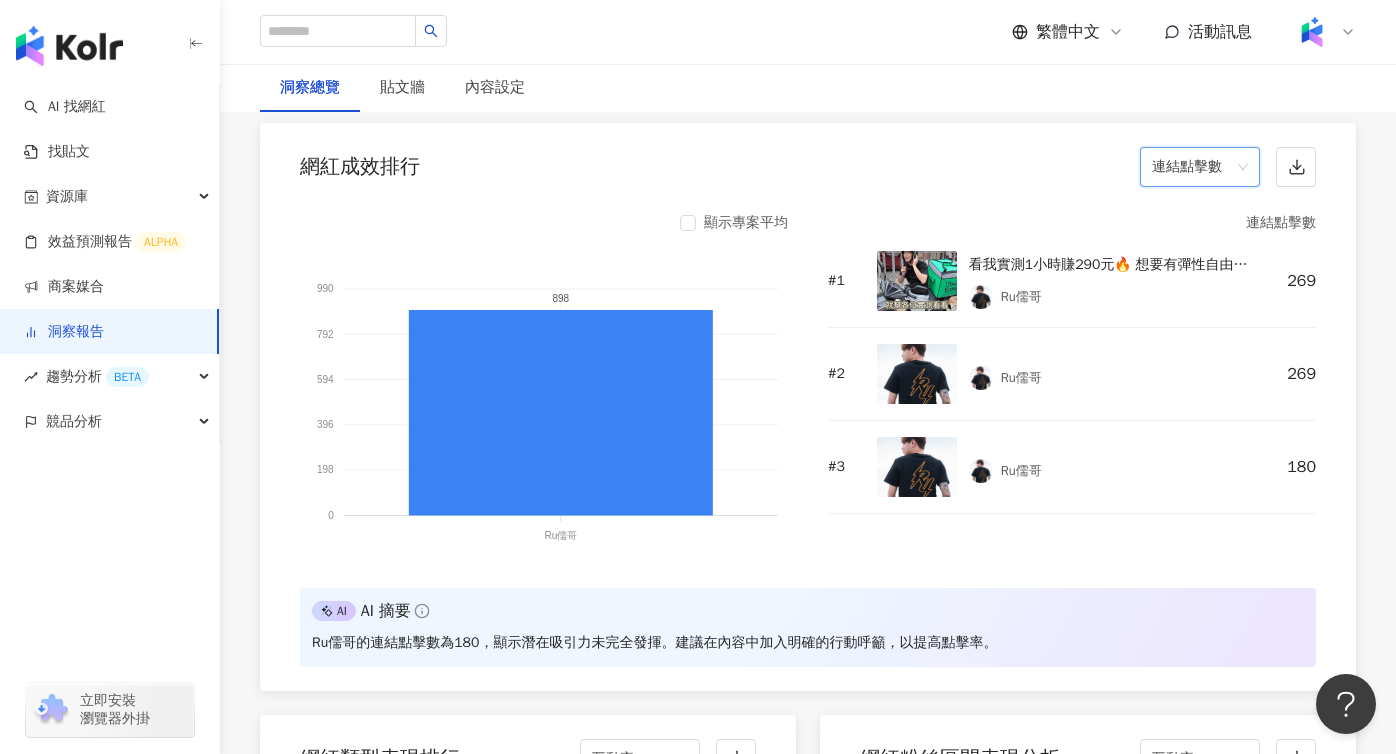 click on "連結點擊數" at bounding box center [1200, 167] 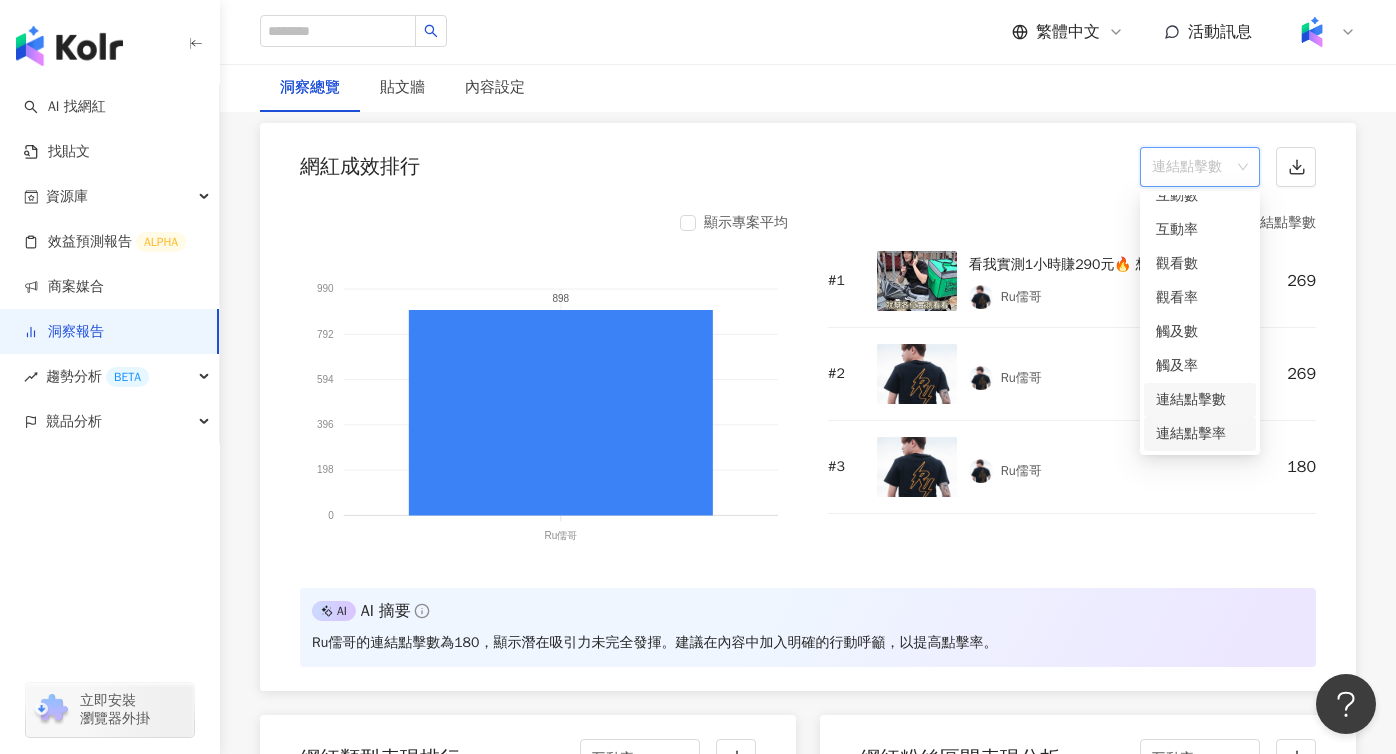 click on "連結點擊率" at bounding box center [1200, 434] 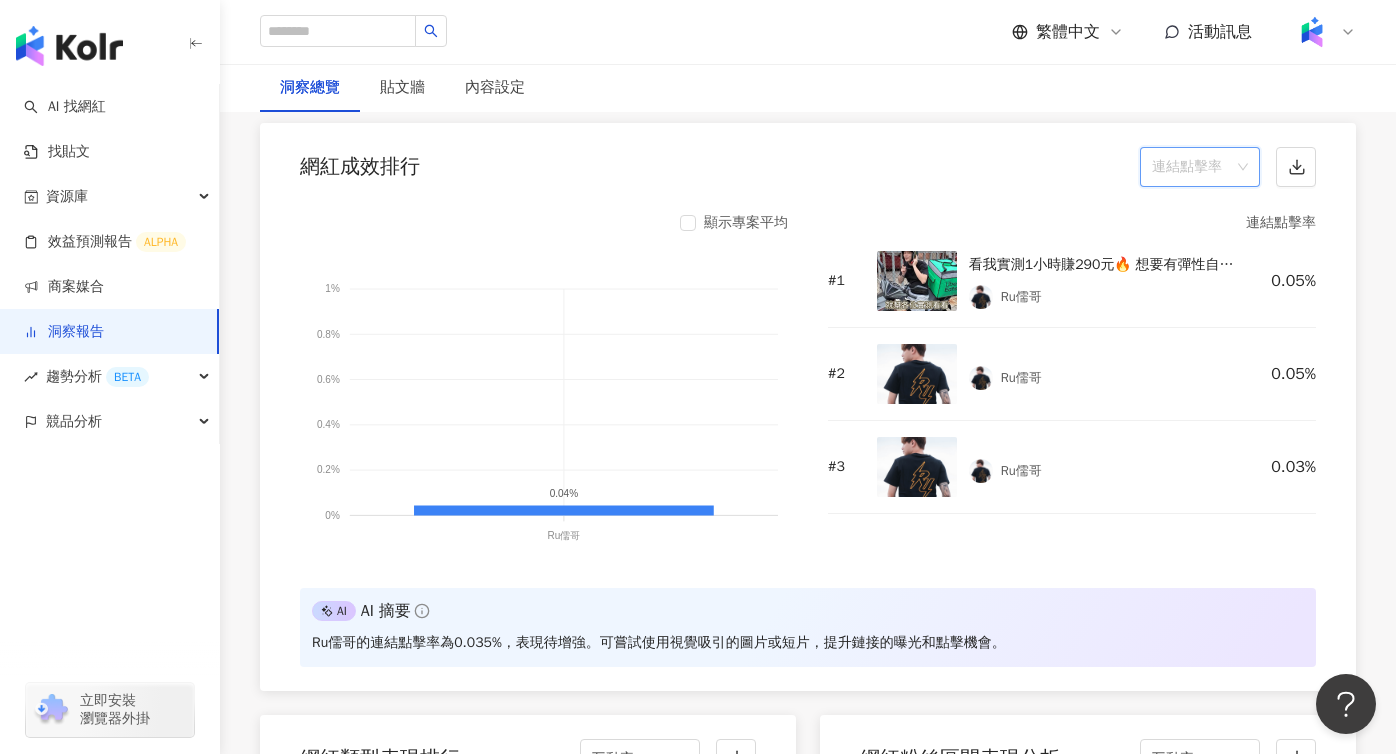 click on "連結點擊率" at bounding box center (1200, 167) 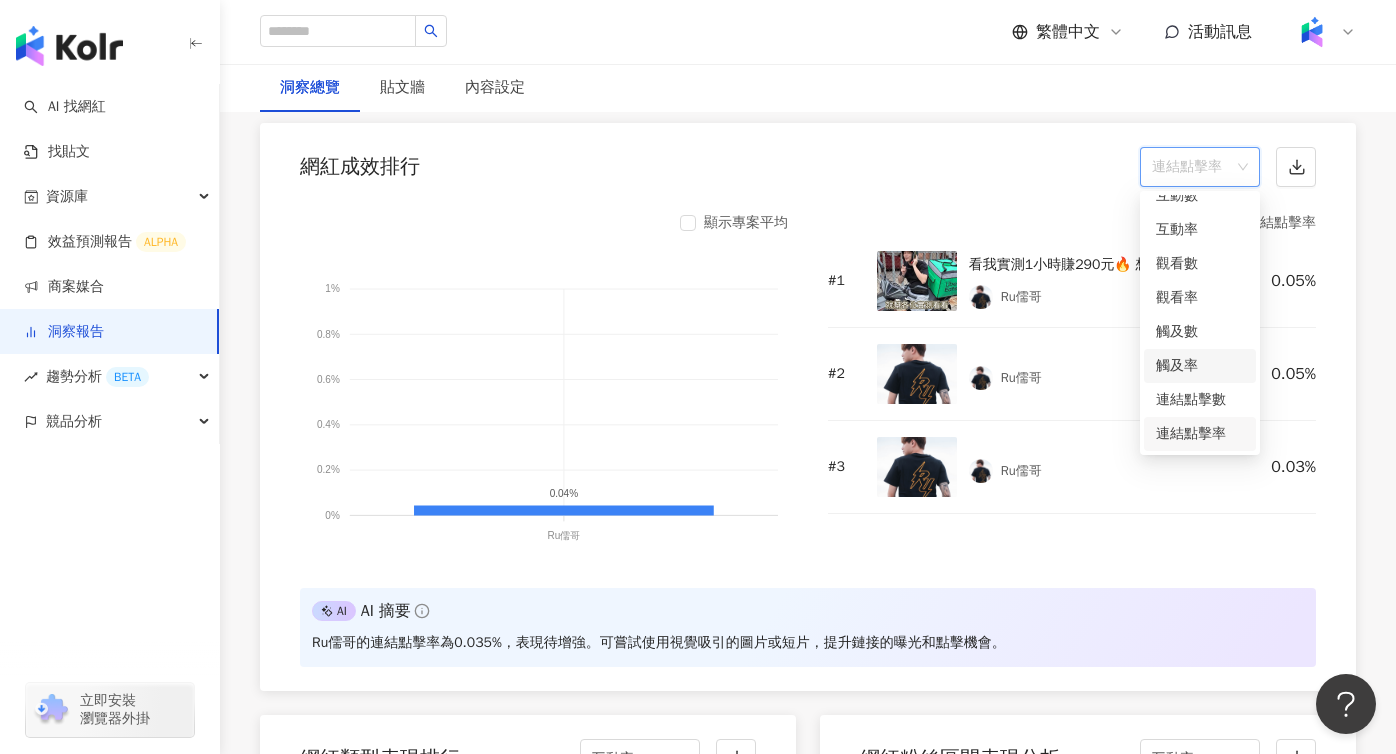 click on "觸及率" at bounding box center (1200, 366) 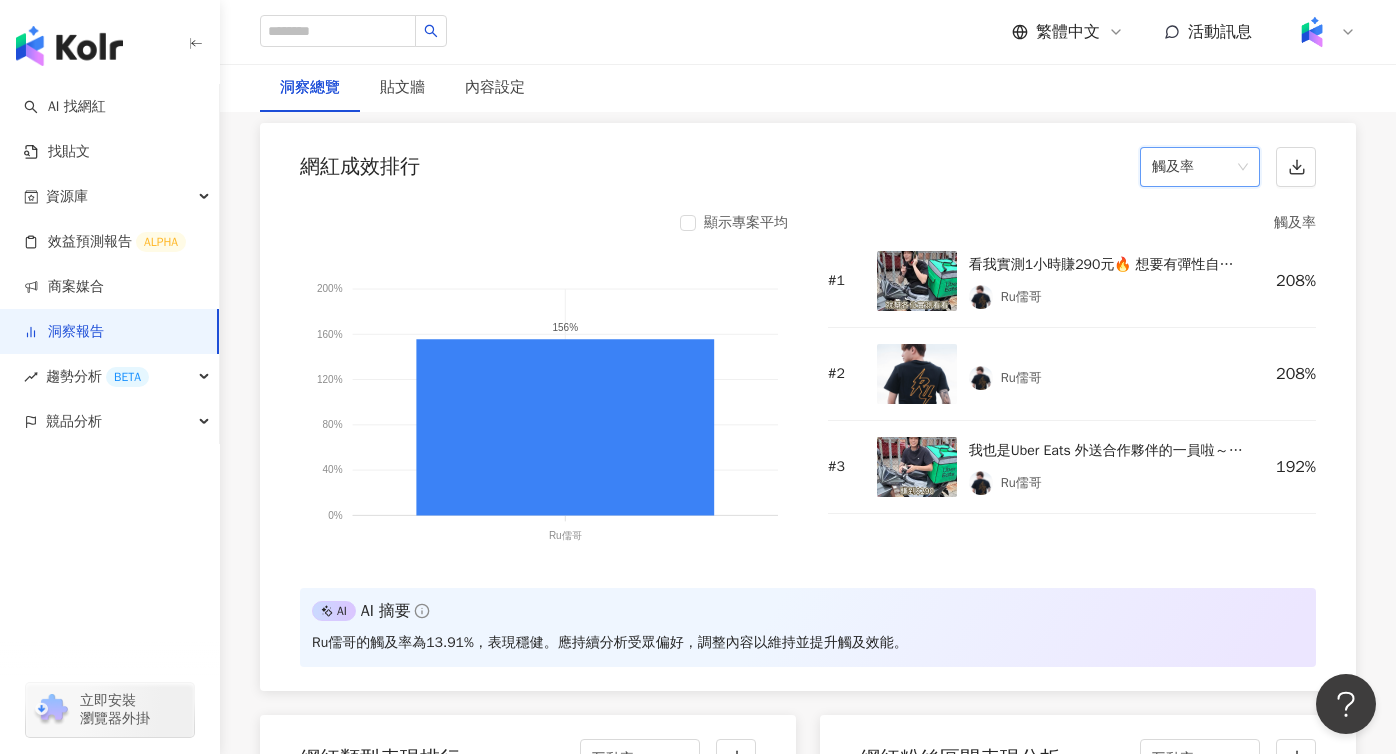 click on "觸及率" at bounding box center [1200, 167] 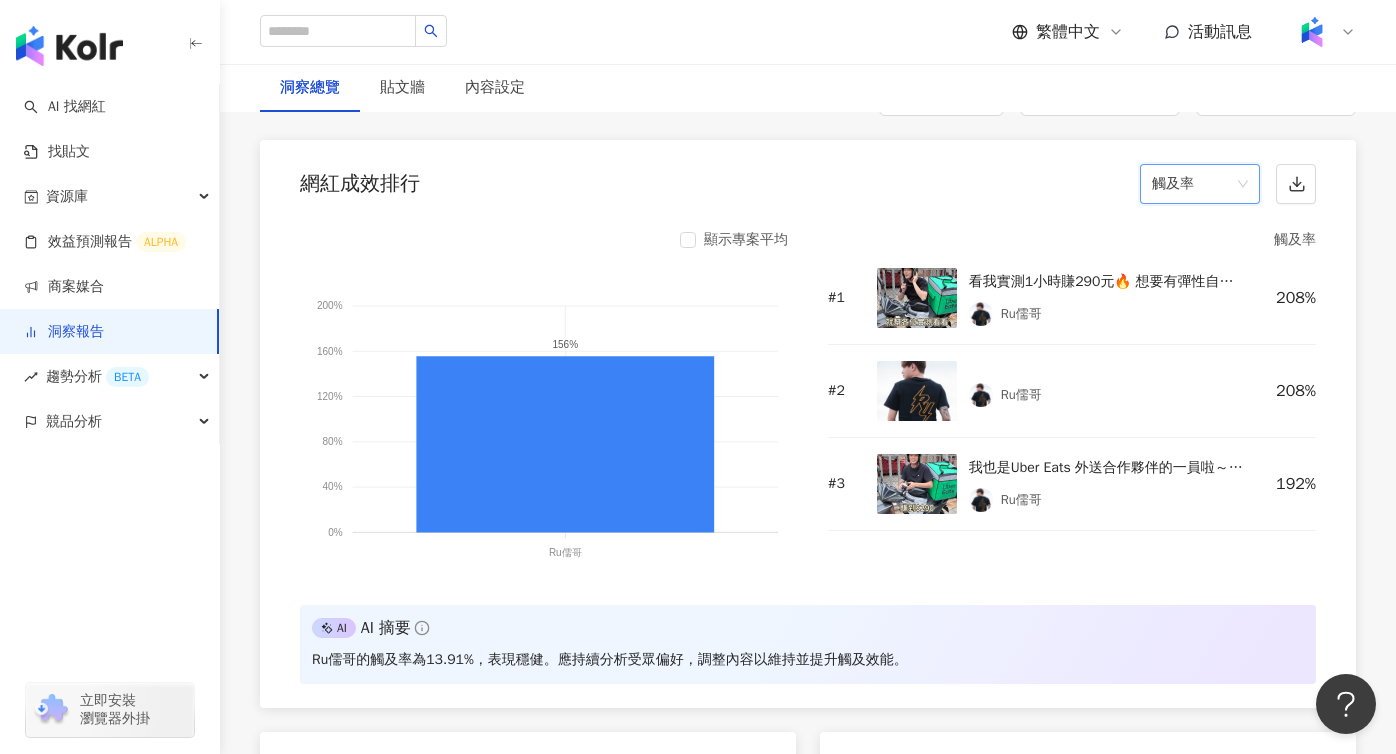 scroll, scrollTop: 1591, scrollLeft: 0, axis: vertical 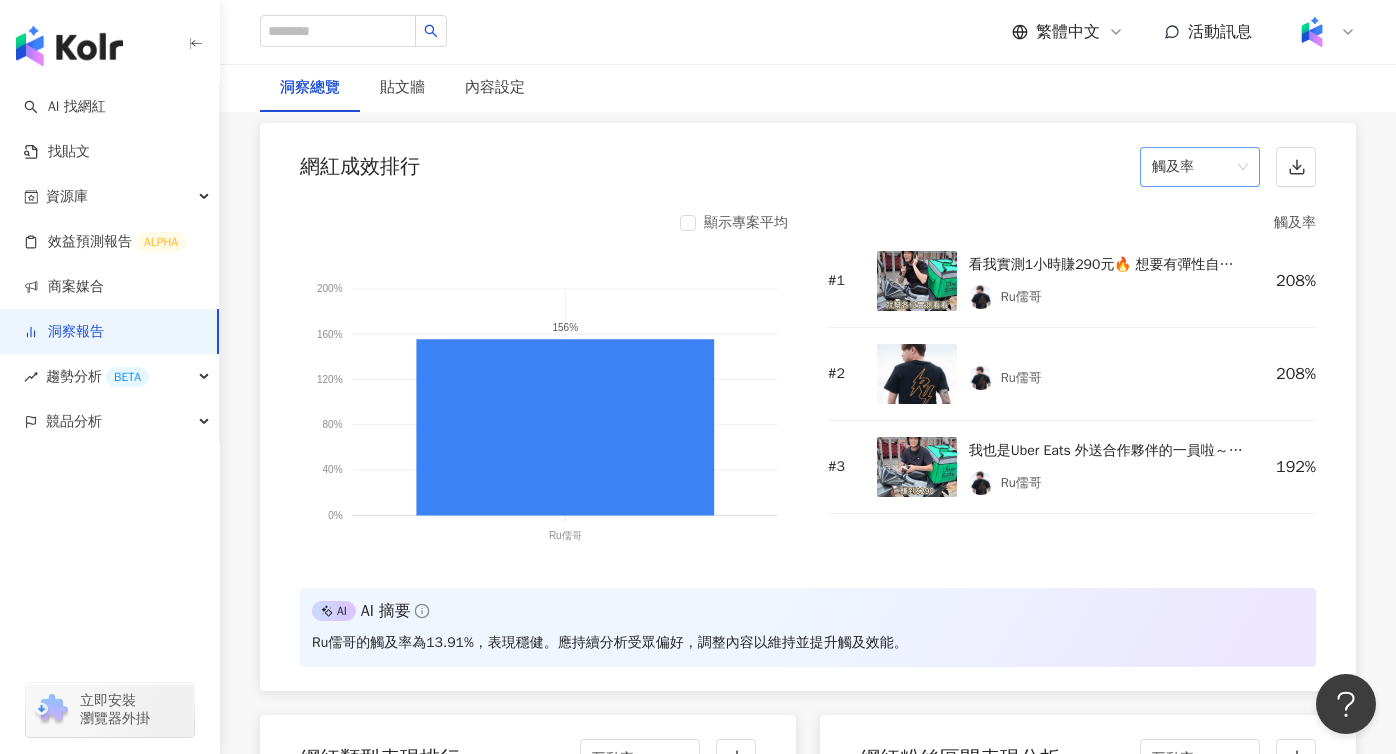 click on "觸及率" at bounding box center (1200, 167) 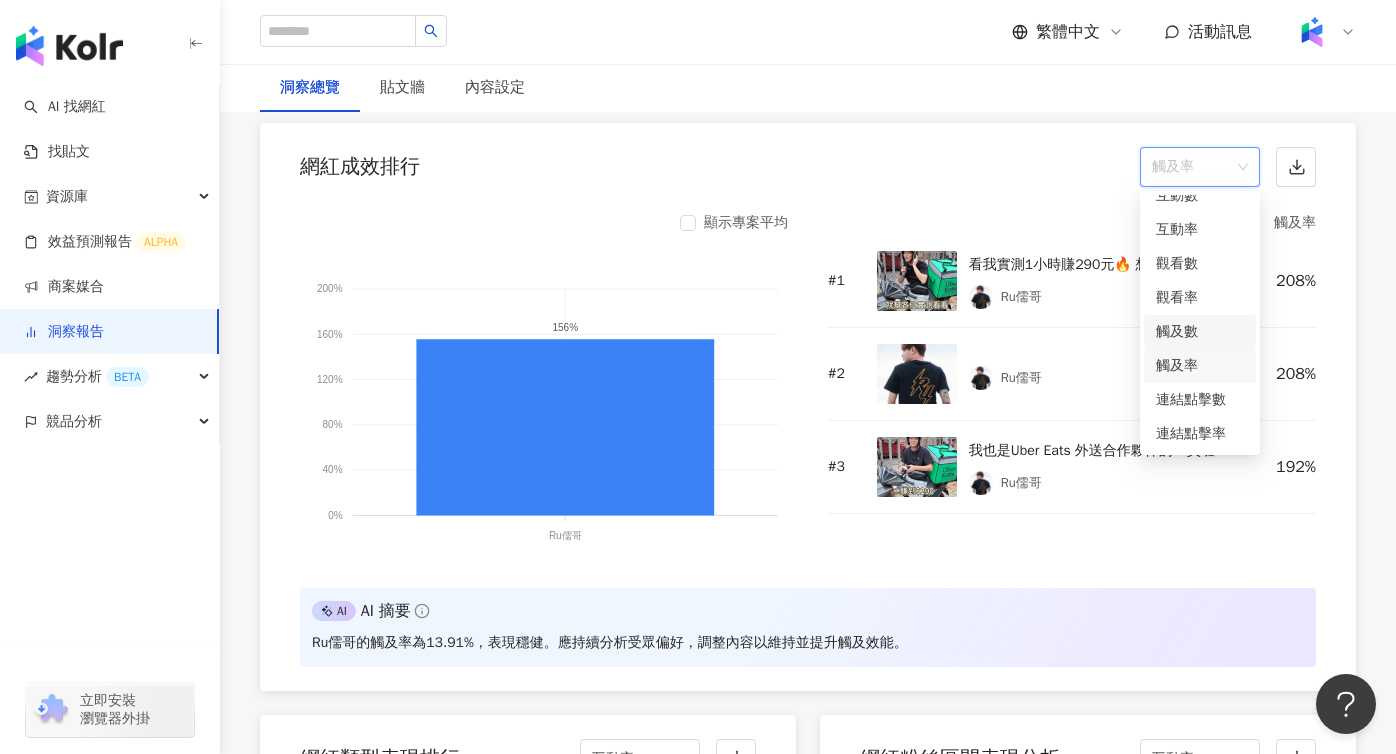 click on "觸及數" at bounding box center [1200, 332] 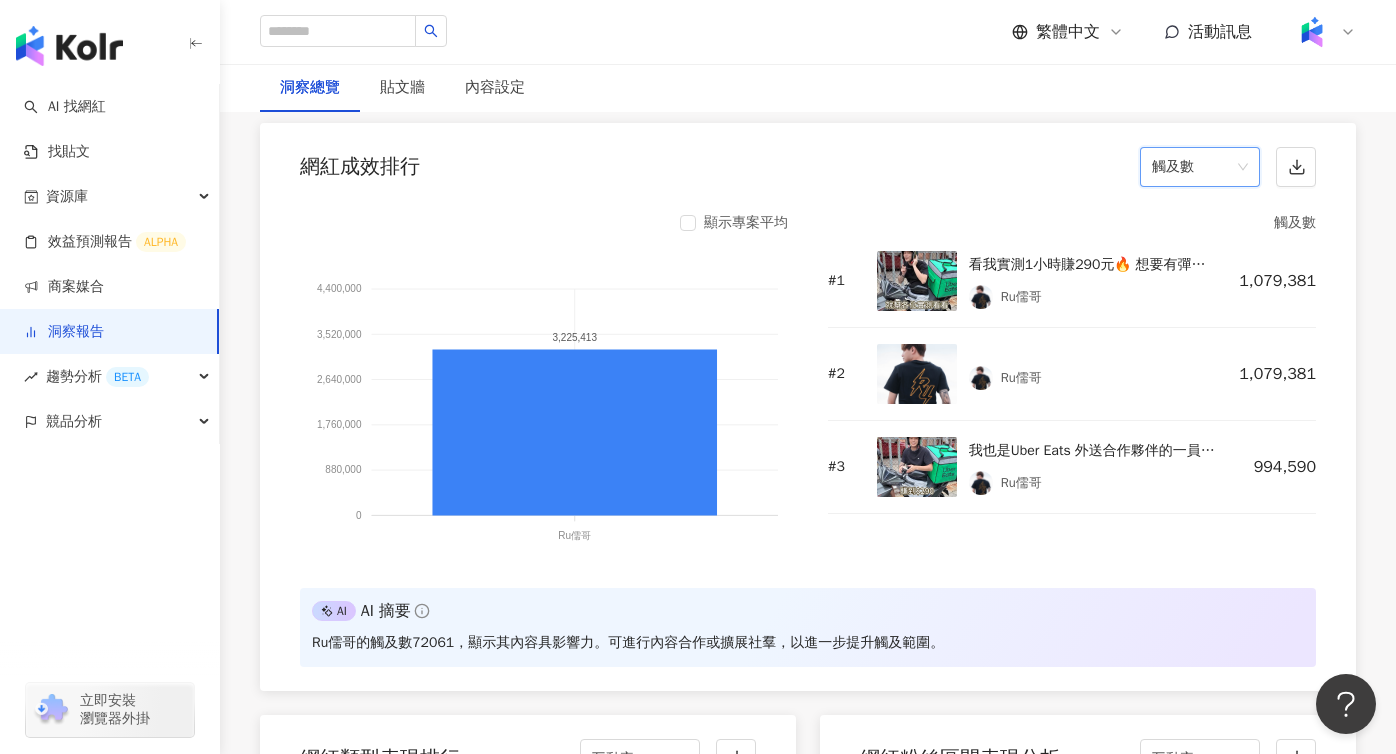 click on "觸及數" at bounding box center [1200, 167] 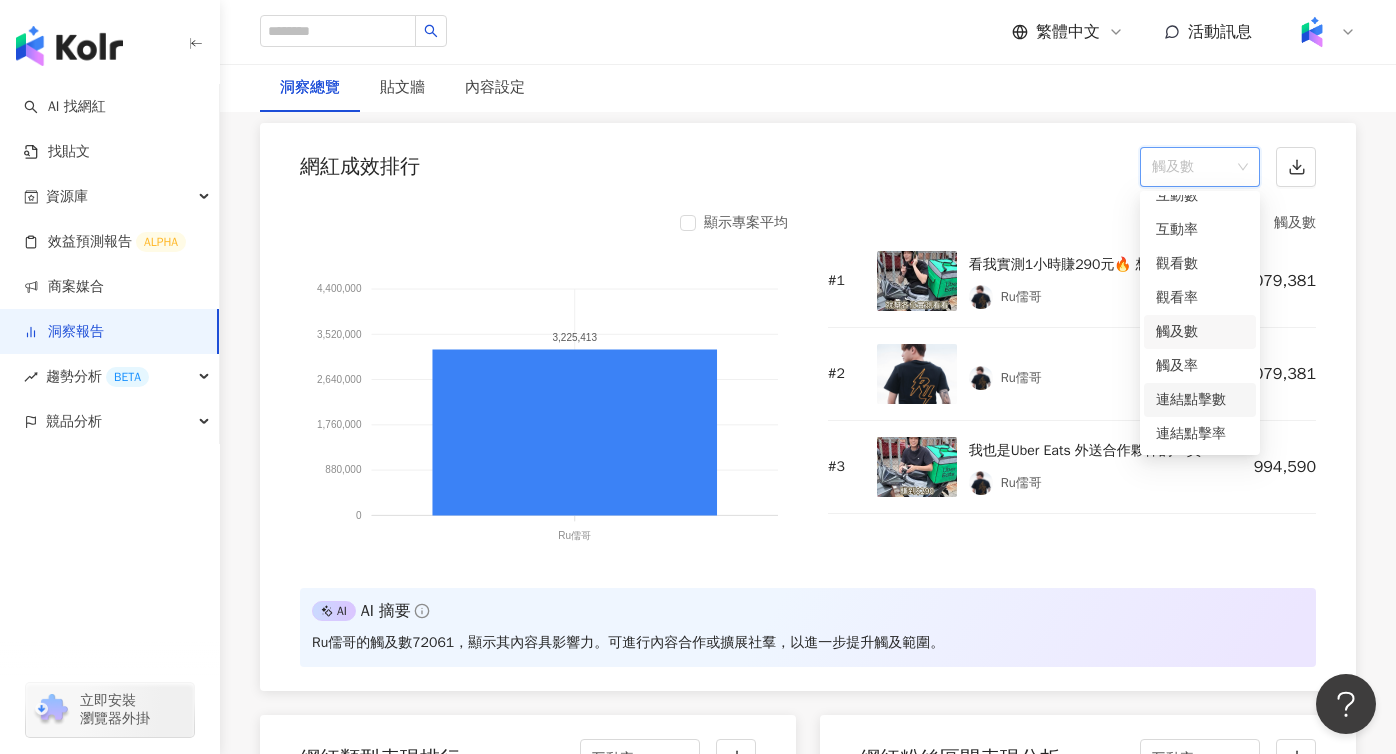 click on "連結點擊數" at bounding box center (1200, 400) 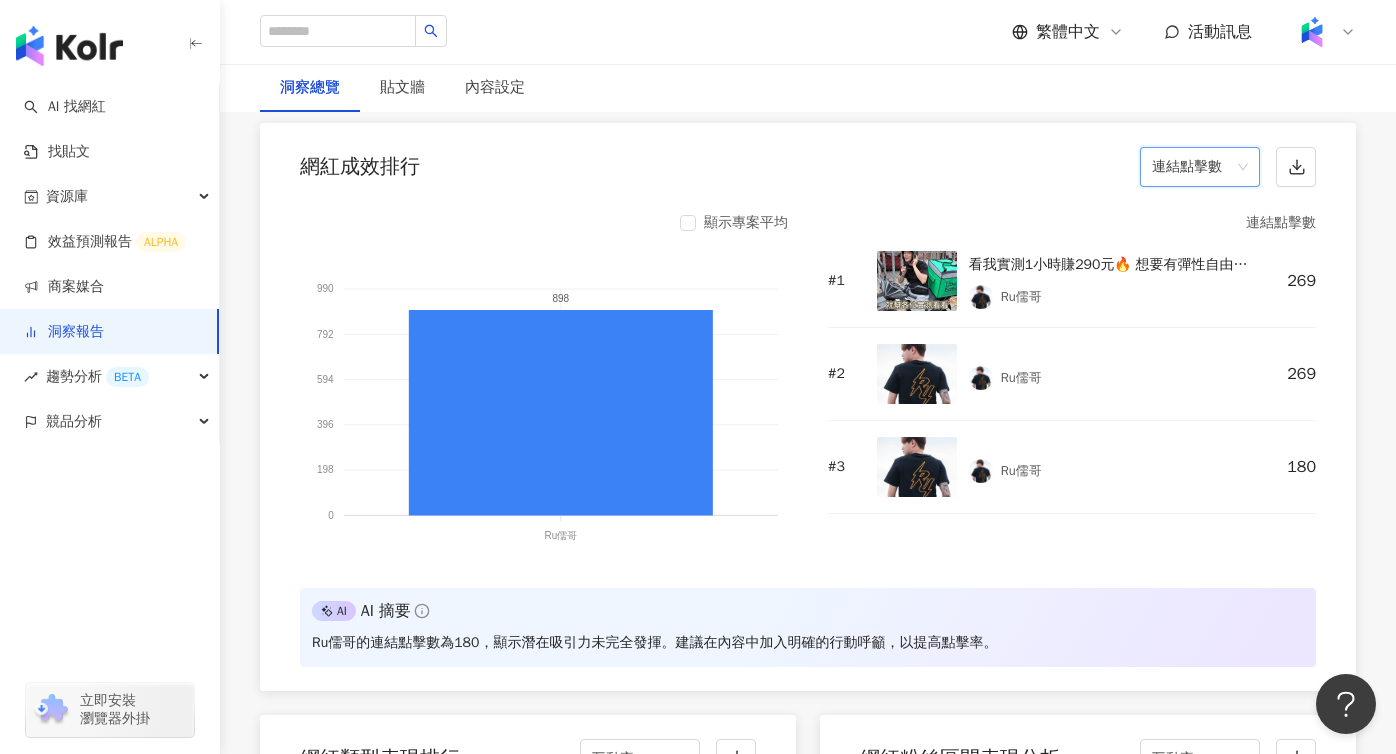 click on "連結點擊數" at bounding box center [1200, 167] 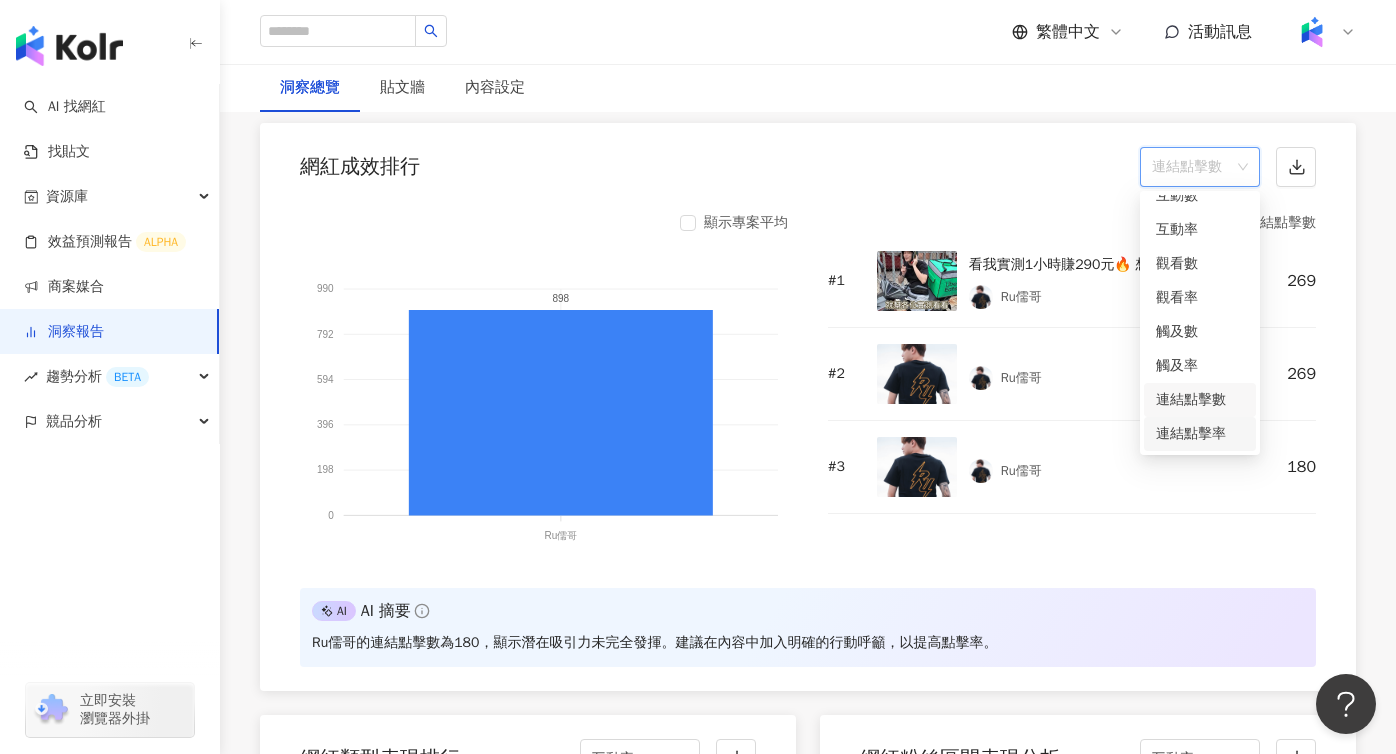 click on "連結點擊率" at bounding box center [1200, 434] 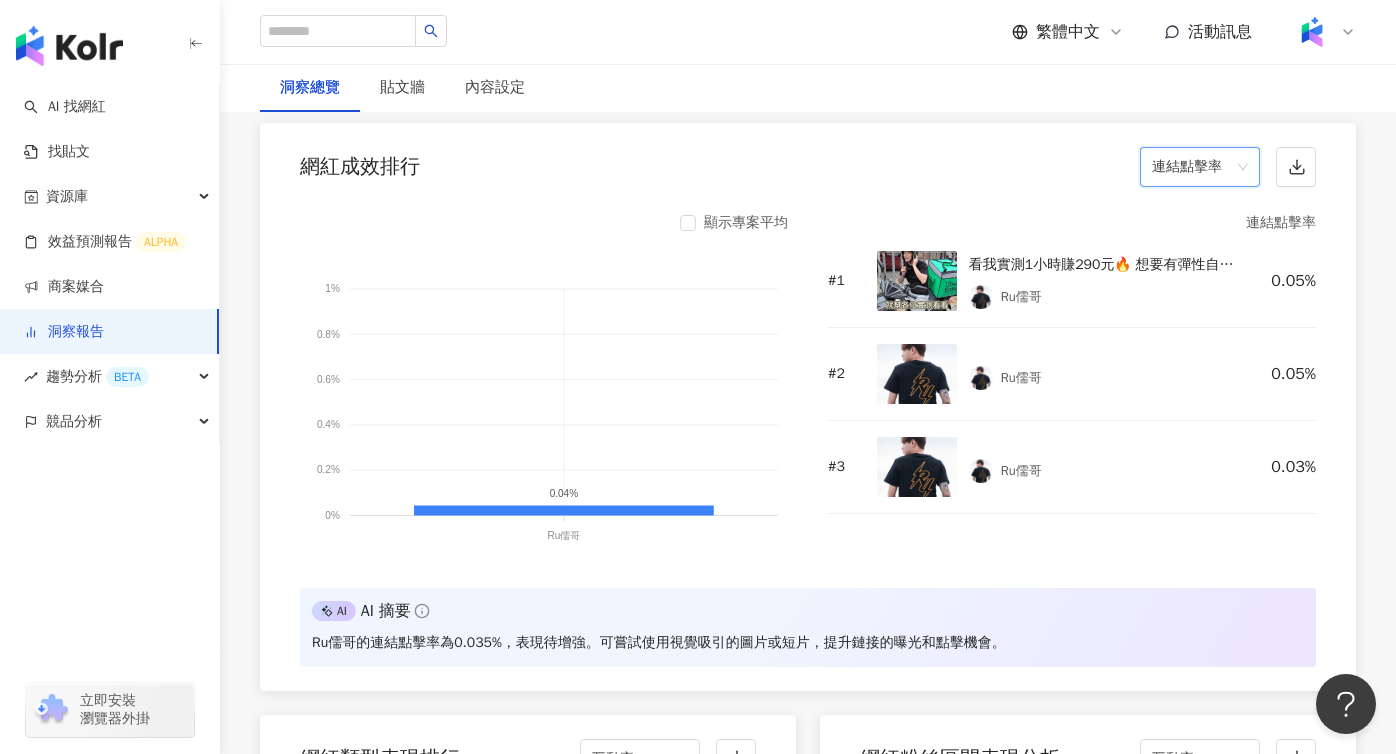 click on "網紅成效排行 連結點擊率 連結點擊率" at bounding box center (808, 161) 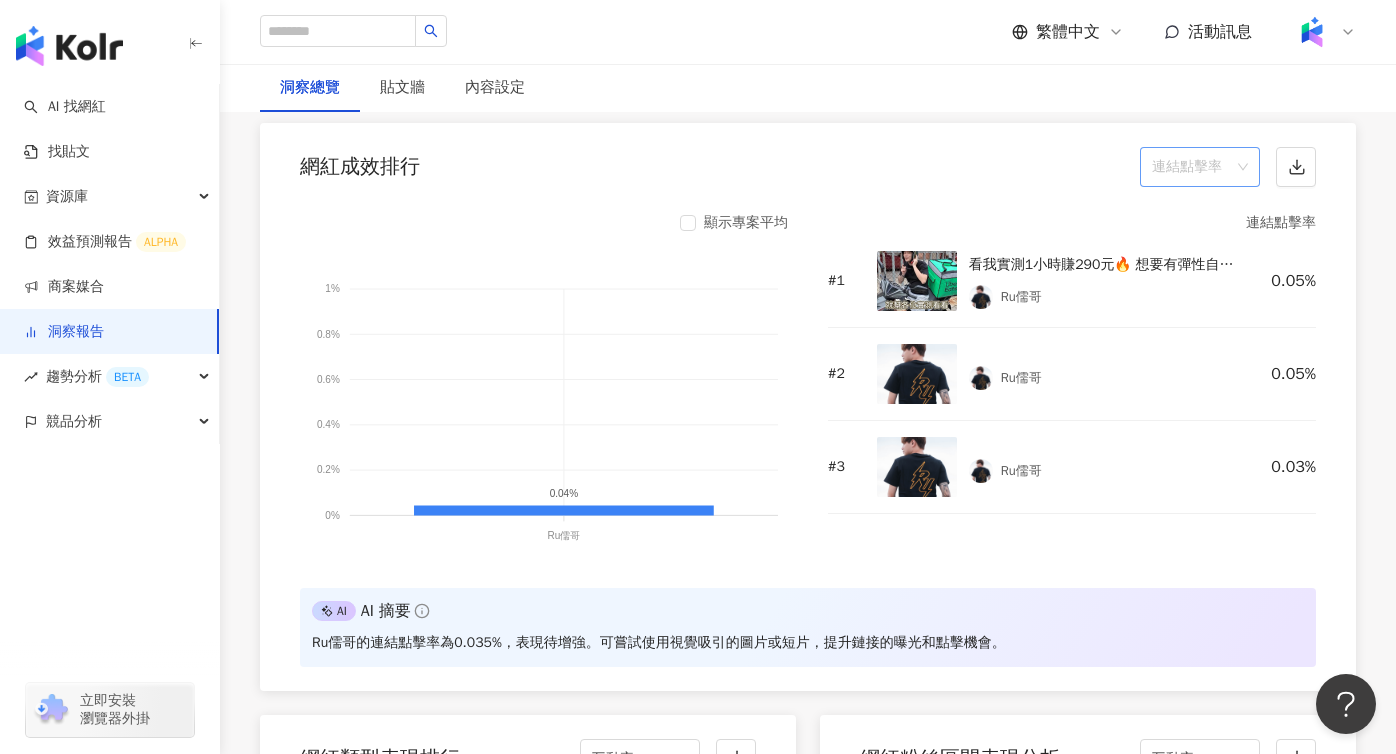 click on "連結點擊率" at bounding box center (1200, 167) 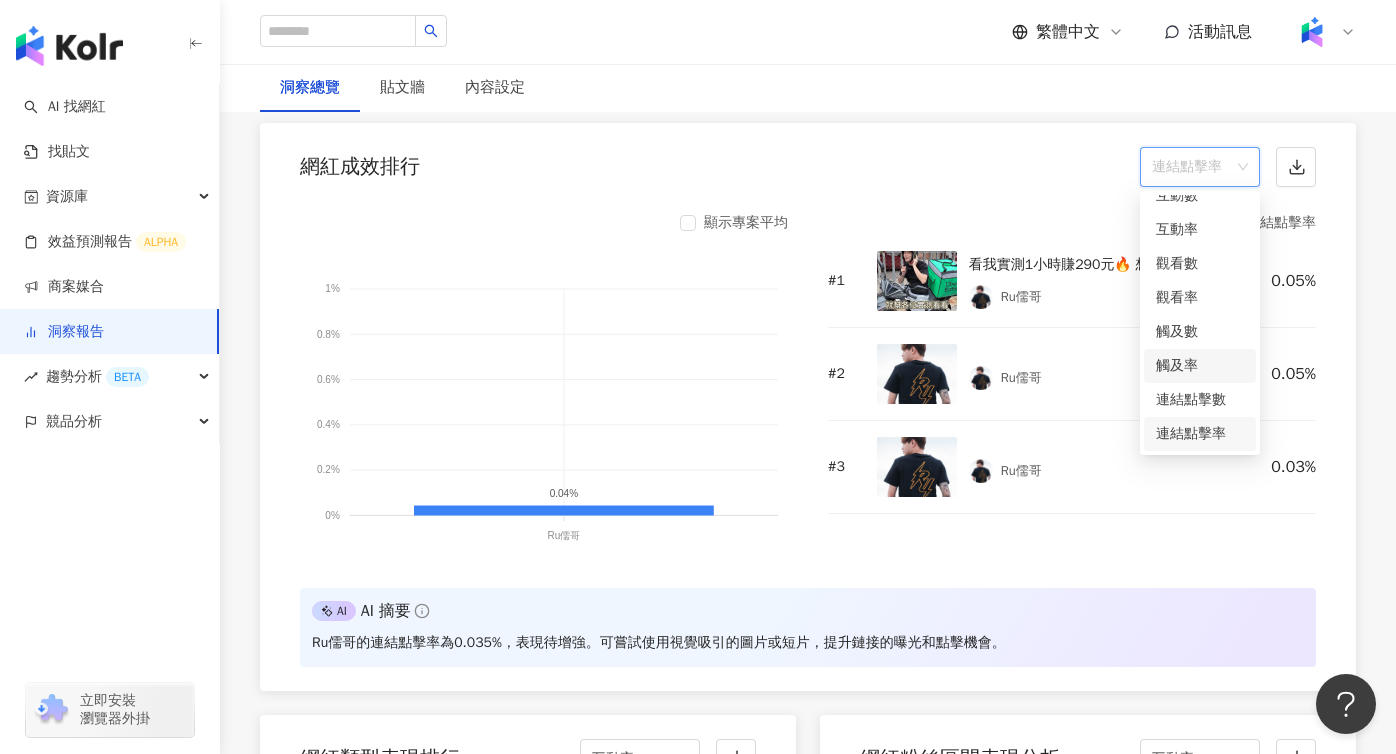 click on "觸及率" at bounding box center [1200, 366] 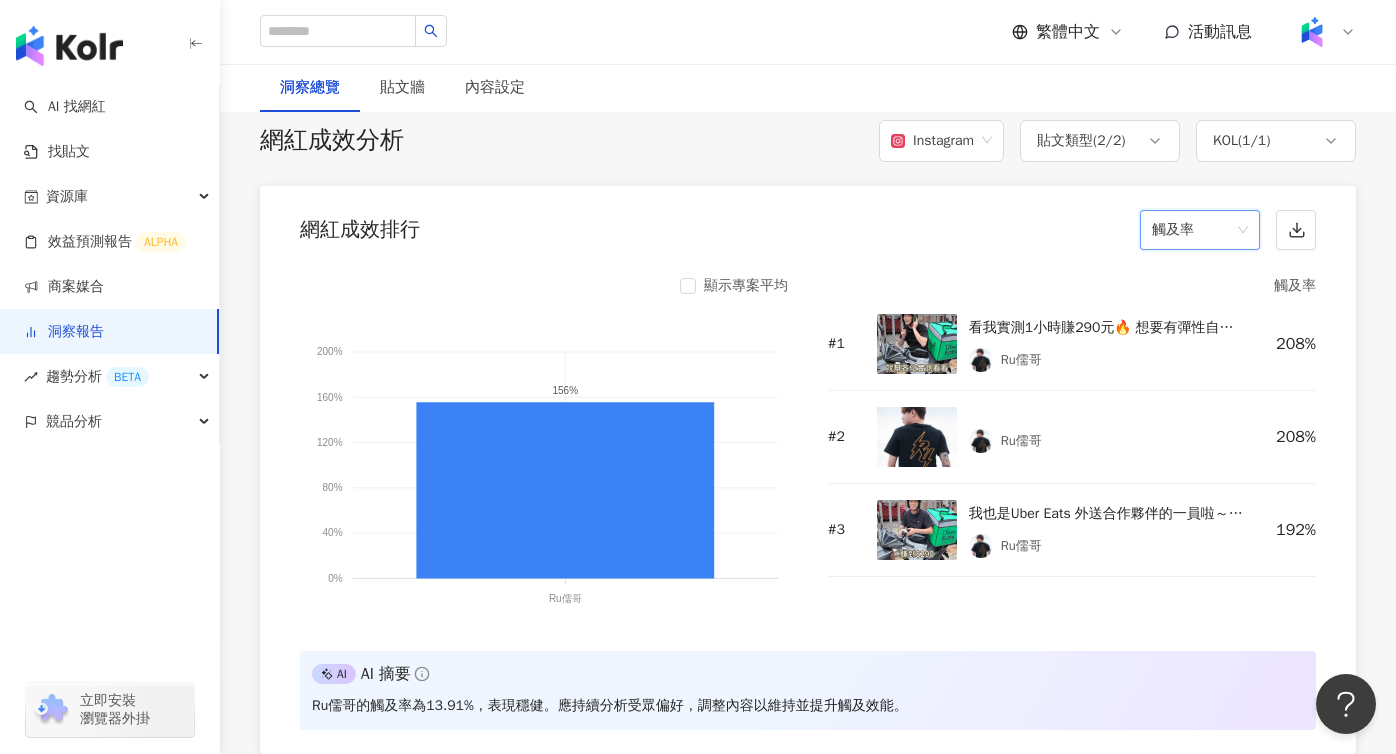 scroll, scrollTop: 1648, scrollLeft: 0, axis: vertical 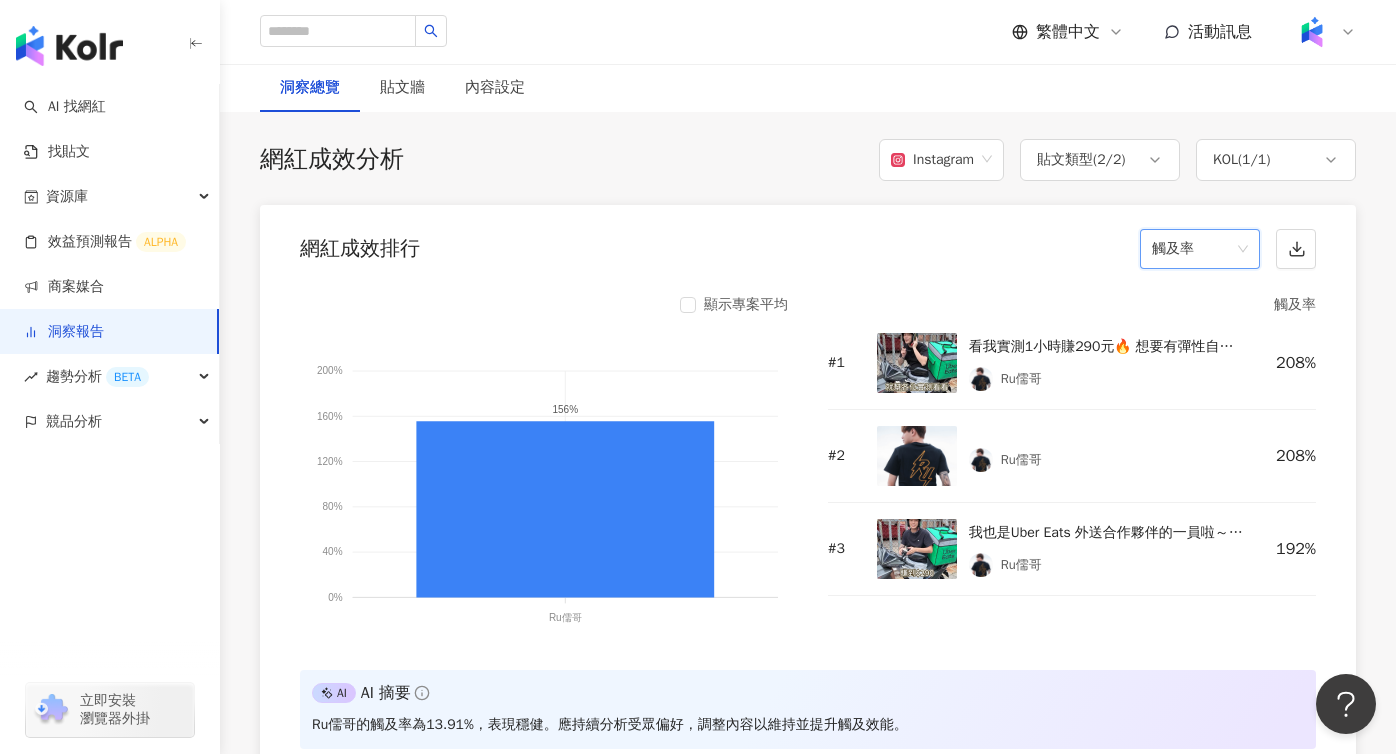 click on "觸及率" at bounding box center (1200, 249) 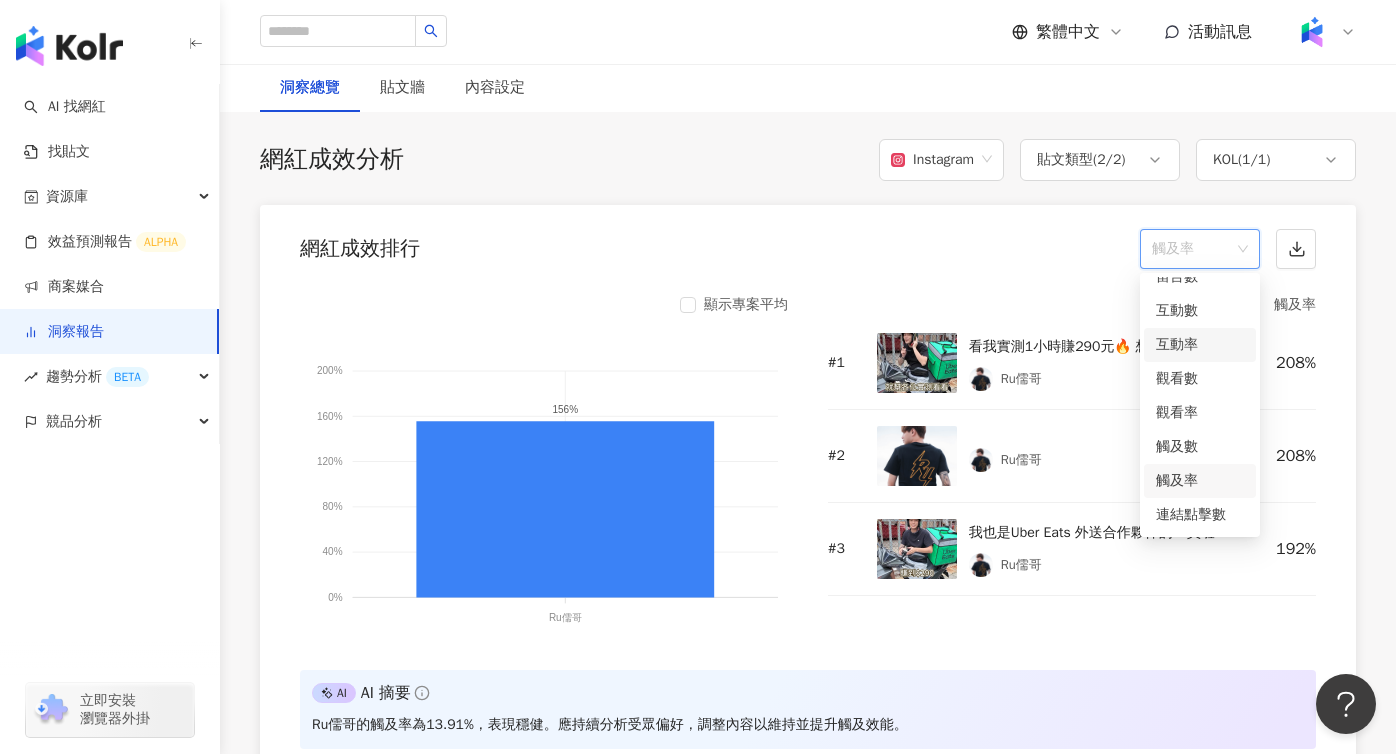 scroll, scrollTop: 84, scrollLeft: 0, axis: vertical 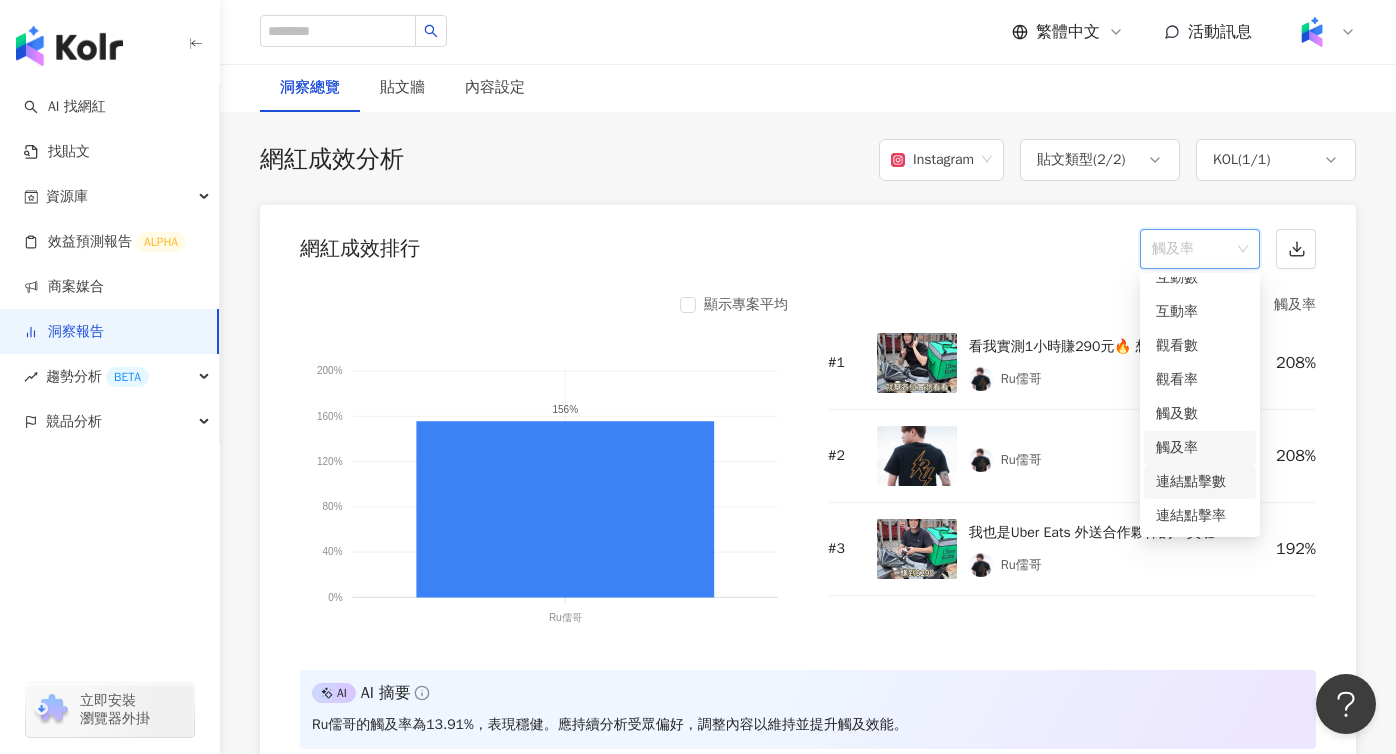 click on "連結點擊數" at bounding box center [1200, 482] 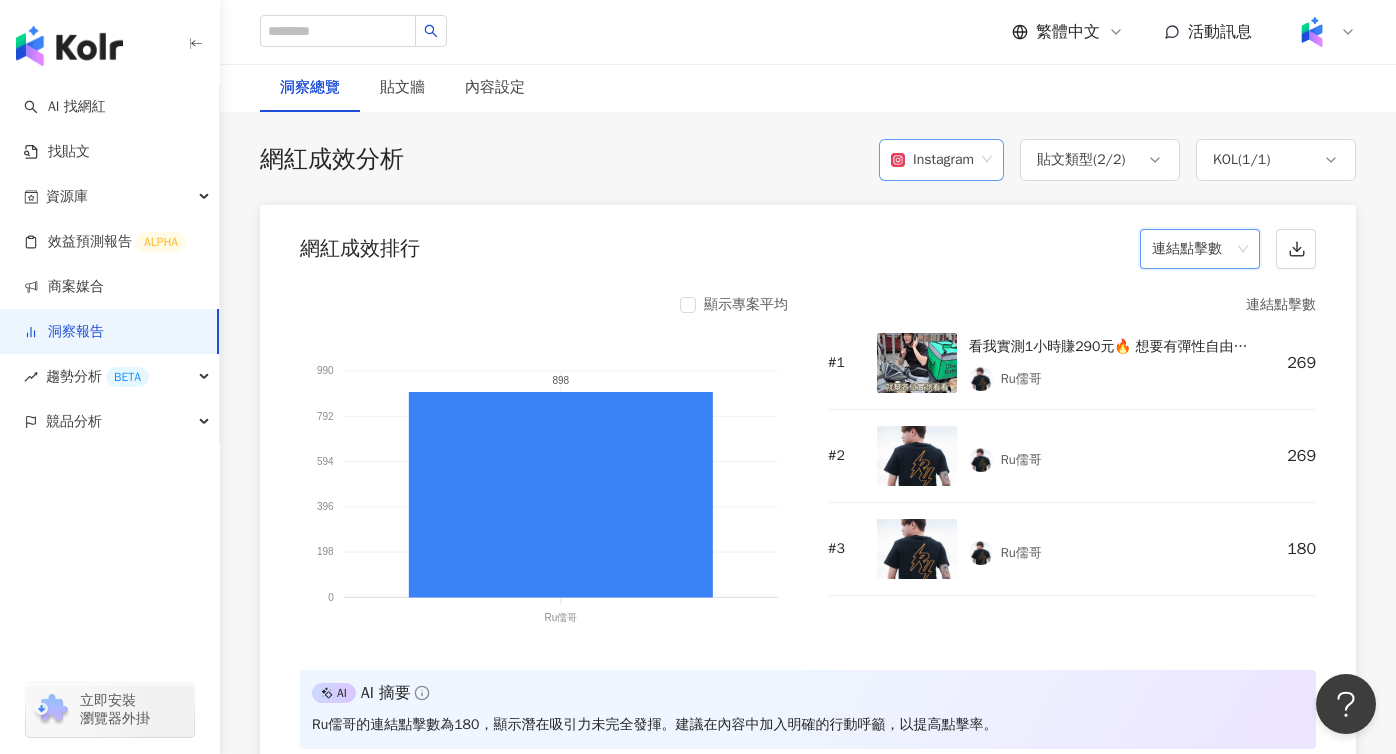 click on "Instagram" at bounding box center (932, 160) 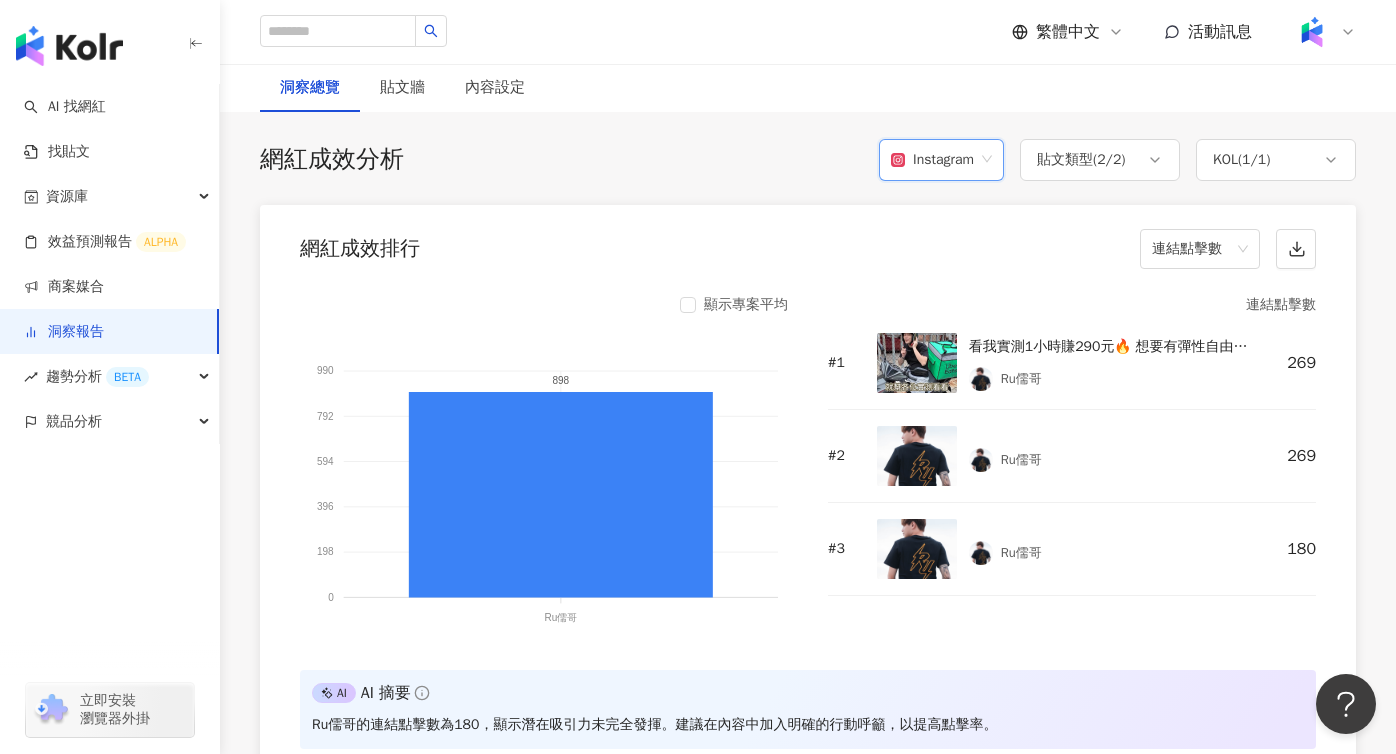 click on "Instagram" at bounding box center [932, 160] 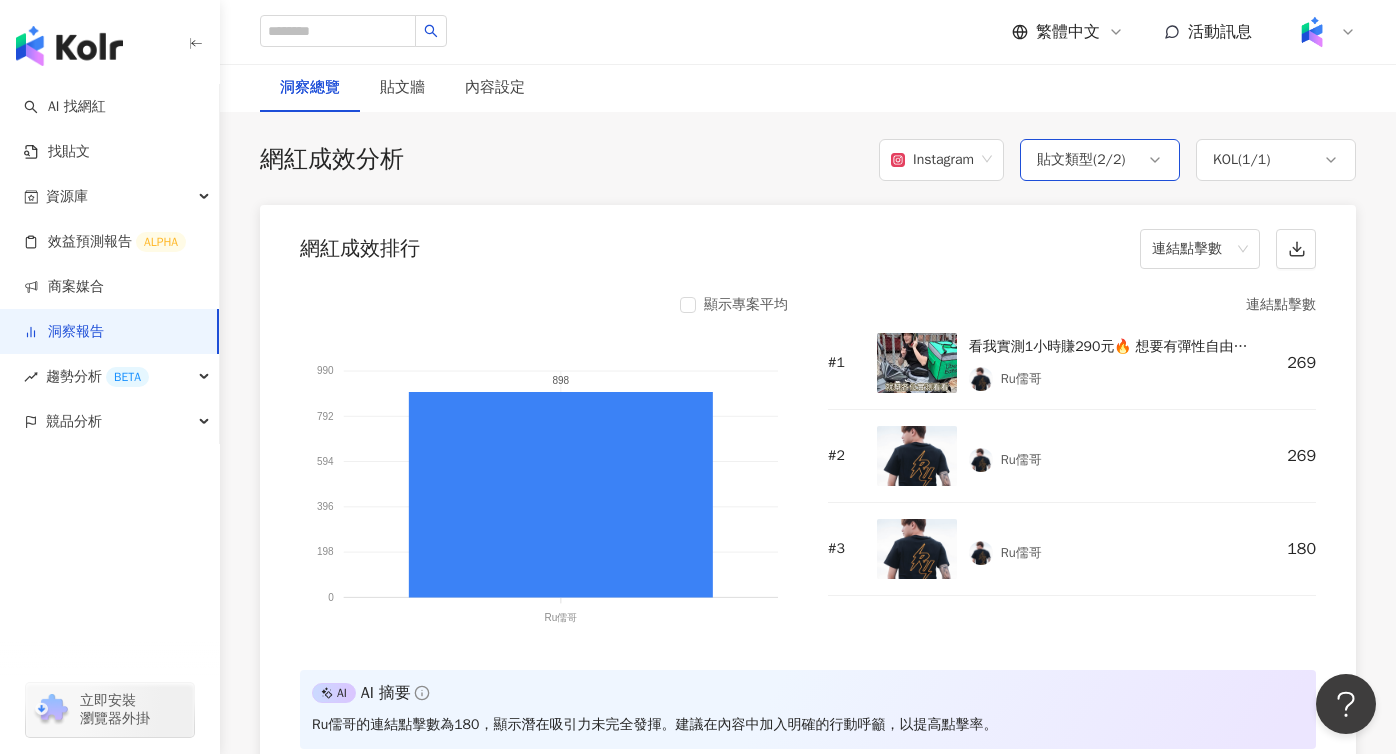 click on "貼文類型  ( 2 / 2 )" at bounding box center (1100, 160) 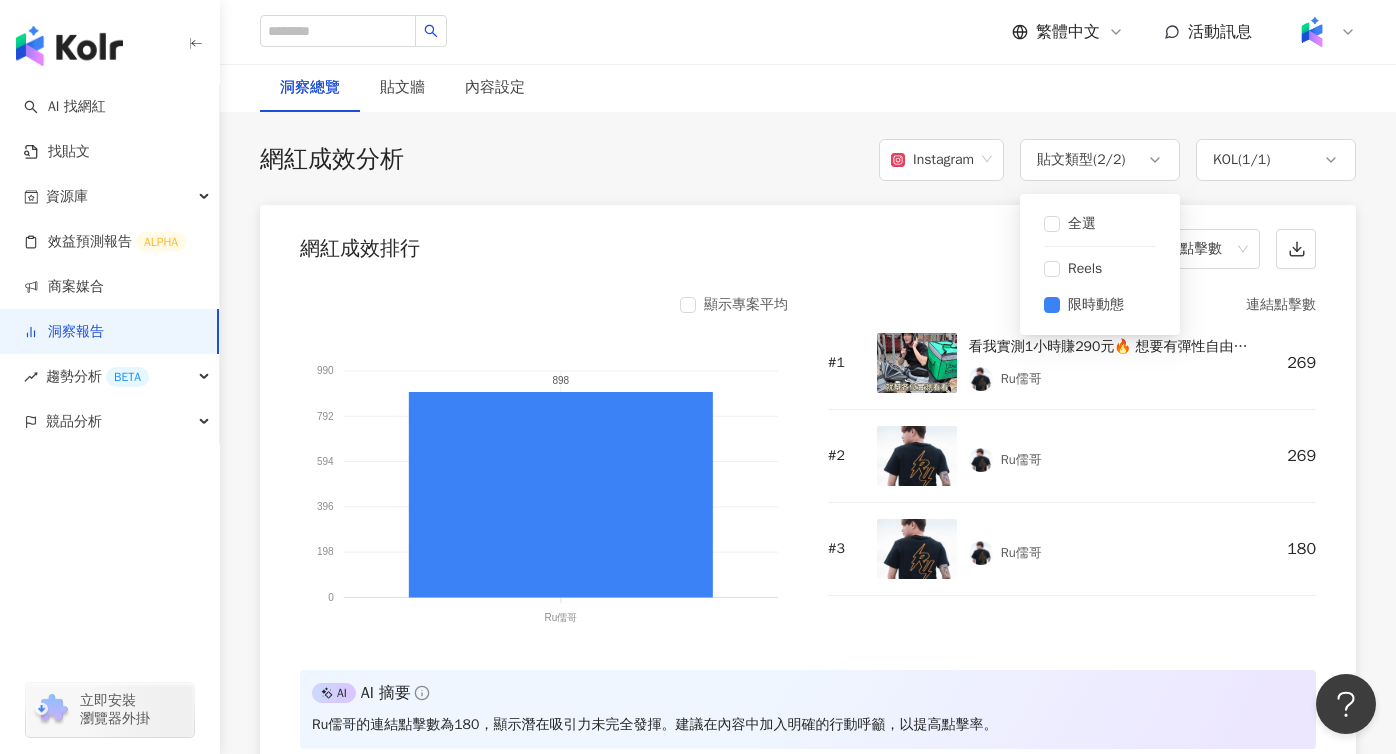 click on "網紅成效排行 連結點擊數" at bounding box center [808, 243] 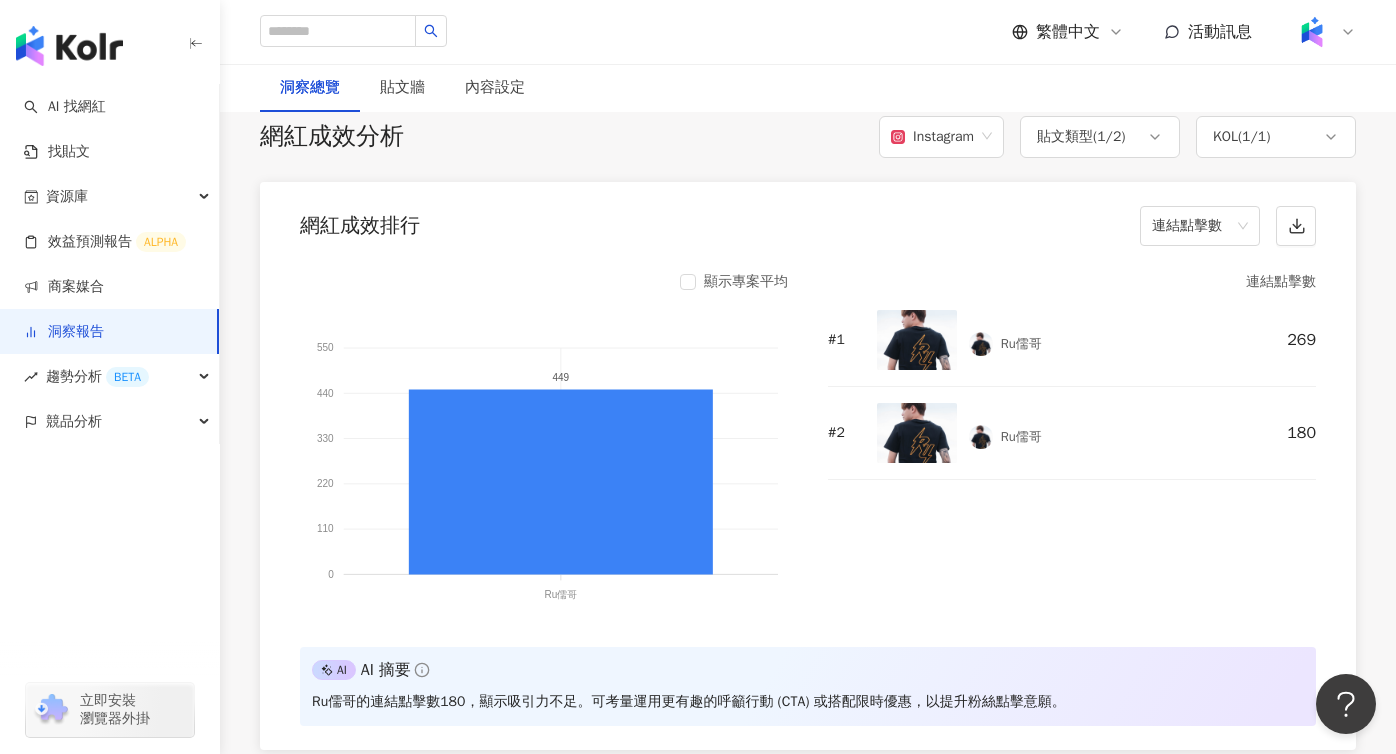 scroll, scrollTop: 1629, scrollLeft: 0, axis: vertical 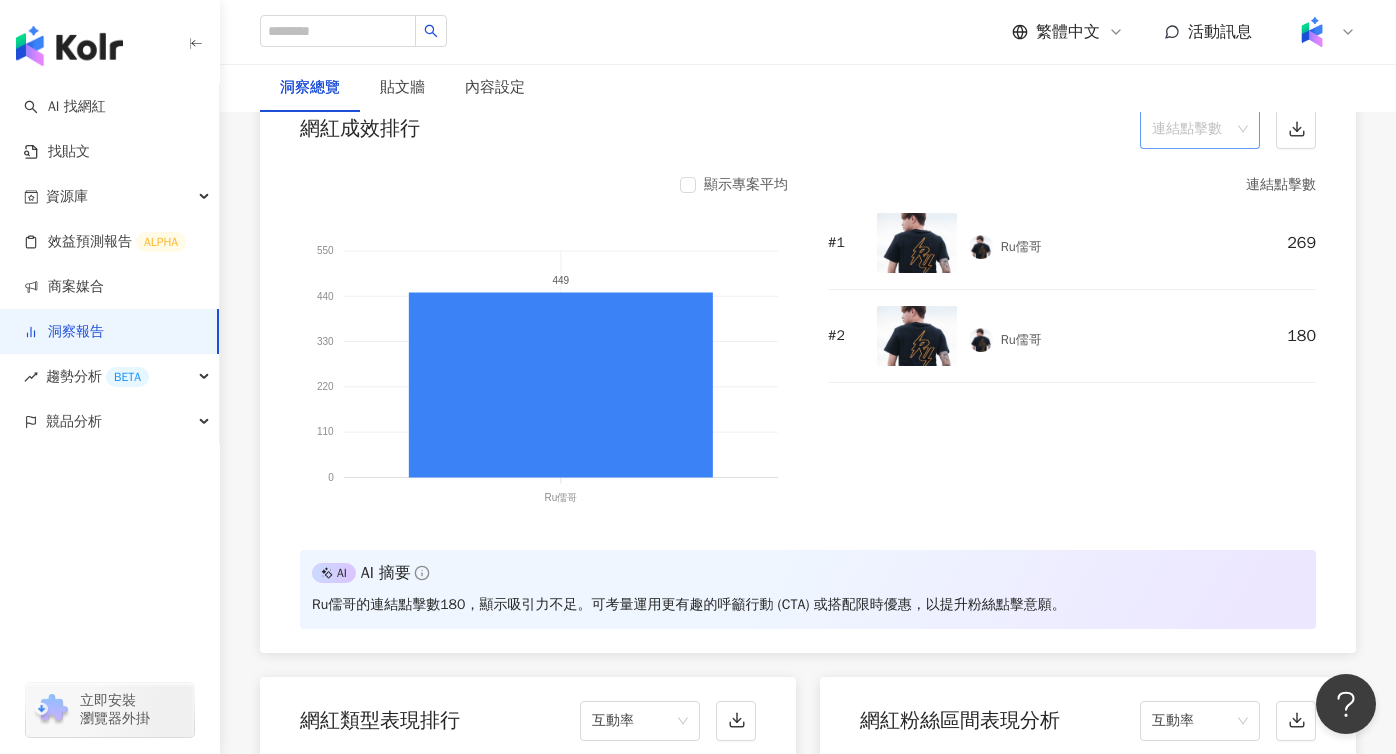 click on "連結點擊數" at bounding box center [1200, 129] 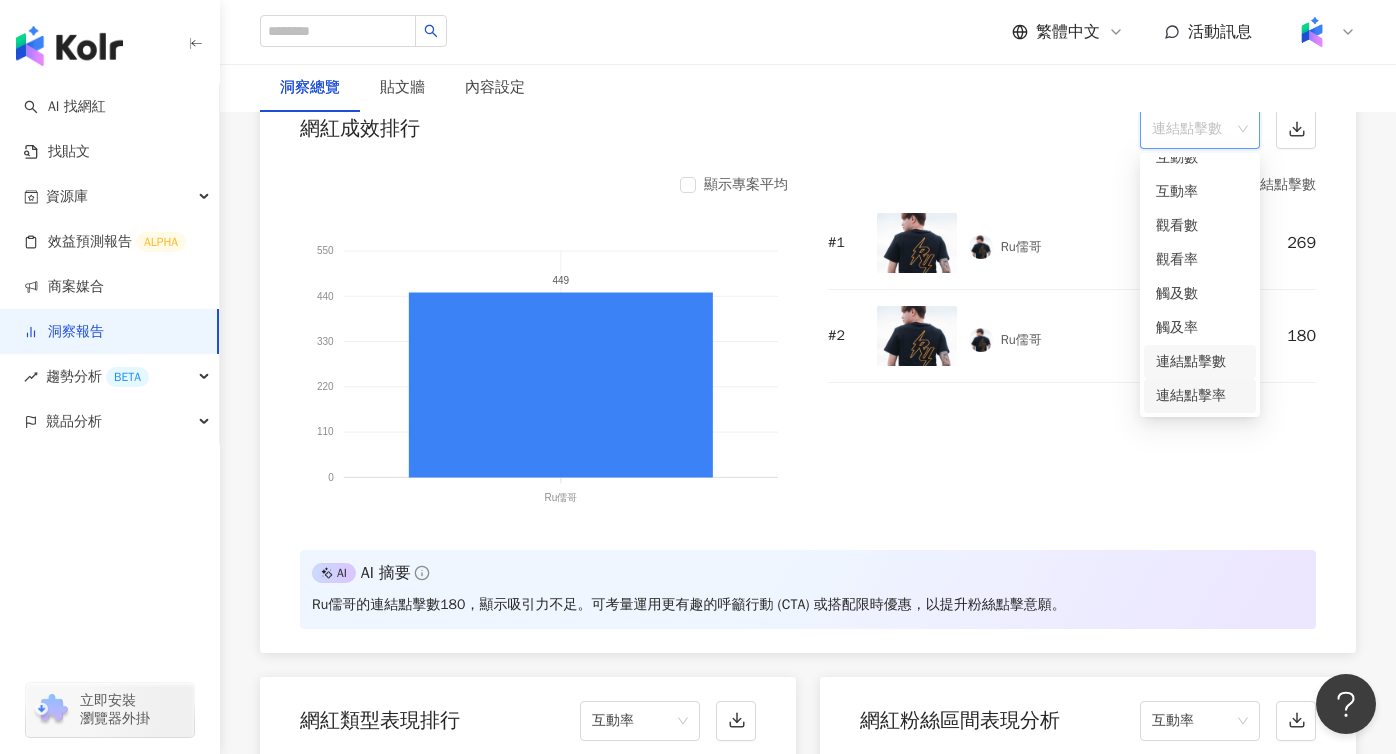 click on "連結點擊率" at bounding box center (1200, 396) 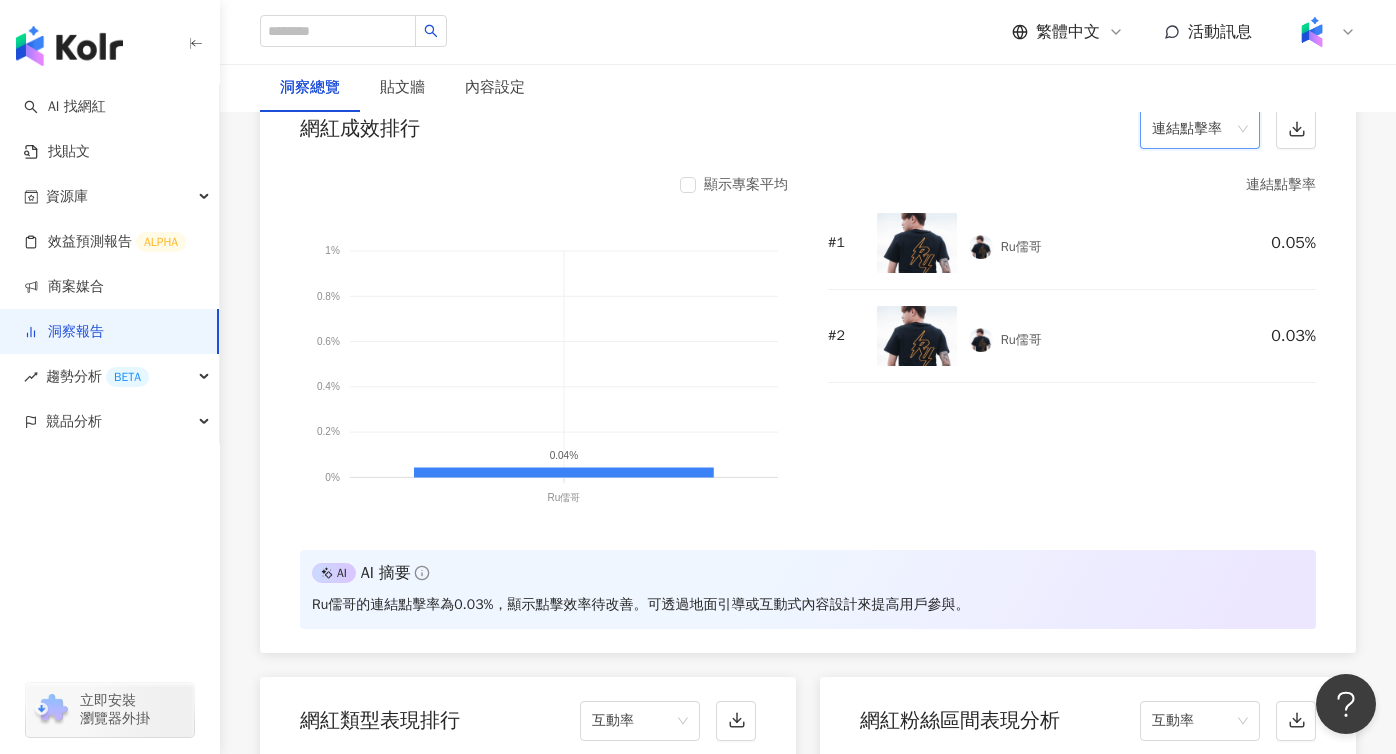 click on "連結點擊率" at bounding box center [1200, 129] 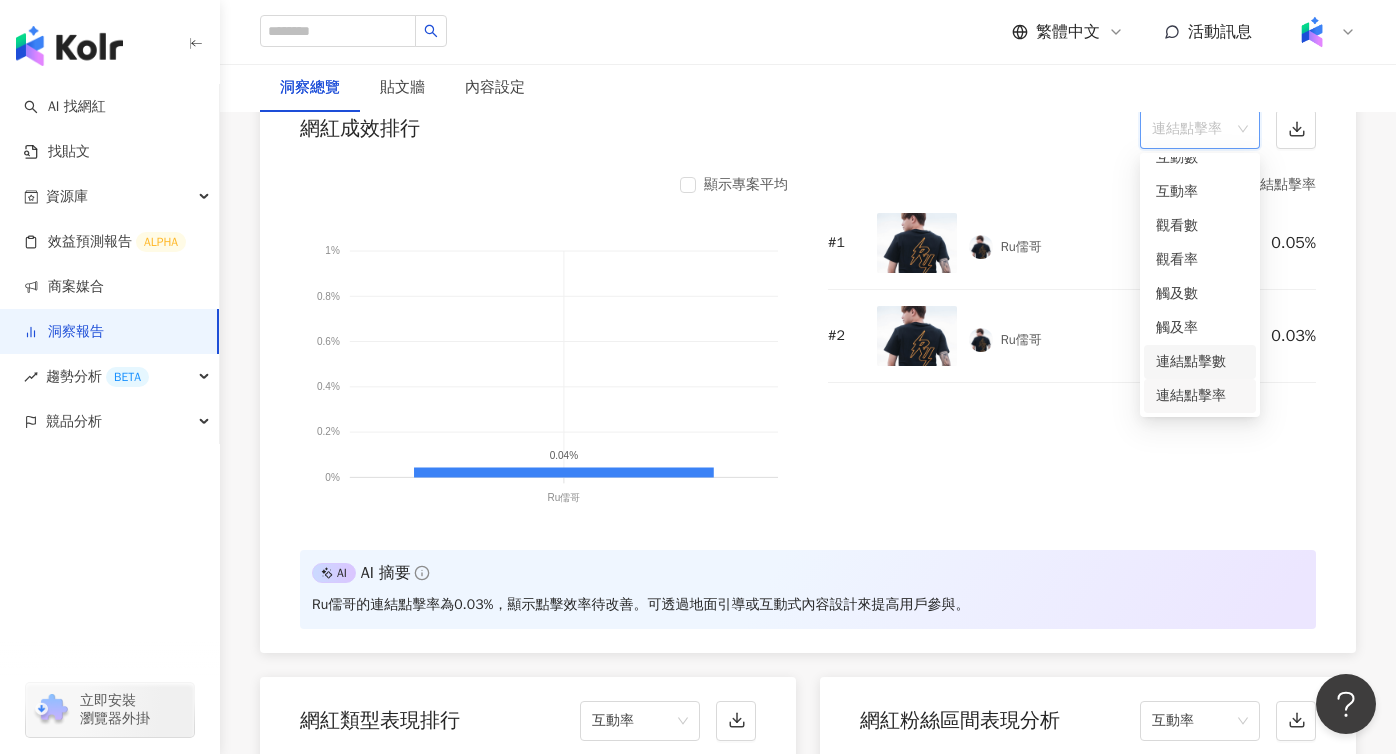 click on "連結點擊數" at bounding box center [1200, 362] 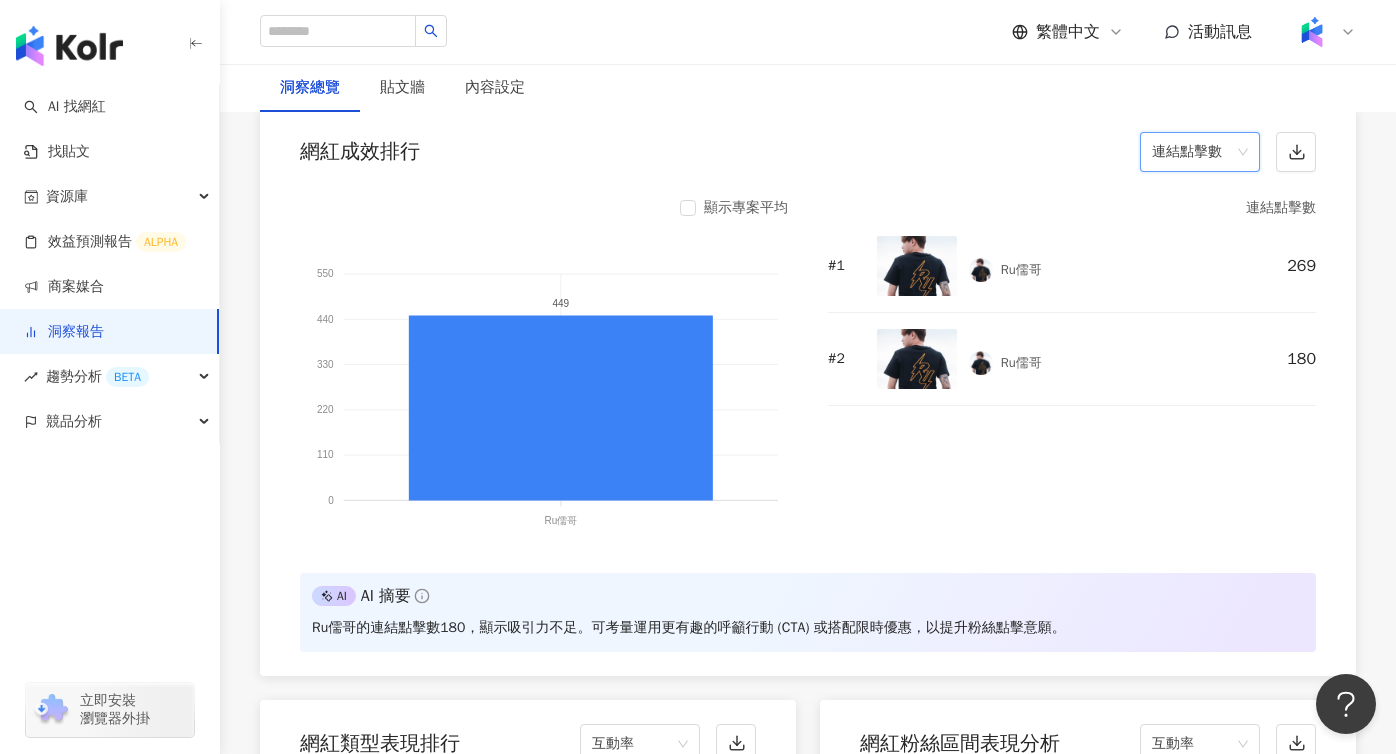scroll, scrollTop: 1509, scrollLeft: 0, axis: vertical 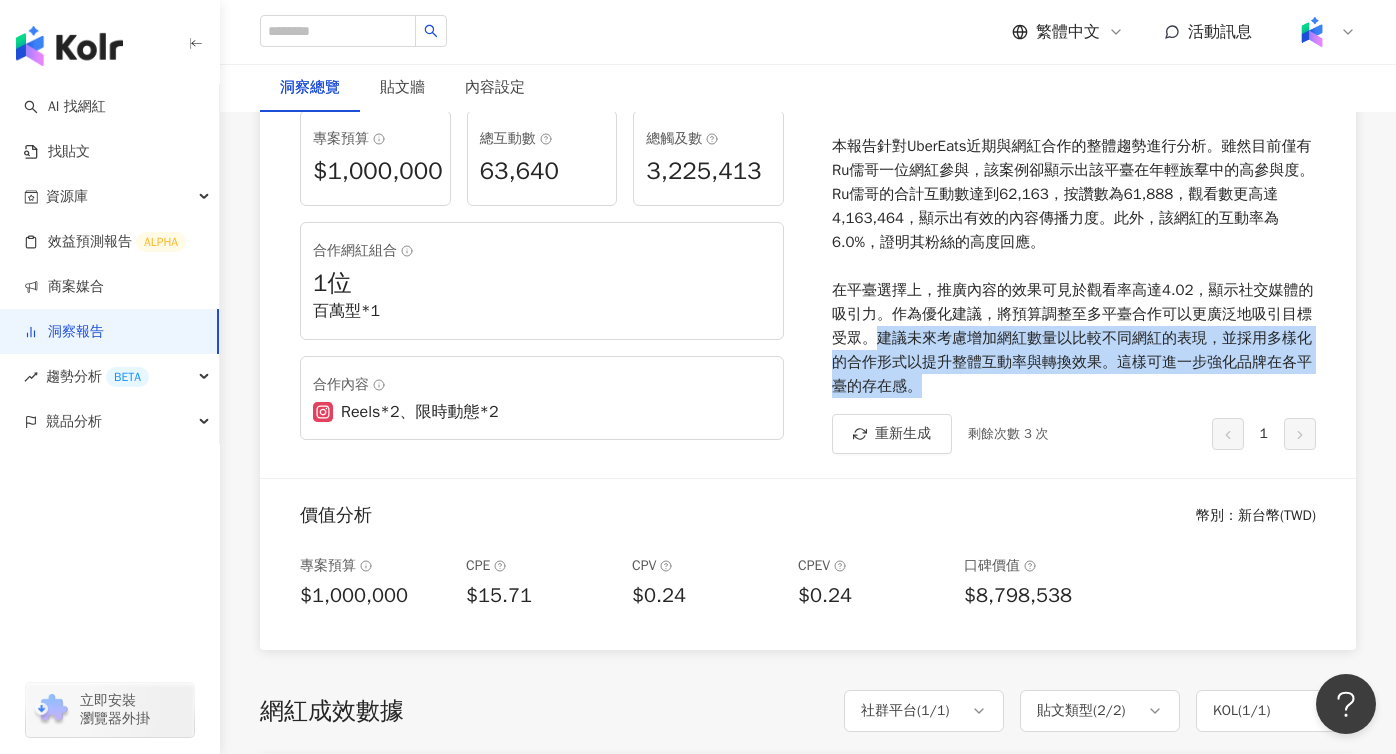 drag, startPoint x: 882, startPoint y: 332, endPoint x: 1141, endPoint y: 380, distance: 263.41034 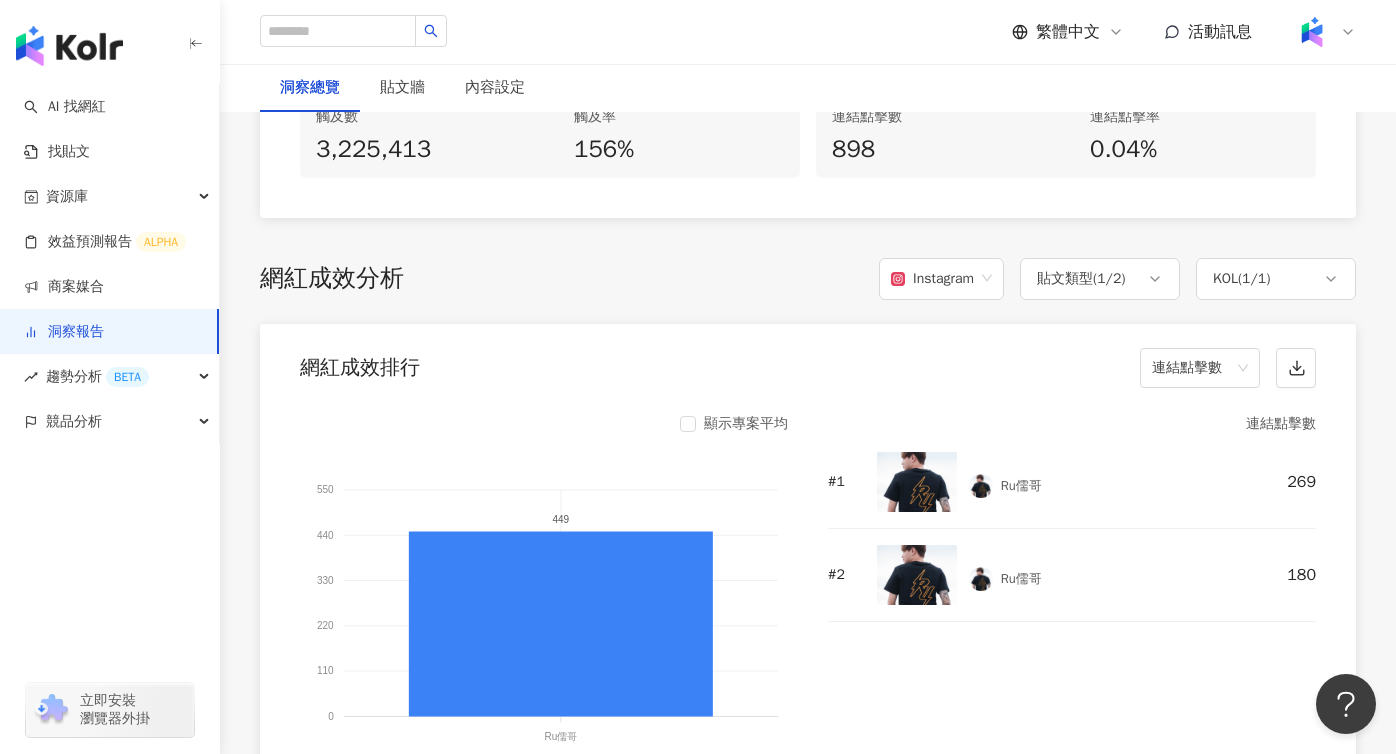 scroll, scrollTop: 1486, scrollLeft: 0, axis: vertical 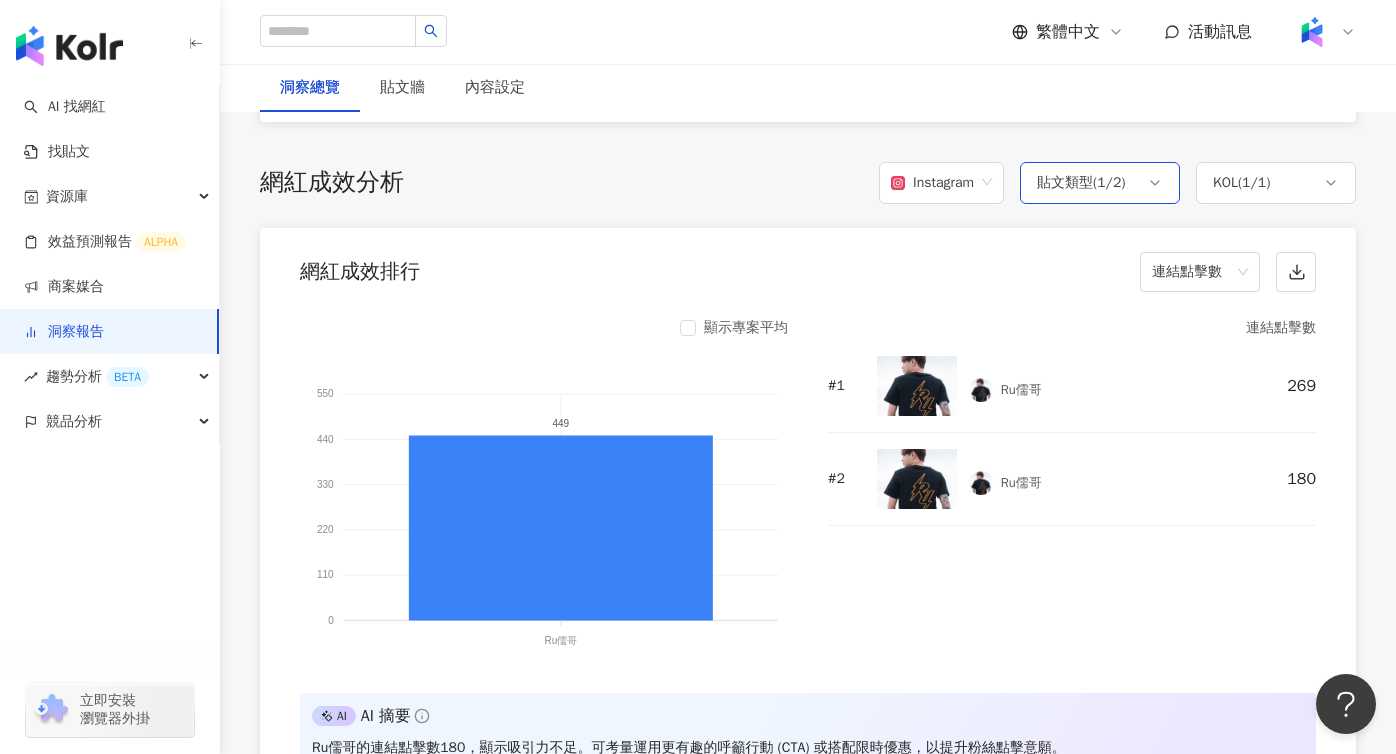 click on "貼文類型  ( 1 / 2 )" at bounding box center [1081, 183] 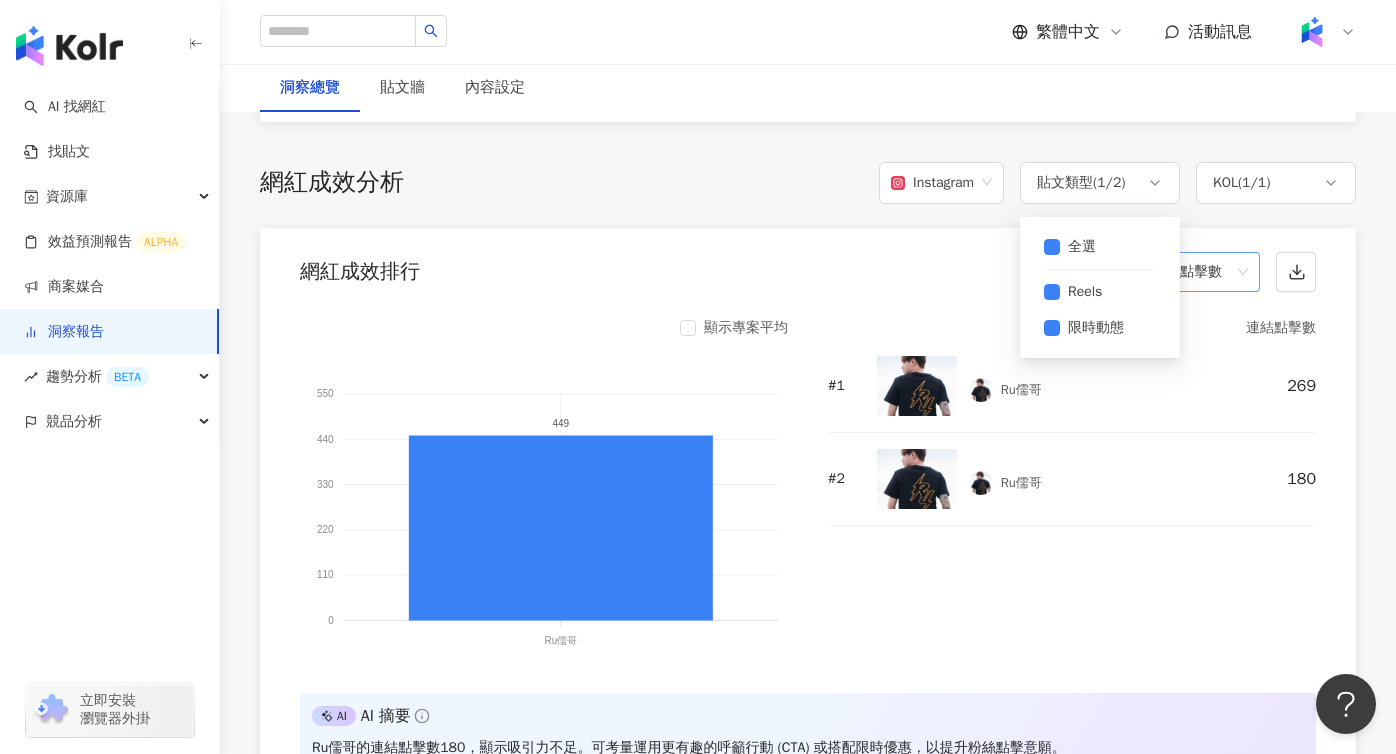 click on "連結點擊數" at bounding box center (1200, 272) 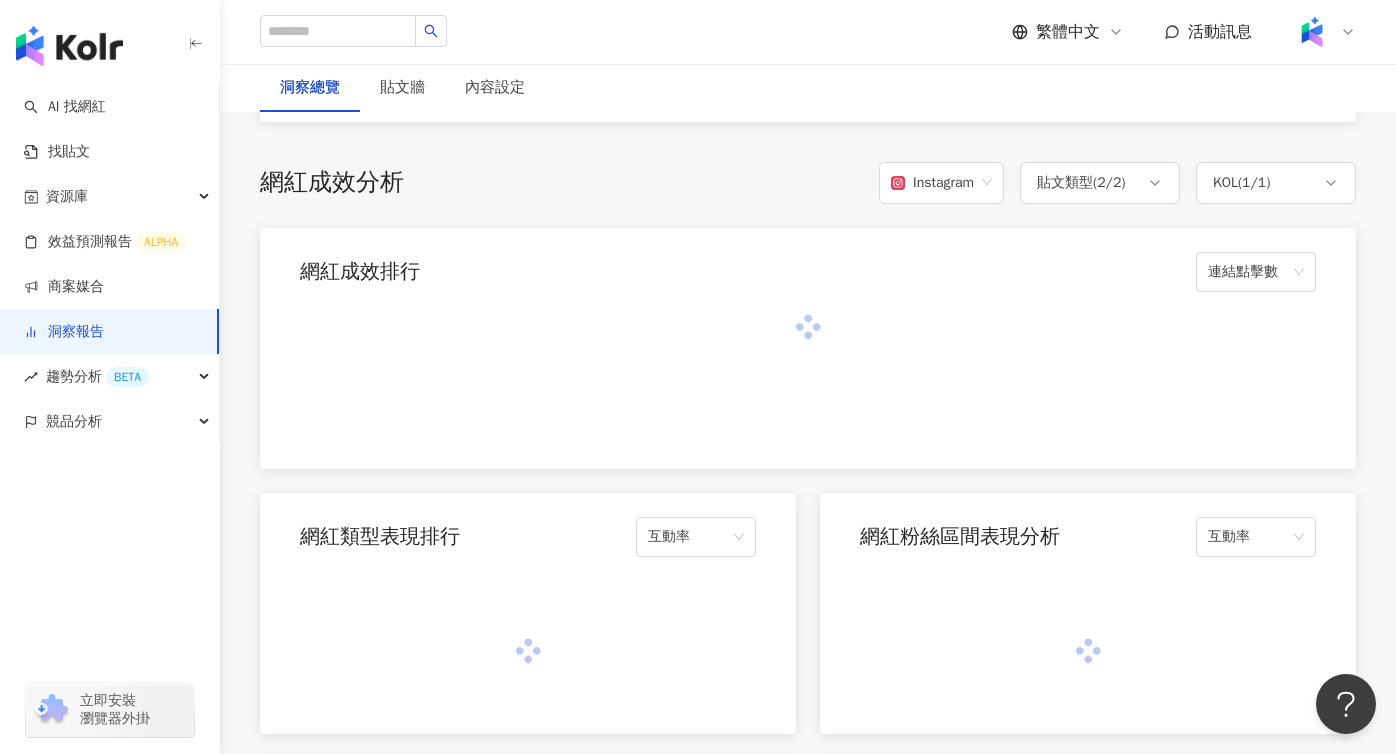 click on "網紅成效排行 連結點擊數" at bounding box center (808, 266) 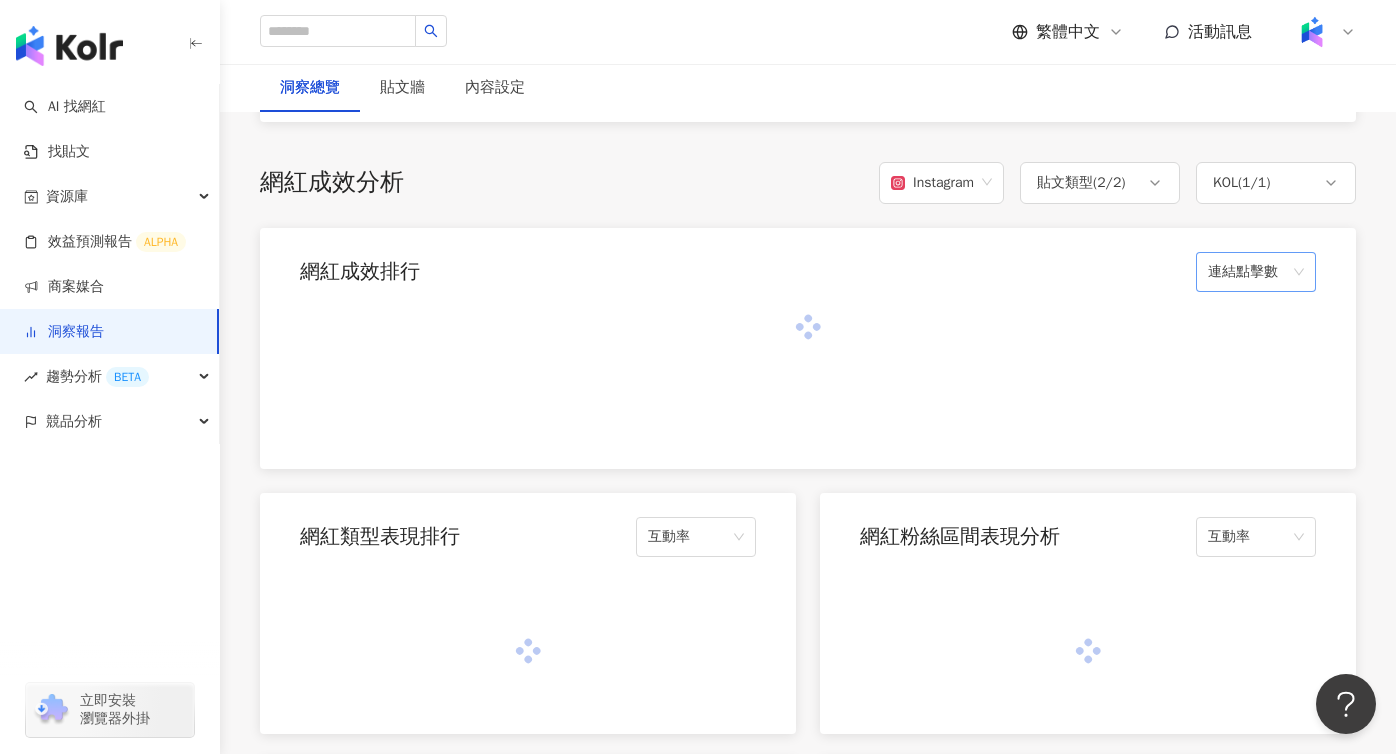 click on "連結點擊數" at bounding box center [1256, 272] 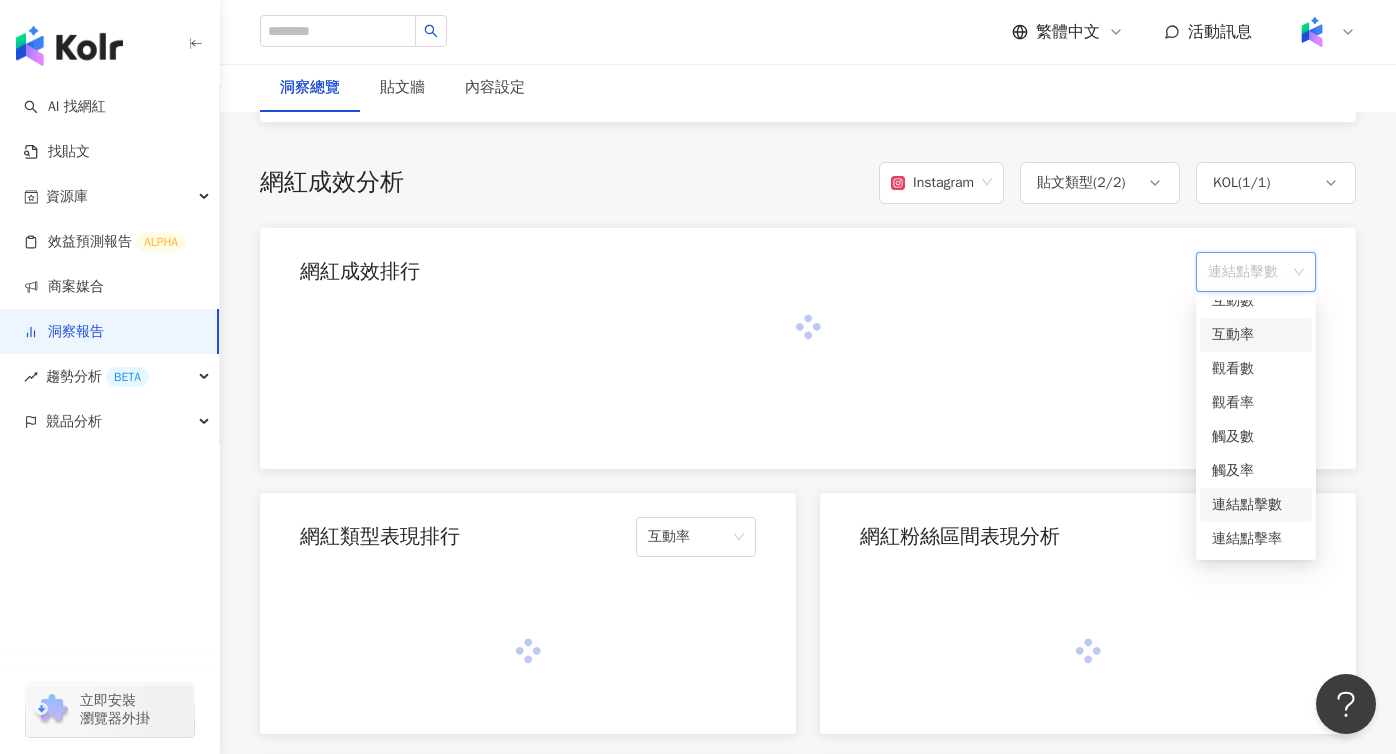 click on "互動率" at bounding box center [1256, 335] 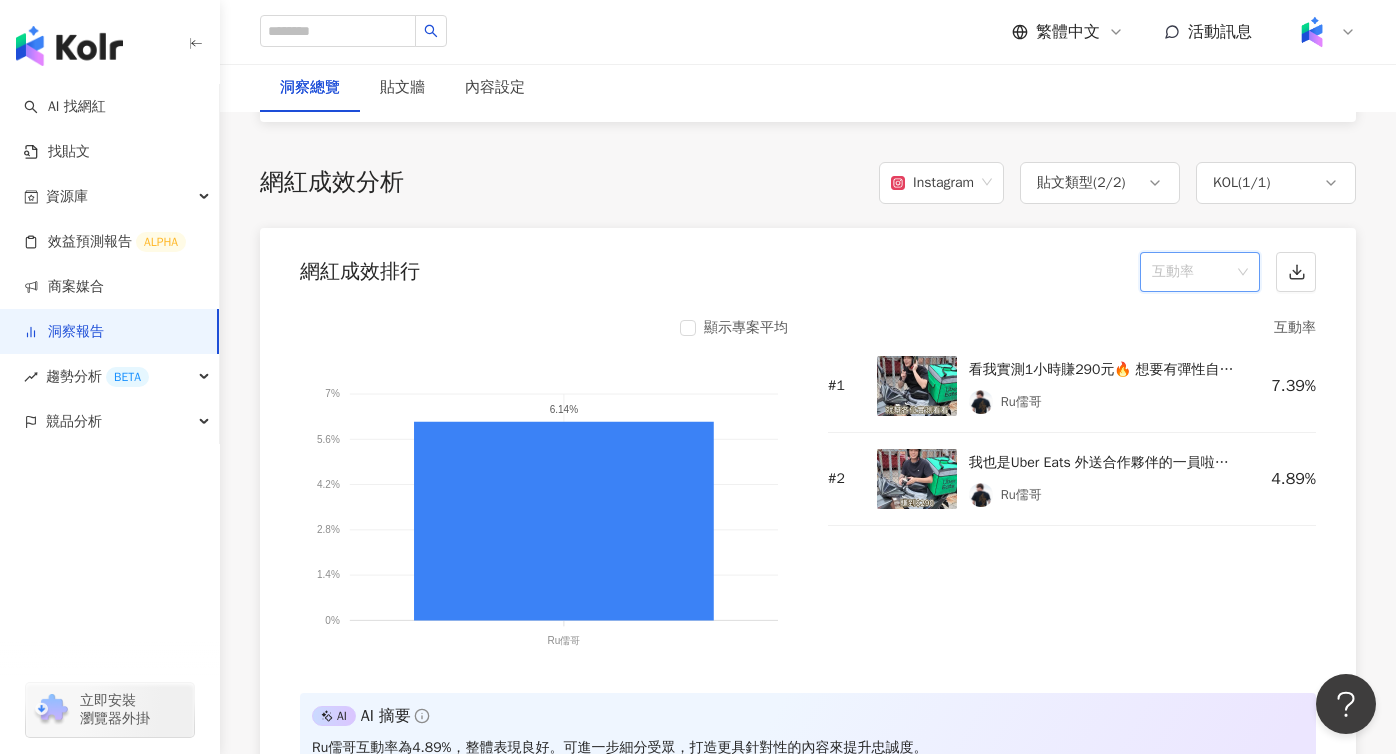 click on "互動率" at bounding box center [1200, 272] 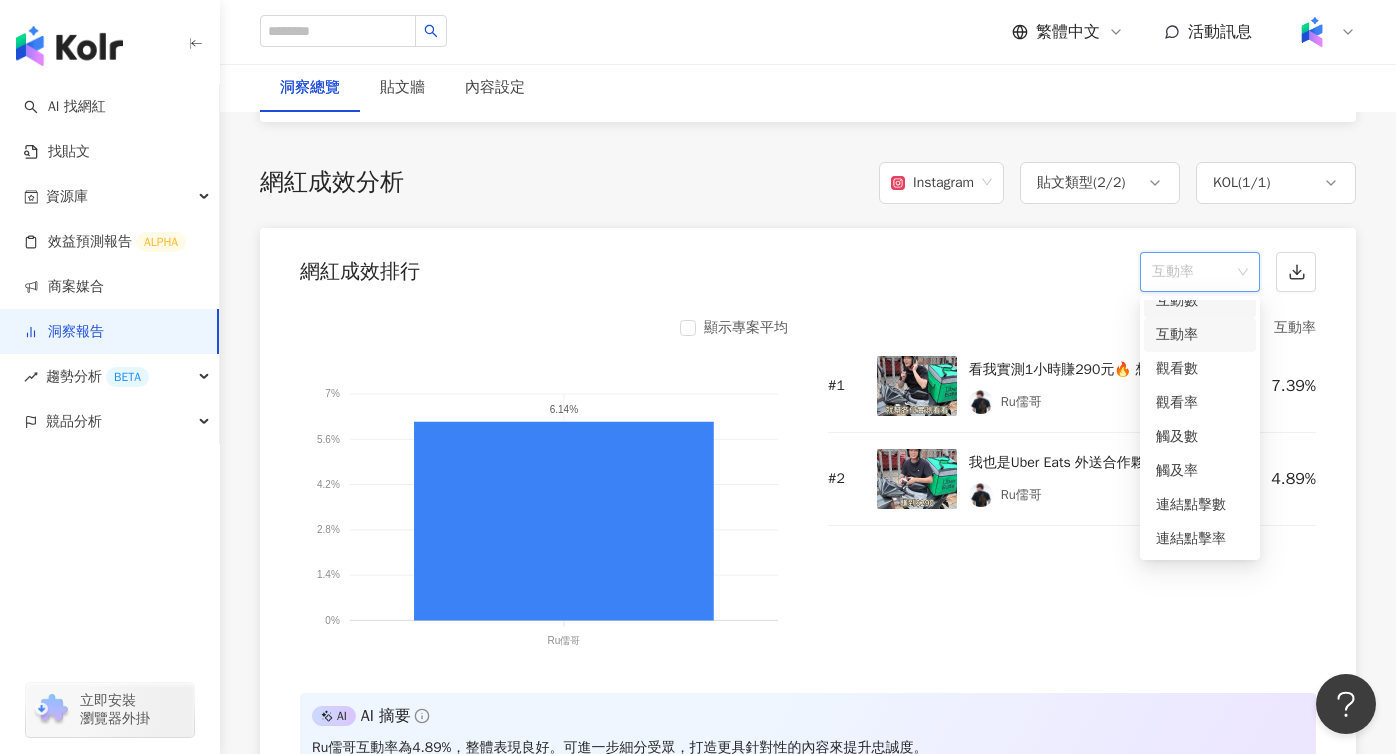 click on "互動數" at bounding box center [1200, 301] 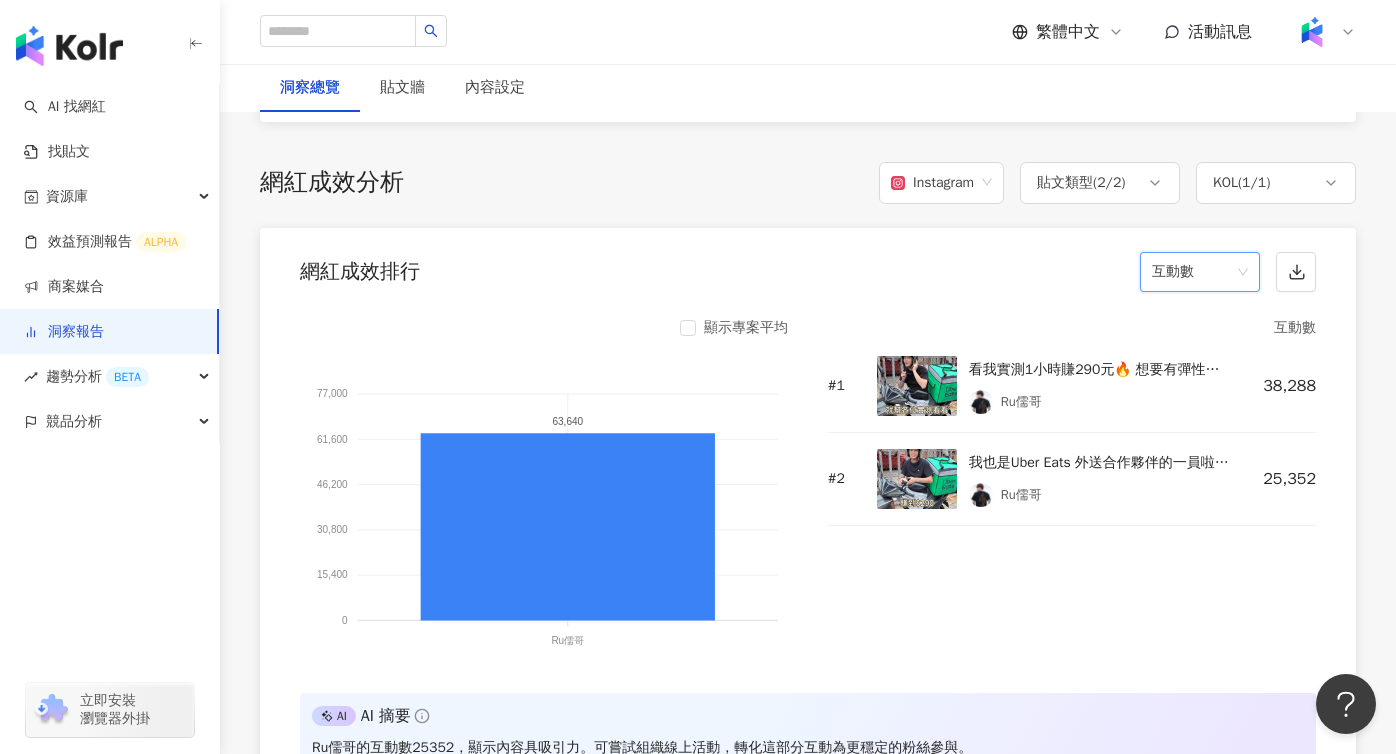click on "互動數 # 1 看我實測1小時賺290元🔥
想要有彈性自由的工作就趕快註冊成為Uber Eats 外送合作夥伴啦～
註冊只需要簡單的三步驟超easy
1️⃣ 下載 Uber夥伴端 App
2️⃣ 用email註冊，上傳五個資料：身分證、駕照、良民證、機車行照、強制險。
(良民證現在可以線上申請寄到家)
3️⃣ 線上測驗過關+準備一個外送保溫袋
現在還有暑騎U競賽活動等你拿大獎！
6/23-7/31期間
完成越多趟外送排名越前面，前100名都有獎！
前幾名還有iPhone16、PS5，最高獎金5000！
下一集實測跑單到底賺多少
記得來看🫵
*「送單期間」係指外送合作夥伴於接單後至訂單送達
* 290元之數額係根據2024年Uber Eats台灣全體外送合作夥伴於送單期間所賺取之總數額，計算出每小時平均賺取之數額。
*活動詳情請見Uber Eats活動網頁
#UberEats #581 #暑騎U競賽 Ru儒哥 38,288 # 2 Ru儒哥 25,352" at bounding box center [1072, 492] 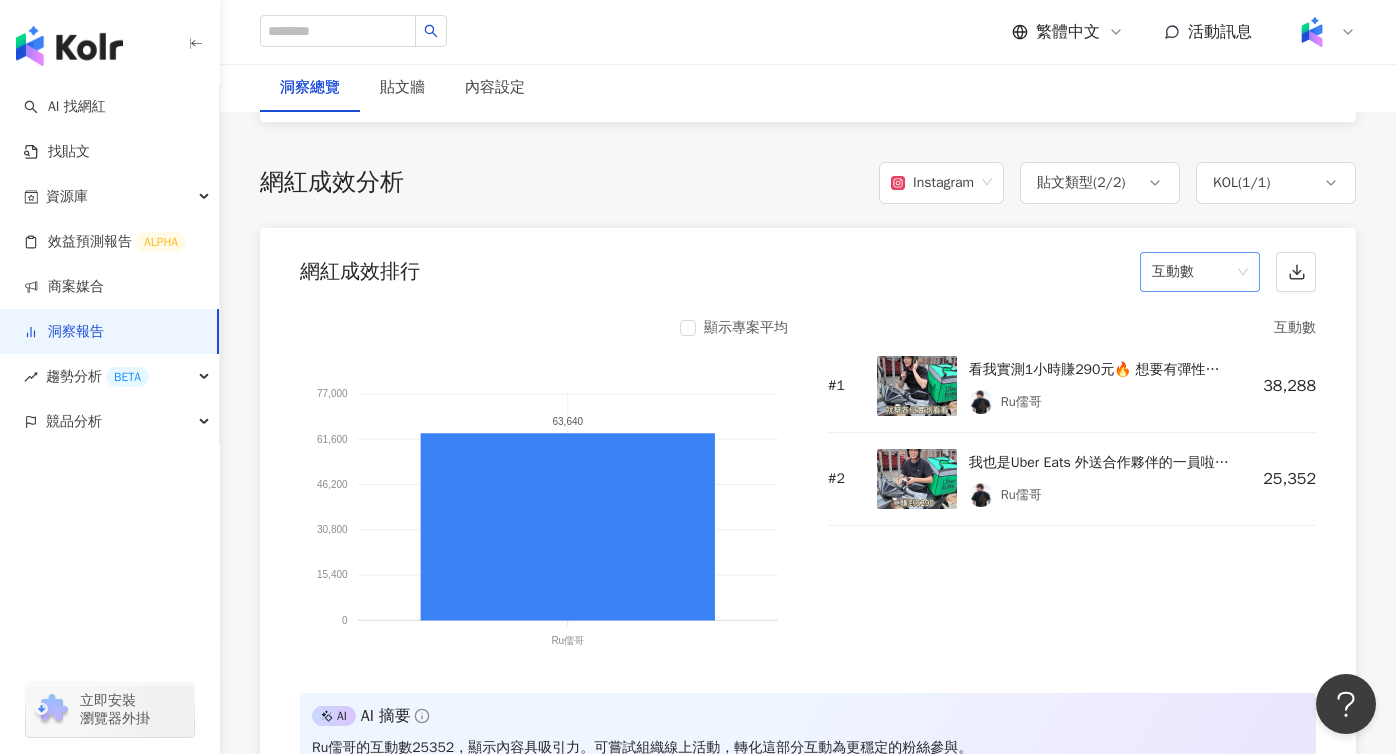 click on "互動數" at bounding box center (1200, 272) 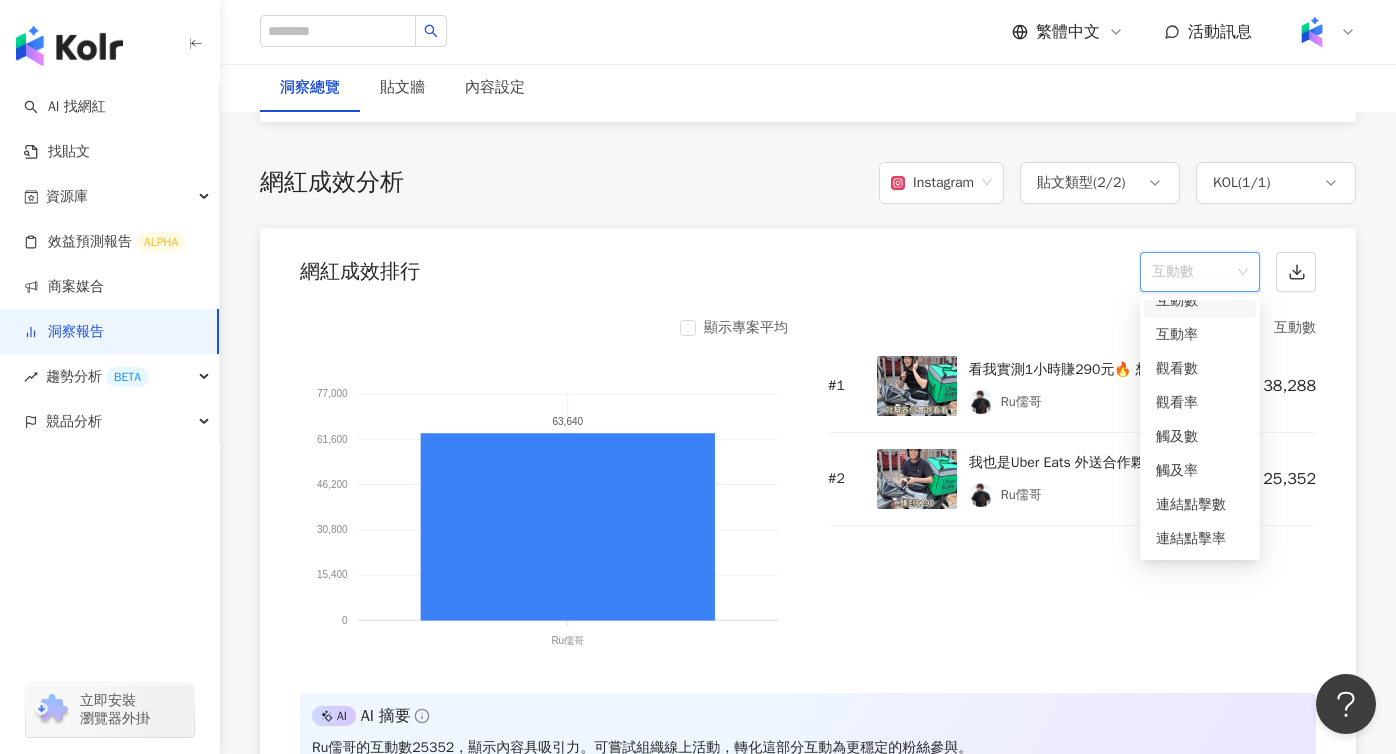 scroll, scrollTop: 68, scrollLeft: 0, axis: vertical 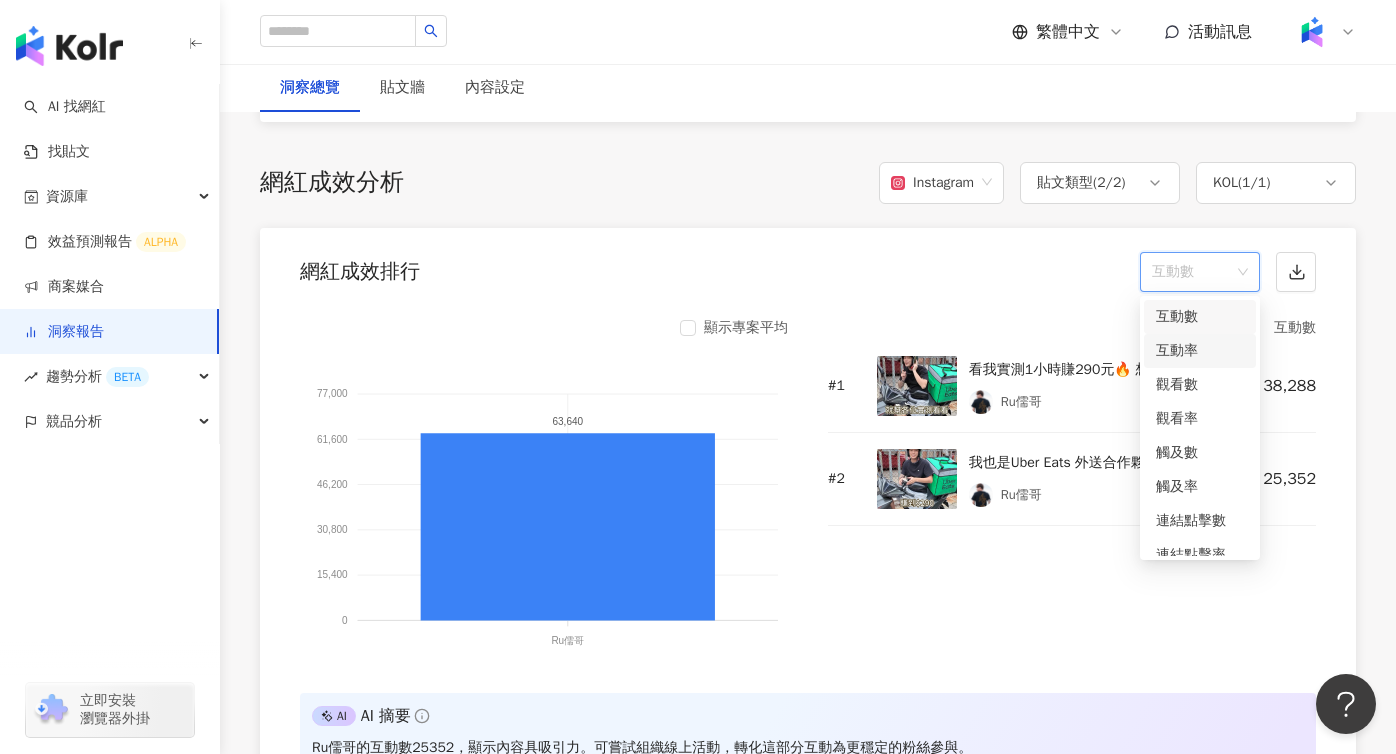 click on "互動率" at bounding box center [1200, 351] 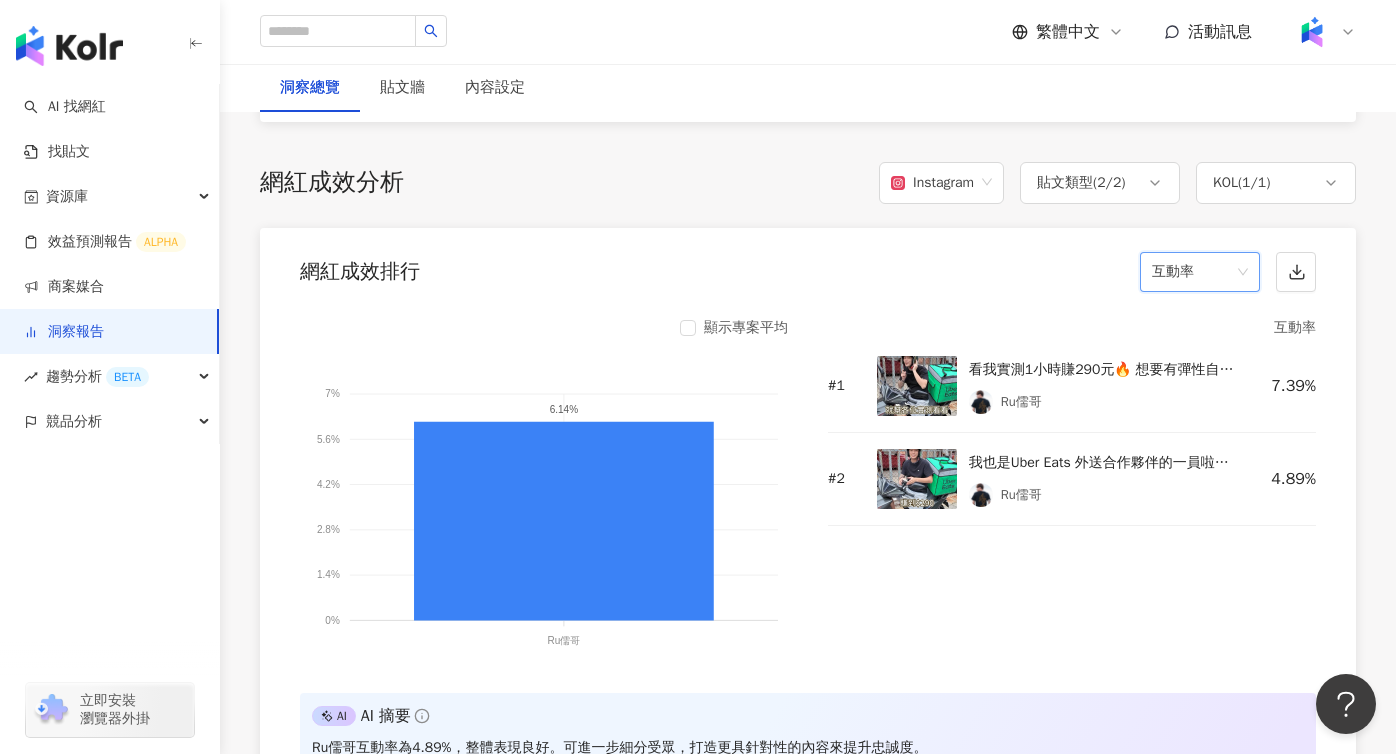 click on "互動率" at bounding box center [1200, 272] 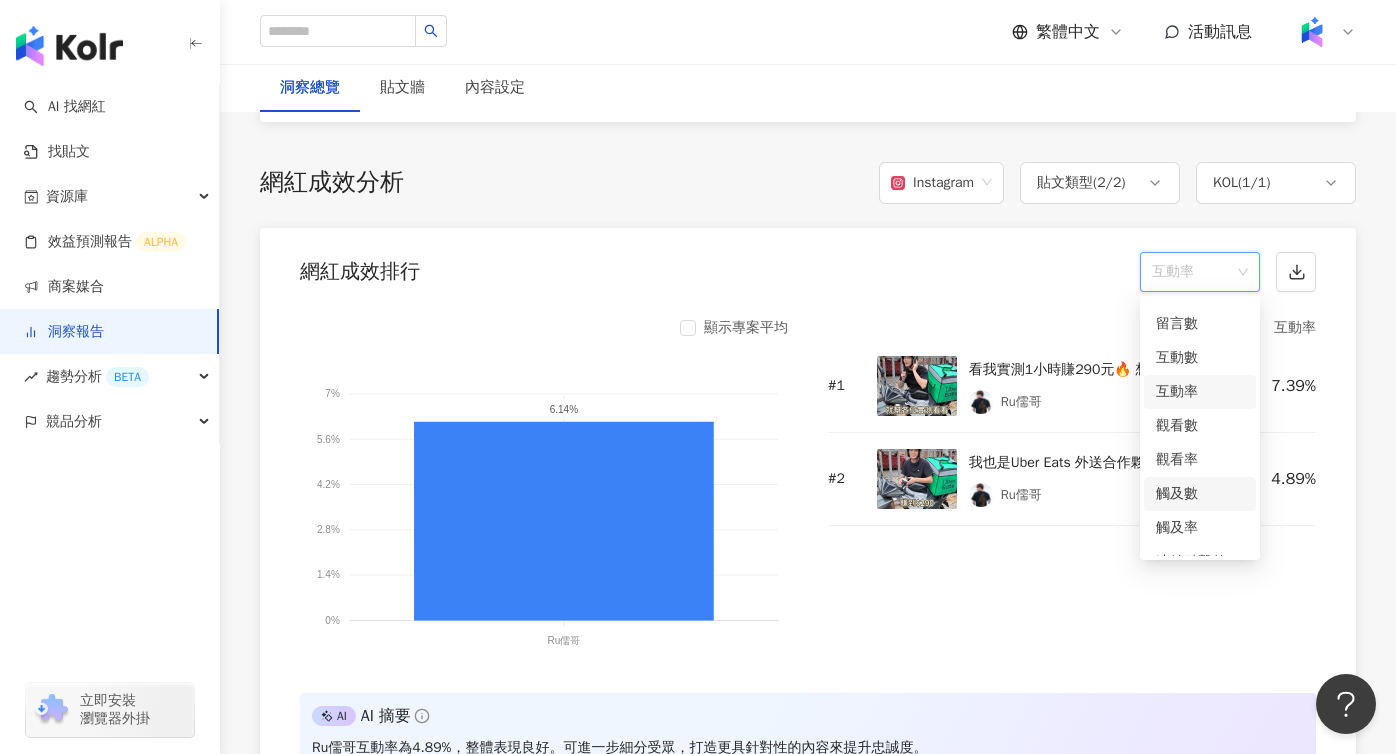 scroll, scrollTop: 0, scrollLeft: 0, axis: both 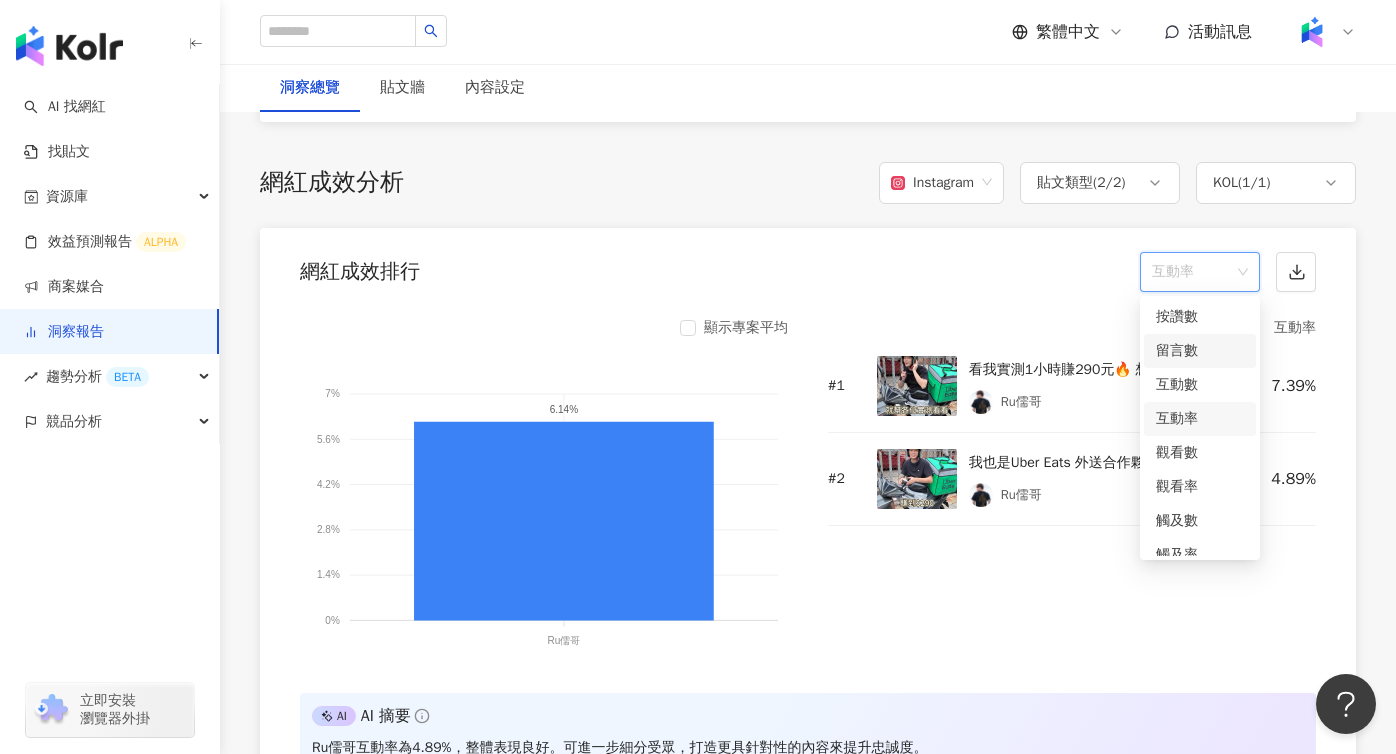 click on "留言數" at bounding box center [1200, 351] 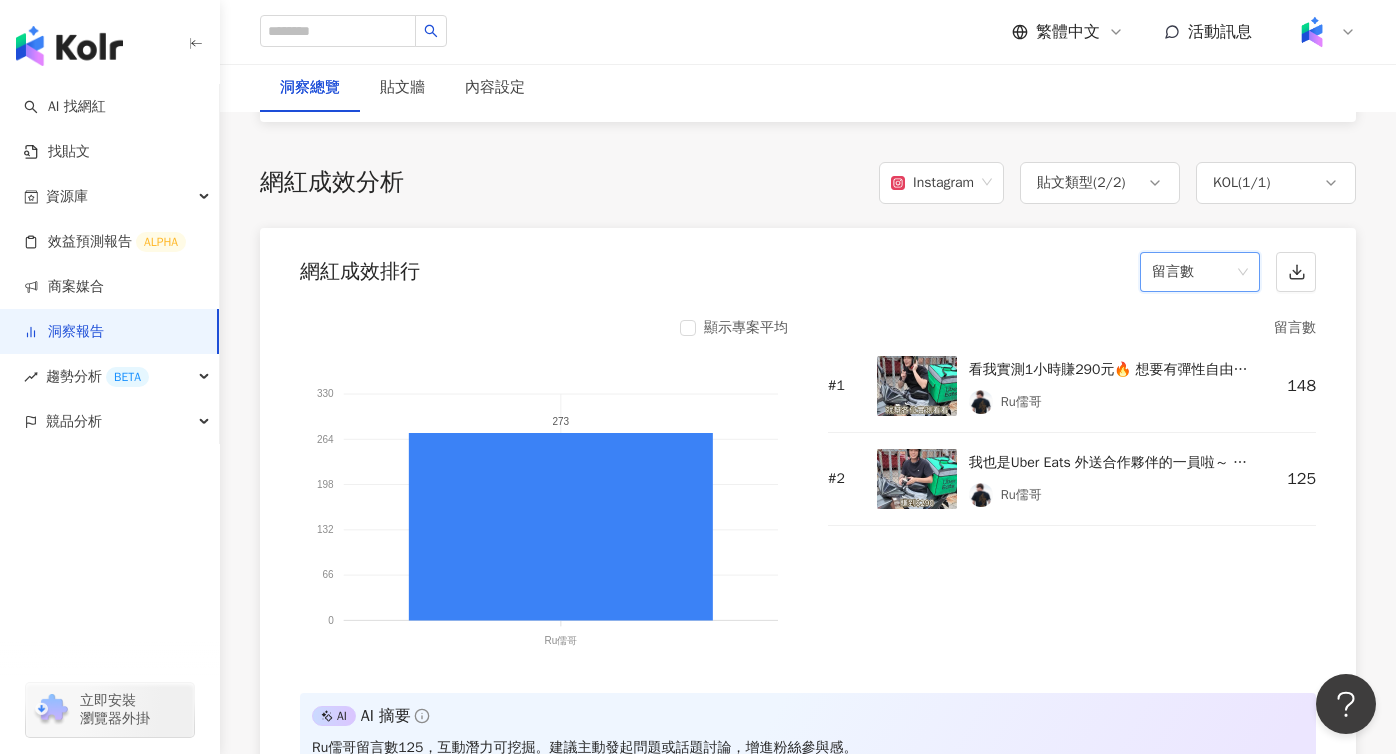 click on "留言數 # 1 看我實測1小時賺290元🔥
想要有彈性自由的工作就趕快註冊成為Uber Eats 外送合作夥伴啦～
註冊只需要簡單的三步驟超easy
1️⃣ 下載 Uber夥伴端 App
2️⃣ 用email註冊，上傳五個資料：身分證、駕照、良民證、機車行照、強制險。
(良民證現在可以線上申請寄到家)
3️⃣ 線上測驗過關+準備一個外送保溫袋
現在還有暑騎U競賽活動等你拿大獎！
6/23-7/31期間
完成越多趟外送排名越前面，前100名都有獎！
前幾名還有iPhone16、PS5，最高獎金5000！
下一集實測跑單到底賺多少
記得來看🫵
*「送單期間」係指外送合作夥伴於接單後至訂單送達
* 290元之數額係根據2024年Uber Eats台灣全體外送合作夥伴於送單期間所賺取之總數額，計算出每小時平均賺取之數額。
*活動詳情請見Uber Eats活動網頁
#UberEats #581 #暑騎U競賽 Ru儒哥 148 # 2 Ru儒哥 125" at bounding box center (1072, 492) 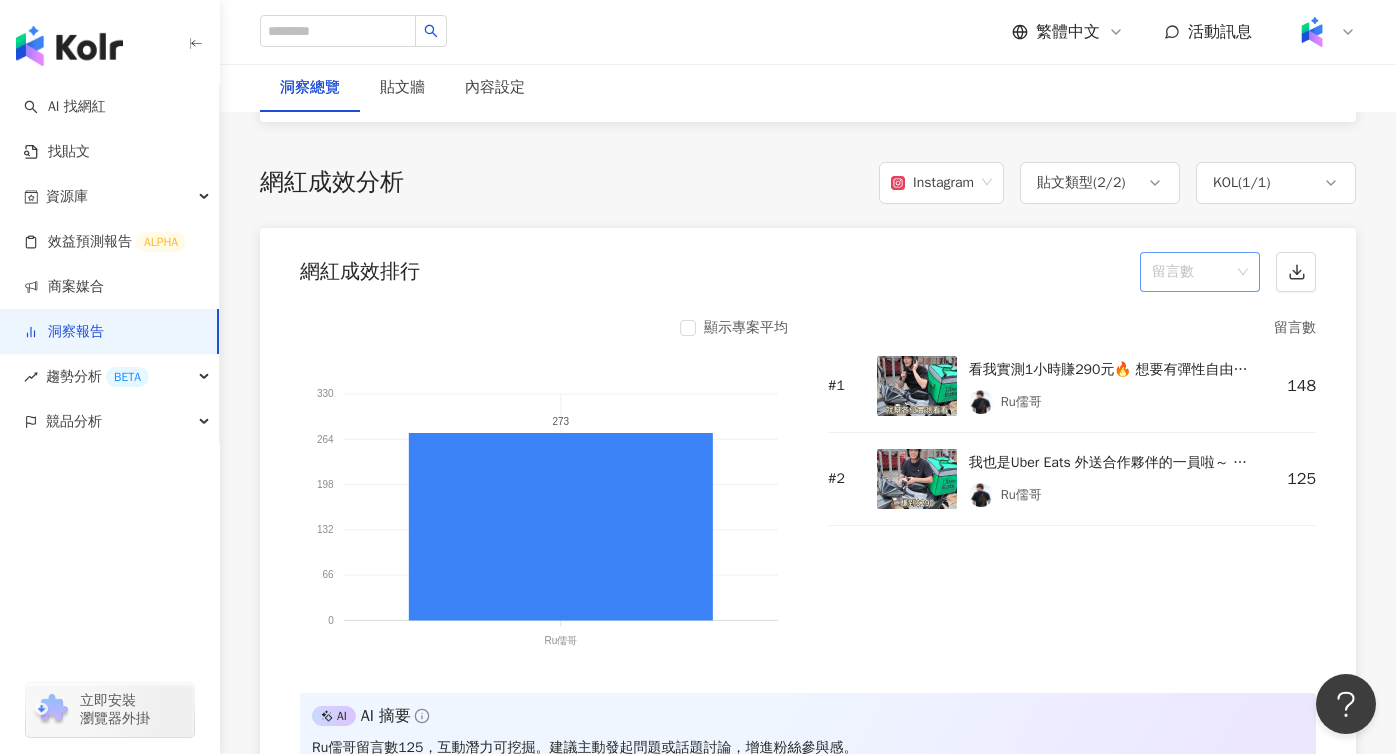 click on "留言數" at bounding box center (1200, 272) 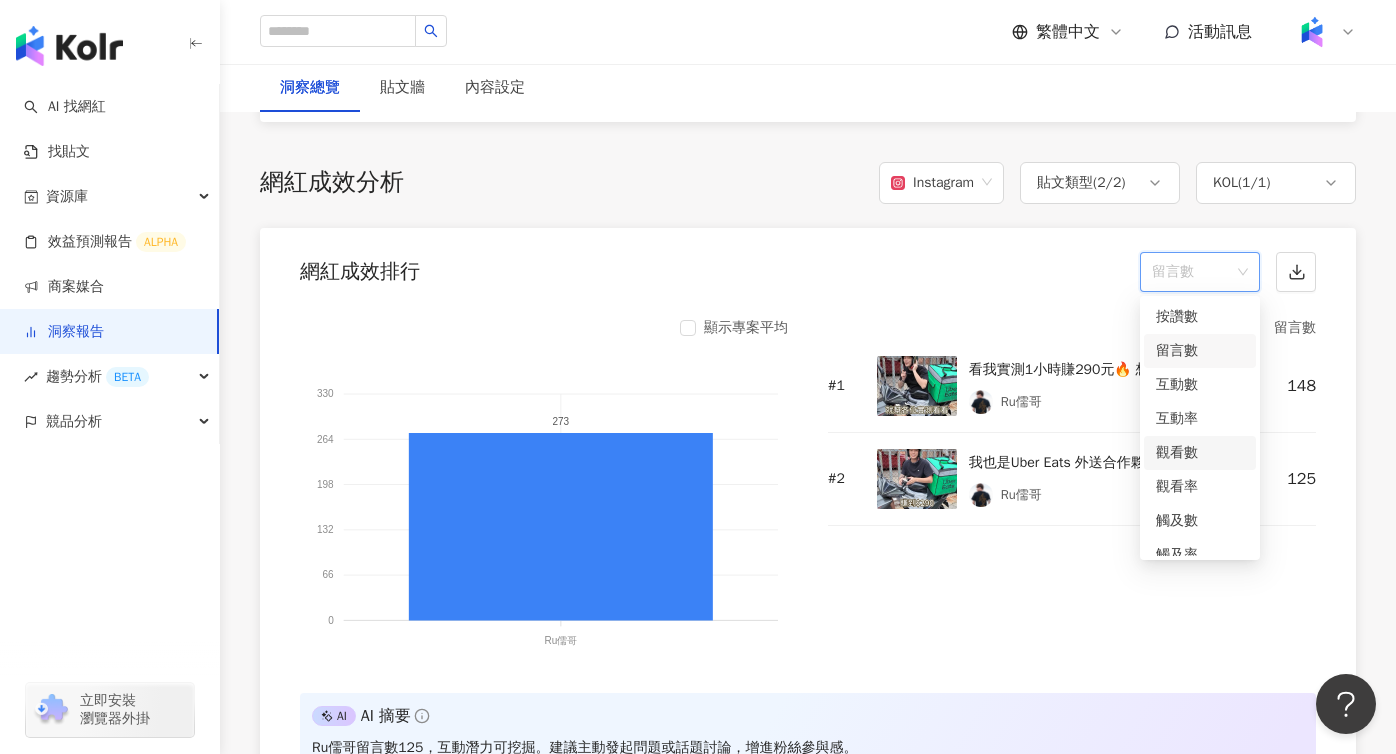click on "觀看數" at bounding box center (1200, 453) 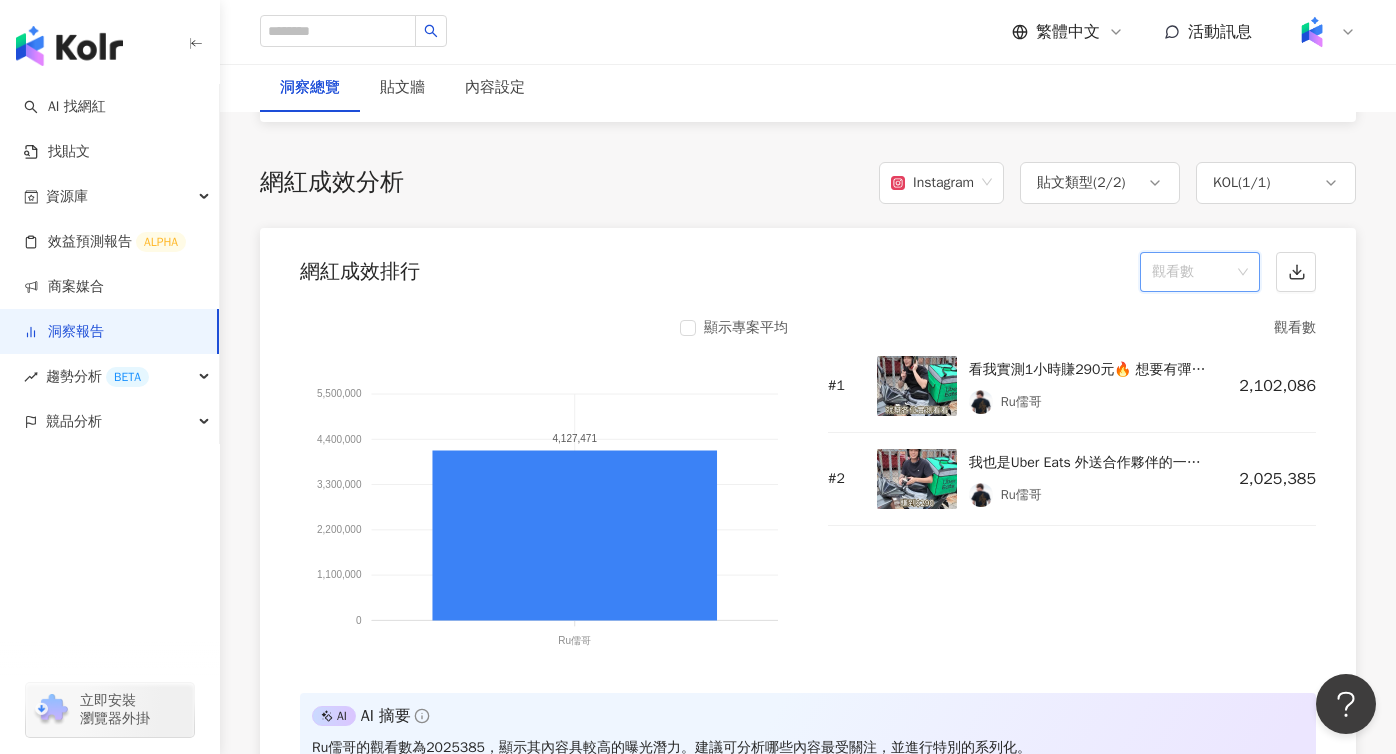 click on "觀看數" at bounding box center (1200, 272) 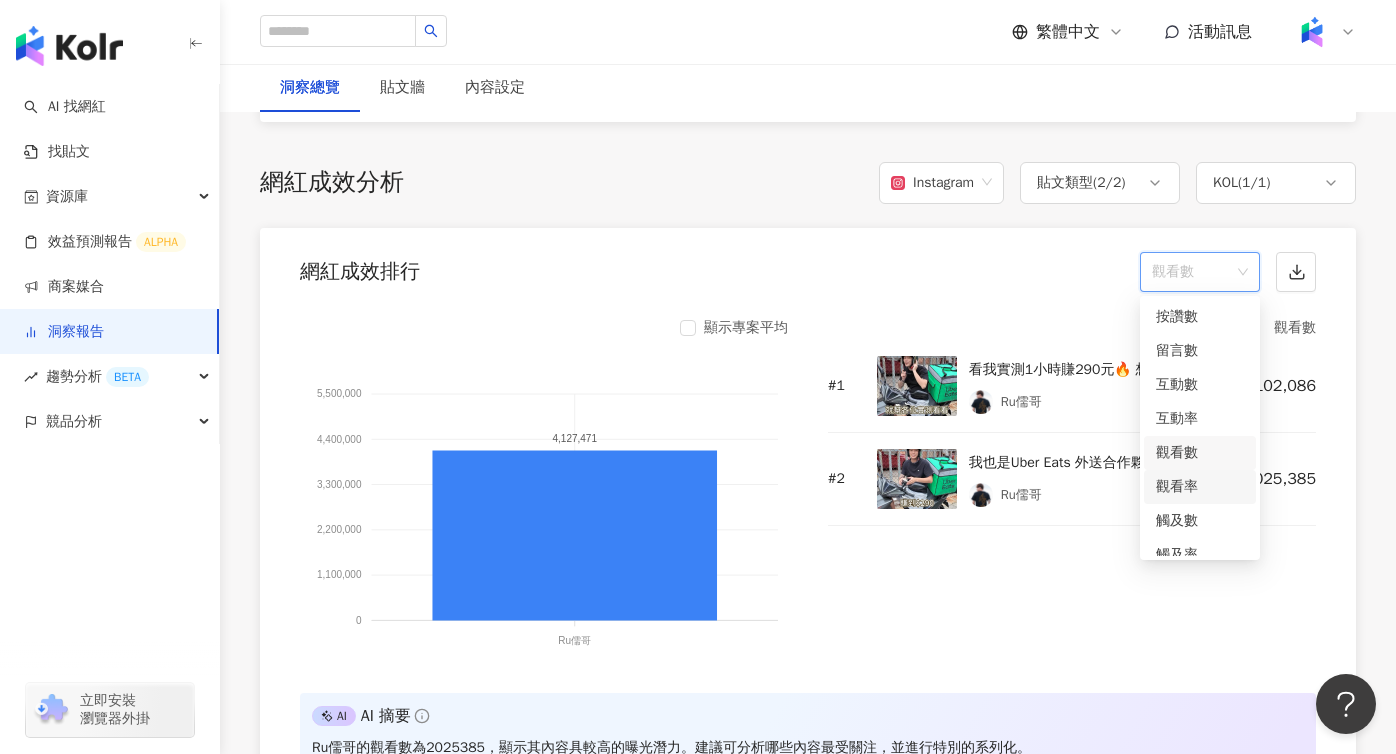 click on "觀看率" at bounding box center [1200, 487] 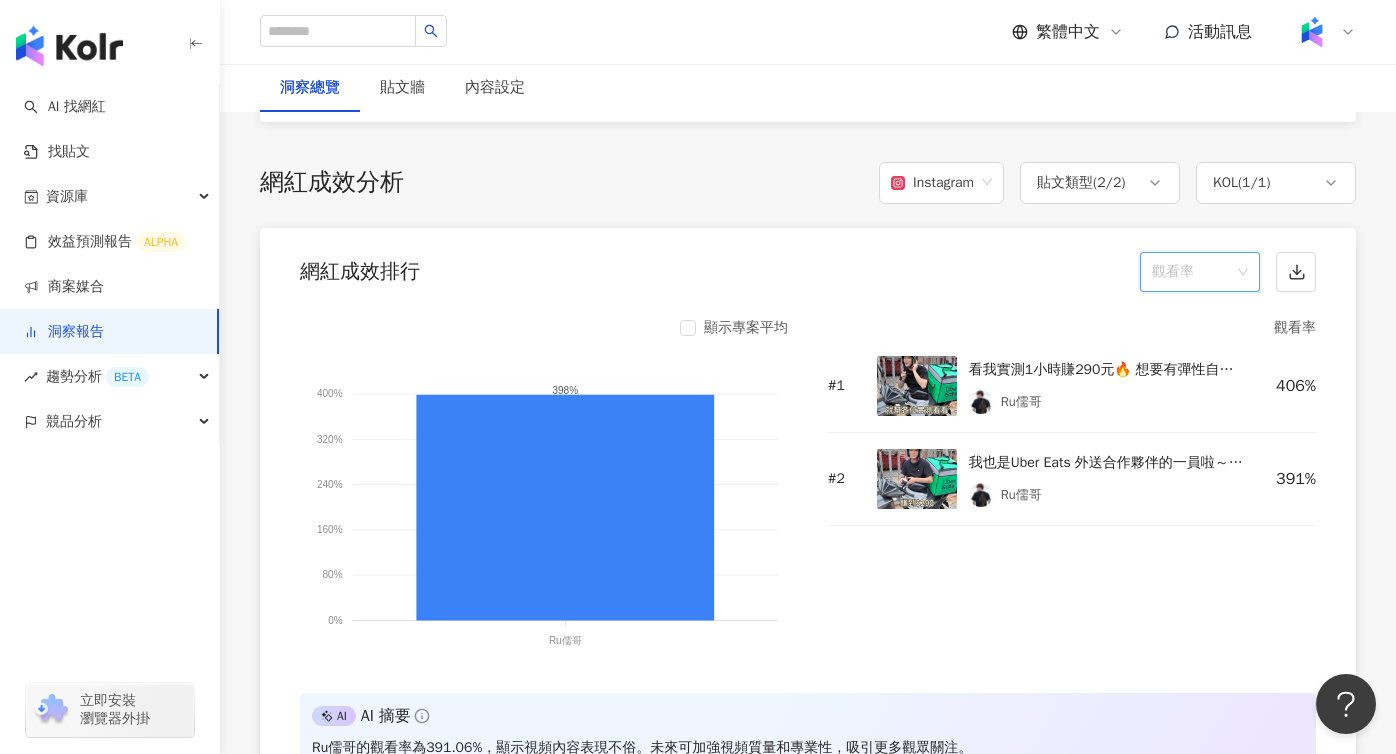 click on "觀看率" at bounding box center (1200, 272) 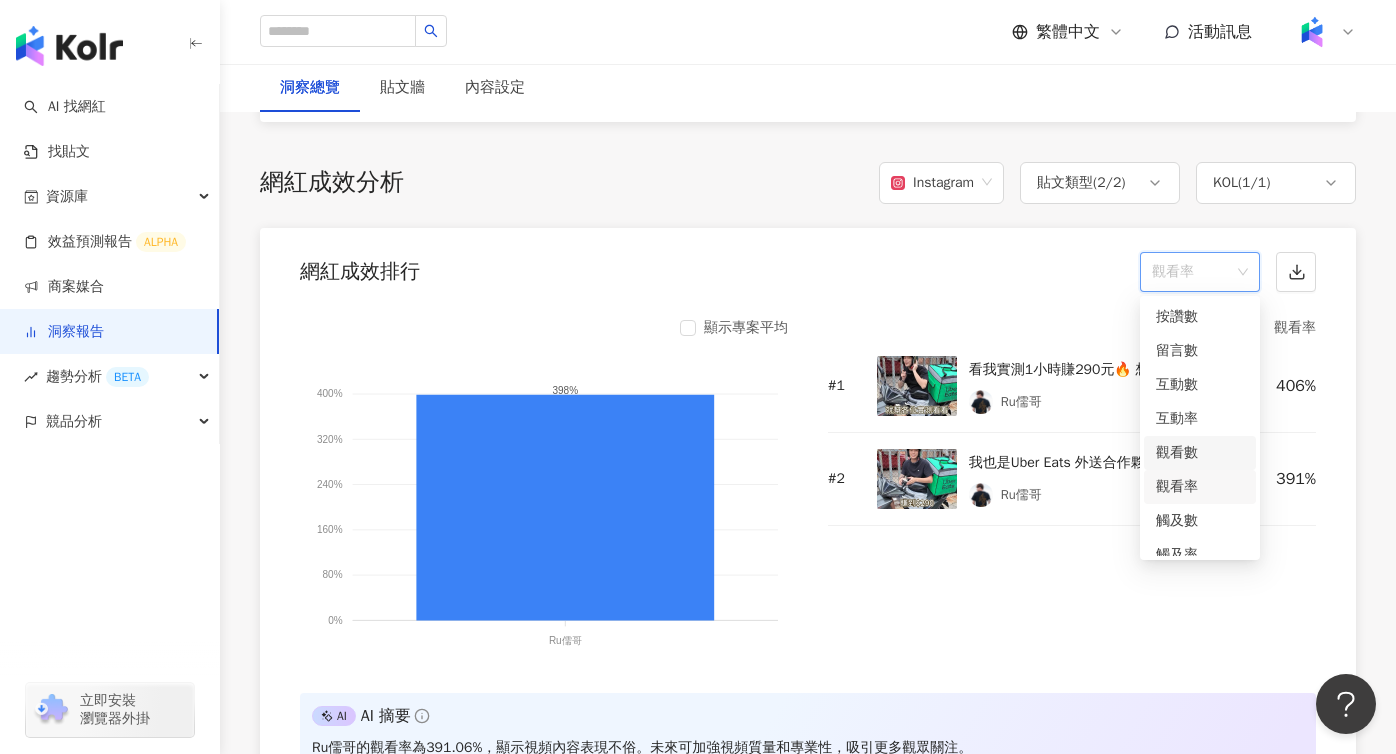 click on "觀看數" at bounding box center (1200, 453) 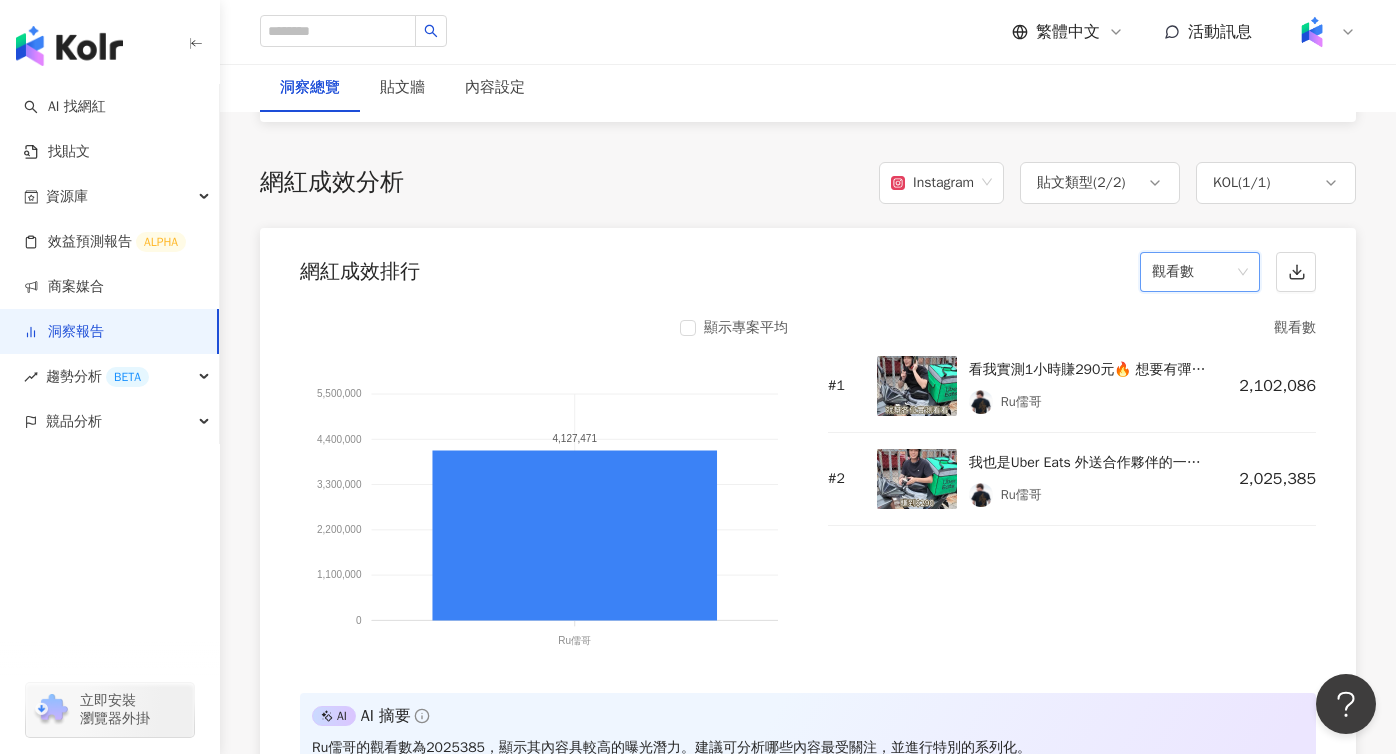 click on "看我實測1小時賺290元🔥
想要有彈性自由的工作就趕快註冊成為Uber Eats 外送合作夥伴啦～
註冊只需要簡單的三步驟超easy
1️⃣ 下載 Uber夥伴端 App
2️⃣ 用email註冊，上傳五個資料：身分證、駕照、良民證、機車行照、強制險。
(良民證現在可以線上申請寄到家)
3️⃣ 線上測驗過關+準備一個外送保溫袋
現在還有暑騎U競賽活動等你拿大獎！
6/23-7/31期間
完成越多趟外送排名越前面，前100名都有獎！
前幾名還有iPhone16、PS5，最高獎金5000！
下一集實測跑單到底賺多少
記得來看🫵
*「送單期間」係指外送合作夥伴於接單後至訂單送達
* 290元之數額係根據2024年Uber Eats台灣全體外送合作夥伴於送單期間所賺取之總數額，計算出每小時平均賺取之數額。
*活動詳情請見Uber Eats活動網頁
#UberEats #581 #暑騎U競賽" at bounding box center (1088, 370) 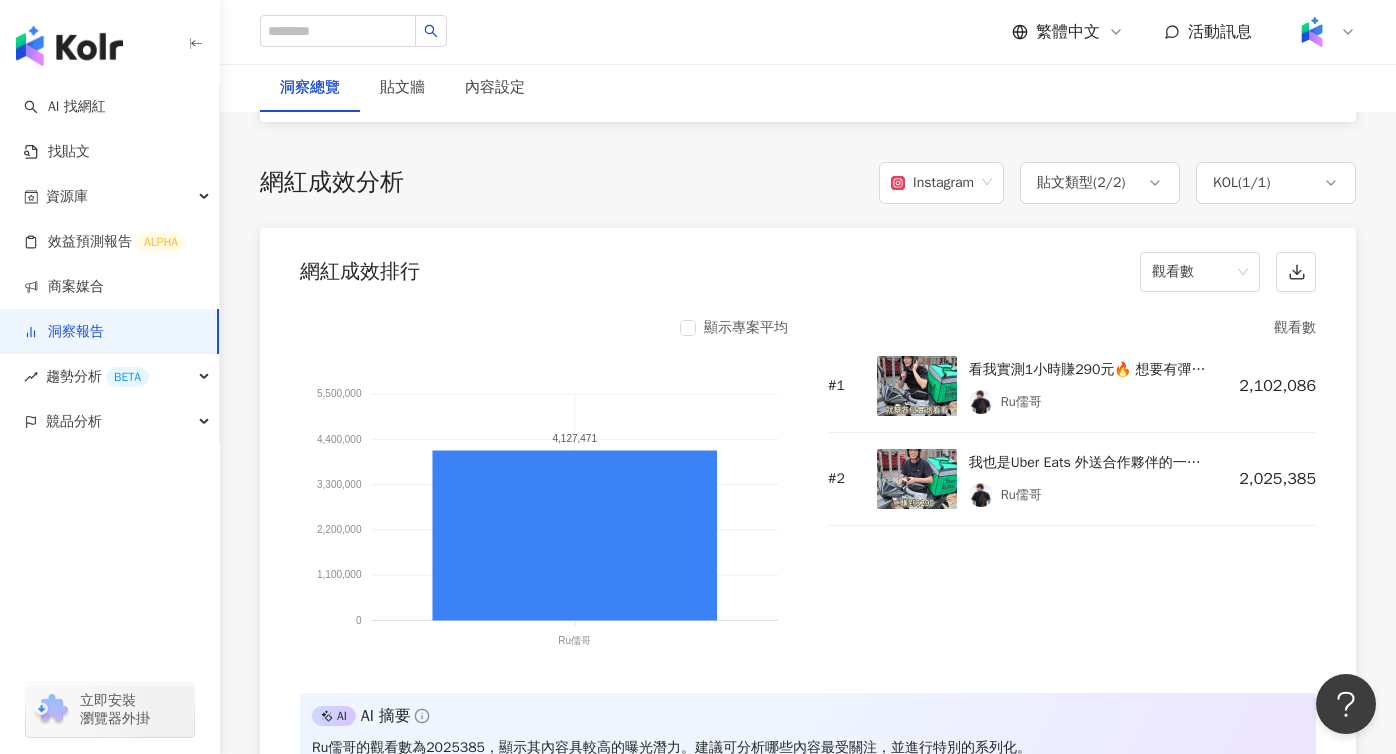 click at bounding box center [917, 386] 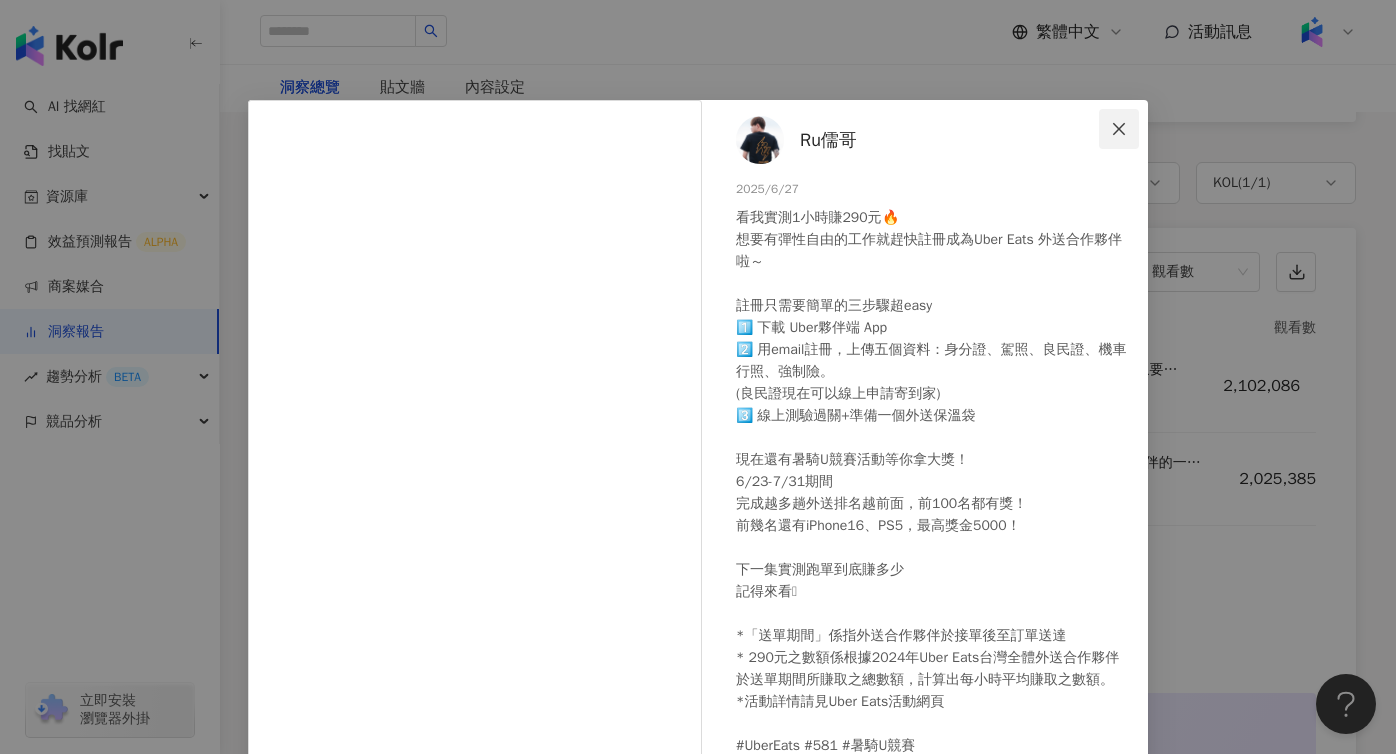 click 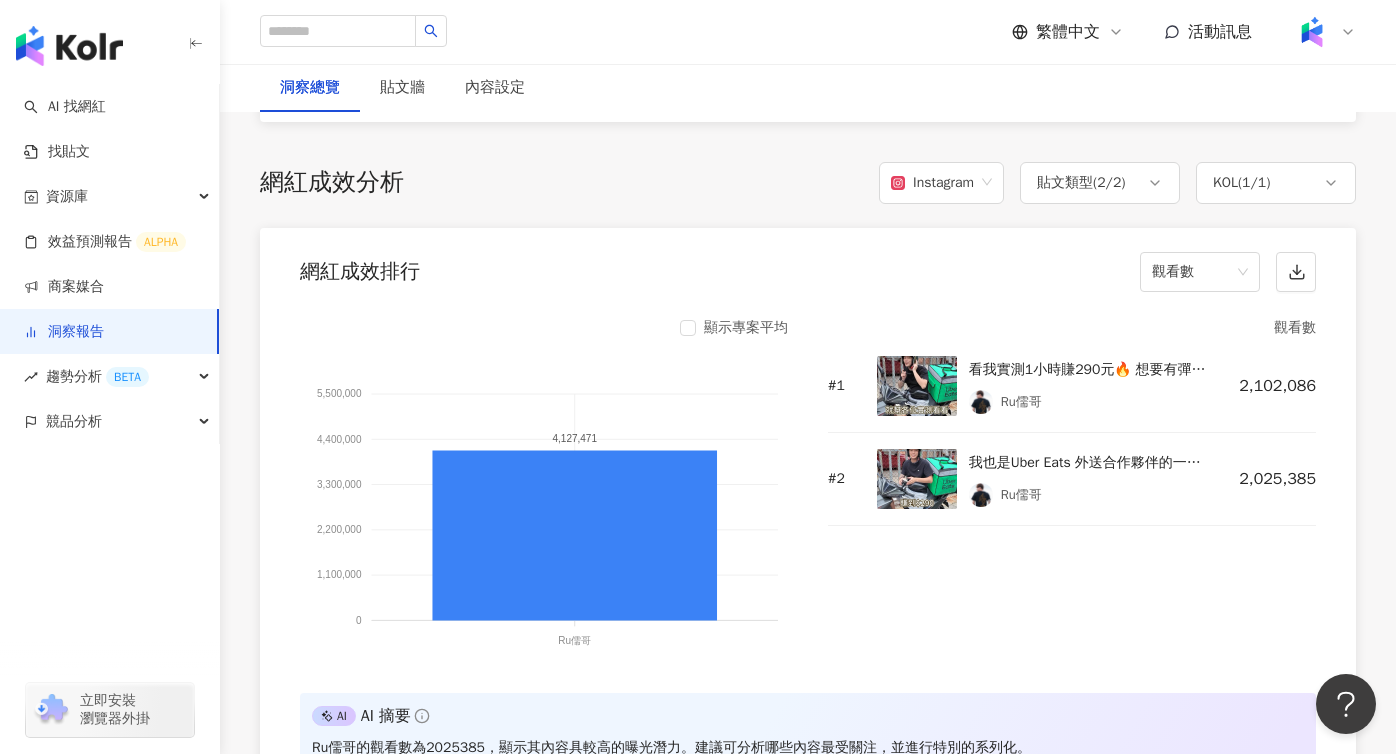 click on "觀看數 # 1 看我實測1小時賺290元🔥
想要有彈性自由的工作就趕快註冊成為Uber Eats 外送合作夥伴啦～
註冊只需要簡單的三步驟超easy
1️⃣ 下載 Uber夥伴端 App
2️⃣ 用email註冊，上傳五個資料：身分證、駕照、良民證、機車行照、強制險。
(良民證現在可以線上申請寄到家)
3️⃣ 線上測驗過關+準備一個外送保溫袋
現在還有暑騎U競賽活動等你拿大獎！
6/23-7/31期間
完成越多趟外送排名越前面，前100名都有獎！
前幾名還有iPhone16、PS5，最高獎金5000！
下一集實測跑單到底賺多少
記得來看🫵
*「送單期間」係指外送合作夥伴於接單後至訂單送達
* 290元之數額係根據2024年Uber Eats台灣全體外送合作夥伴於送單期間所賺取之總數額，計算出每小時平均賺取之數額。
*活動詳情請見Uber Eats活動網頁
#UberEats #581 #暑騎U競賽 Ru儒哥 2,102,086 # 2 Ru儒哥 2,025,385" at bounding box center (1072, 492) 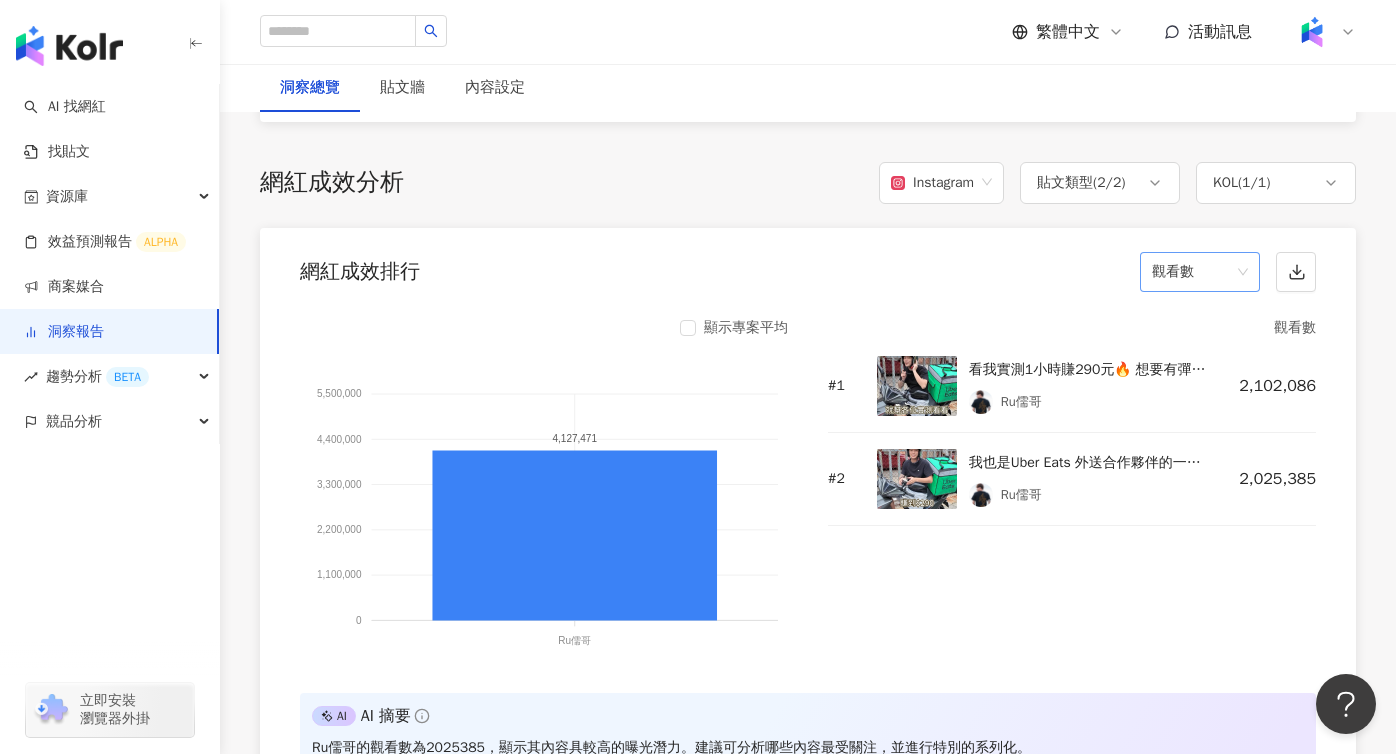 click on "觀看數" at bounding box center [1200, 272] 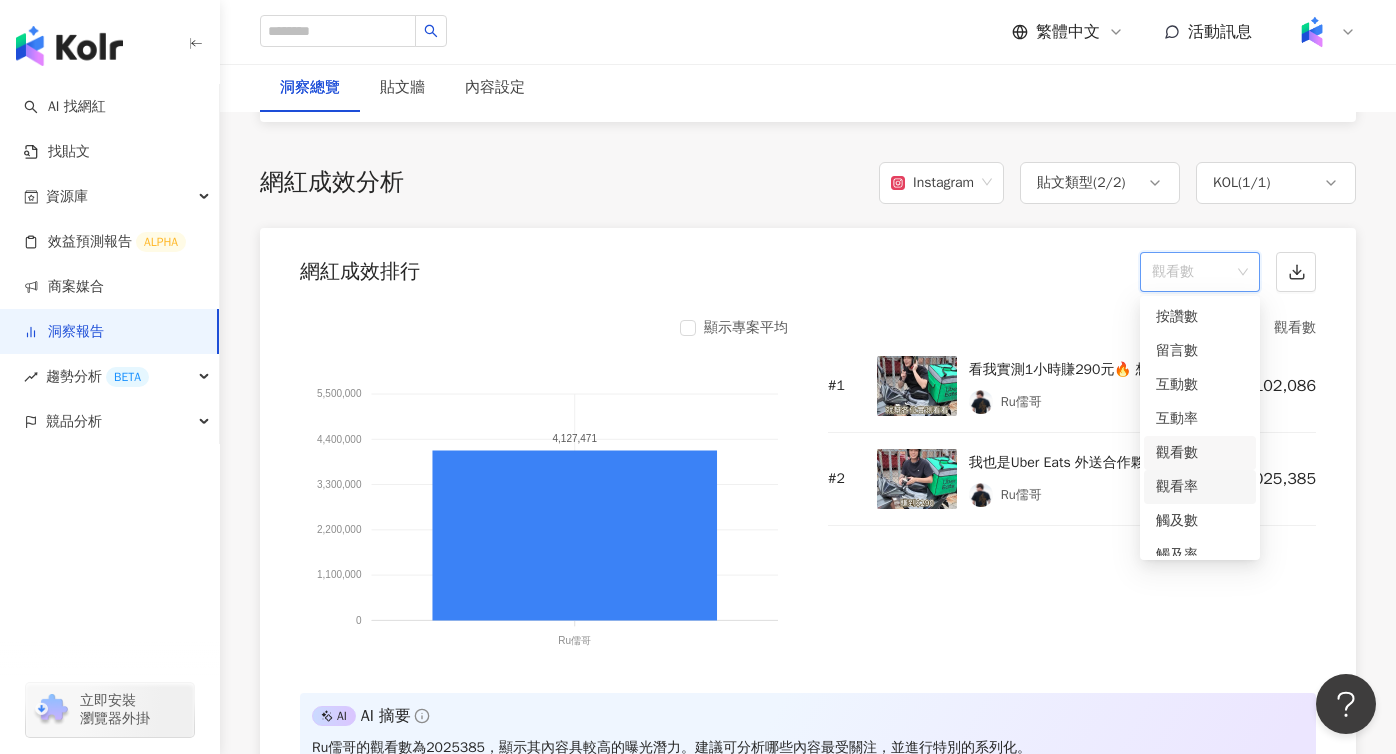 click on "觀看率" at bounding box center [1200, 487] 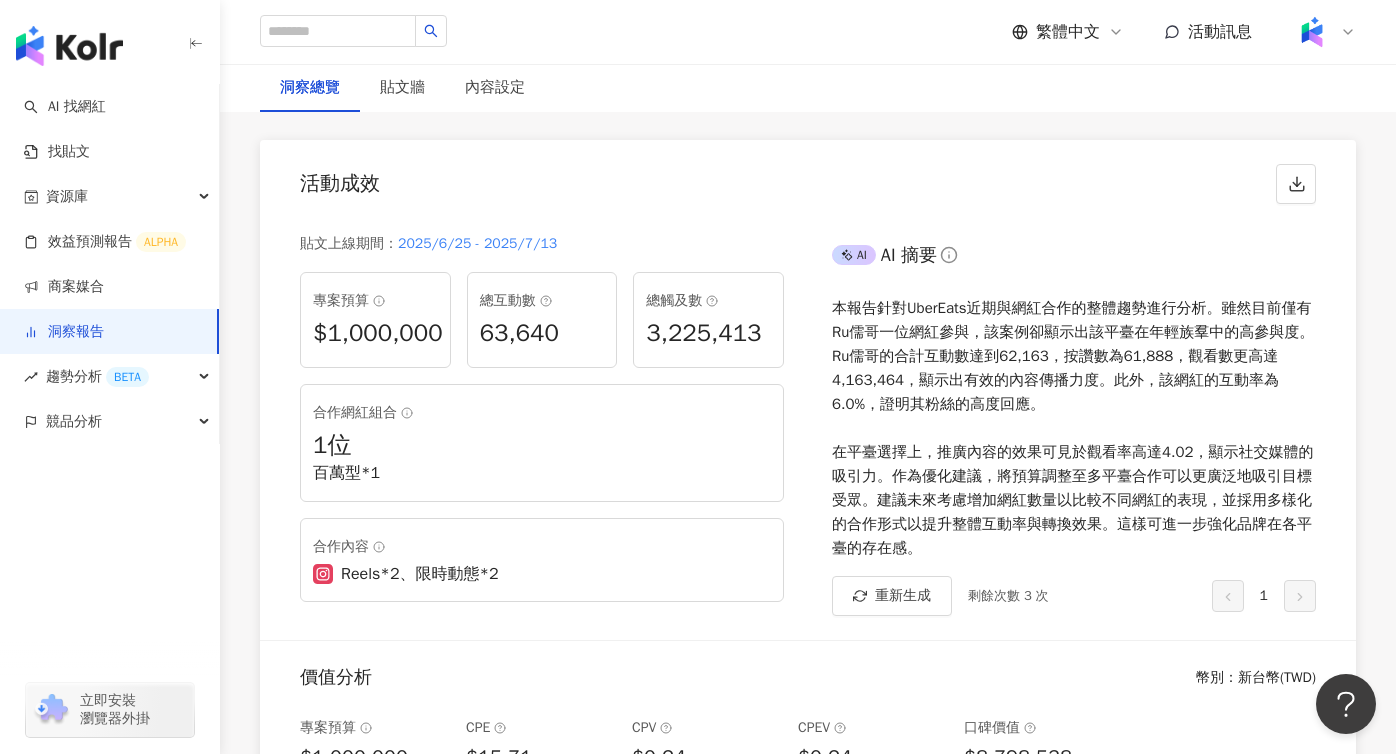 scroll, scrollTop: 240, scrollLeft: 0, axis: vertical 